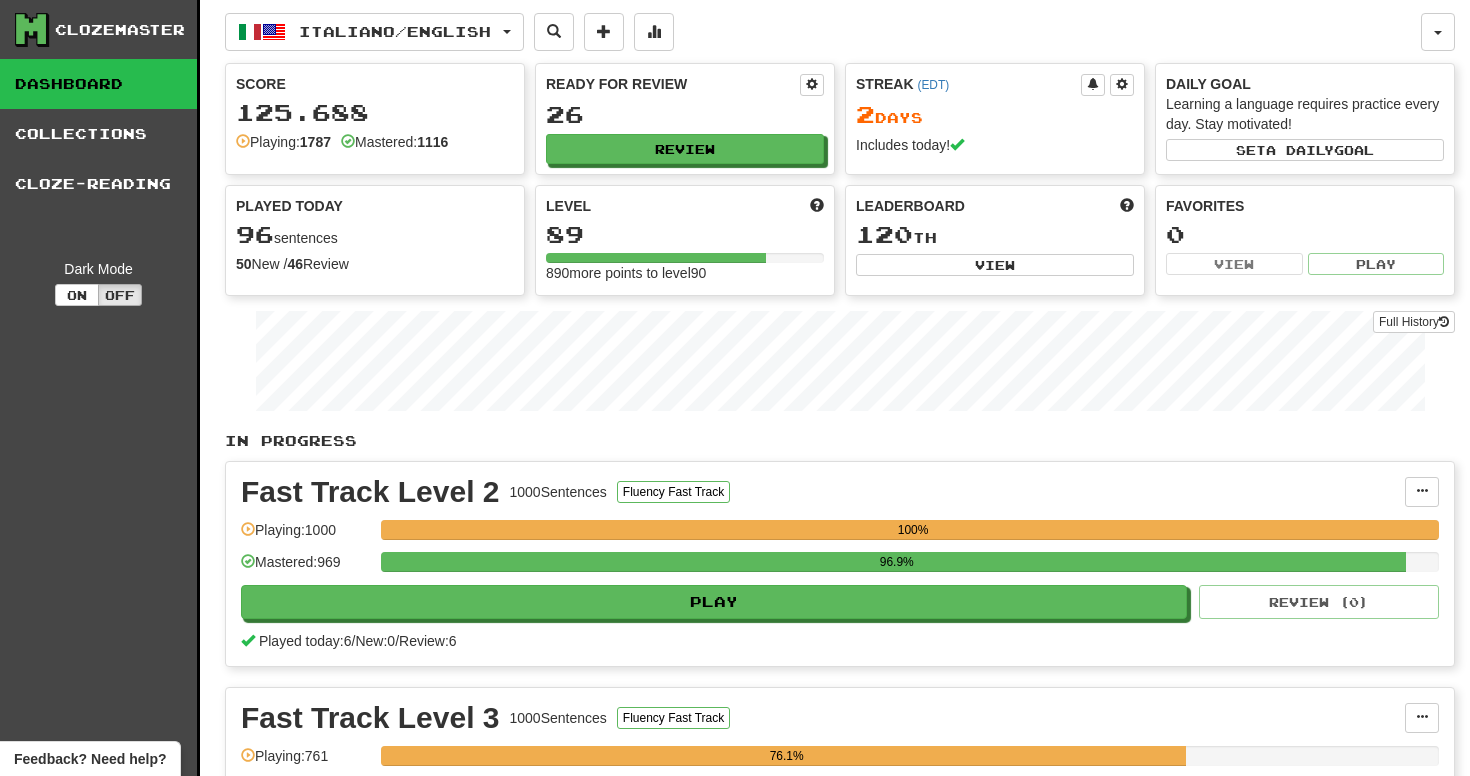 scroll, scrollTop: 0, scrollLeft: 0, axis: both 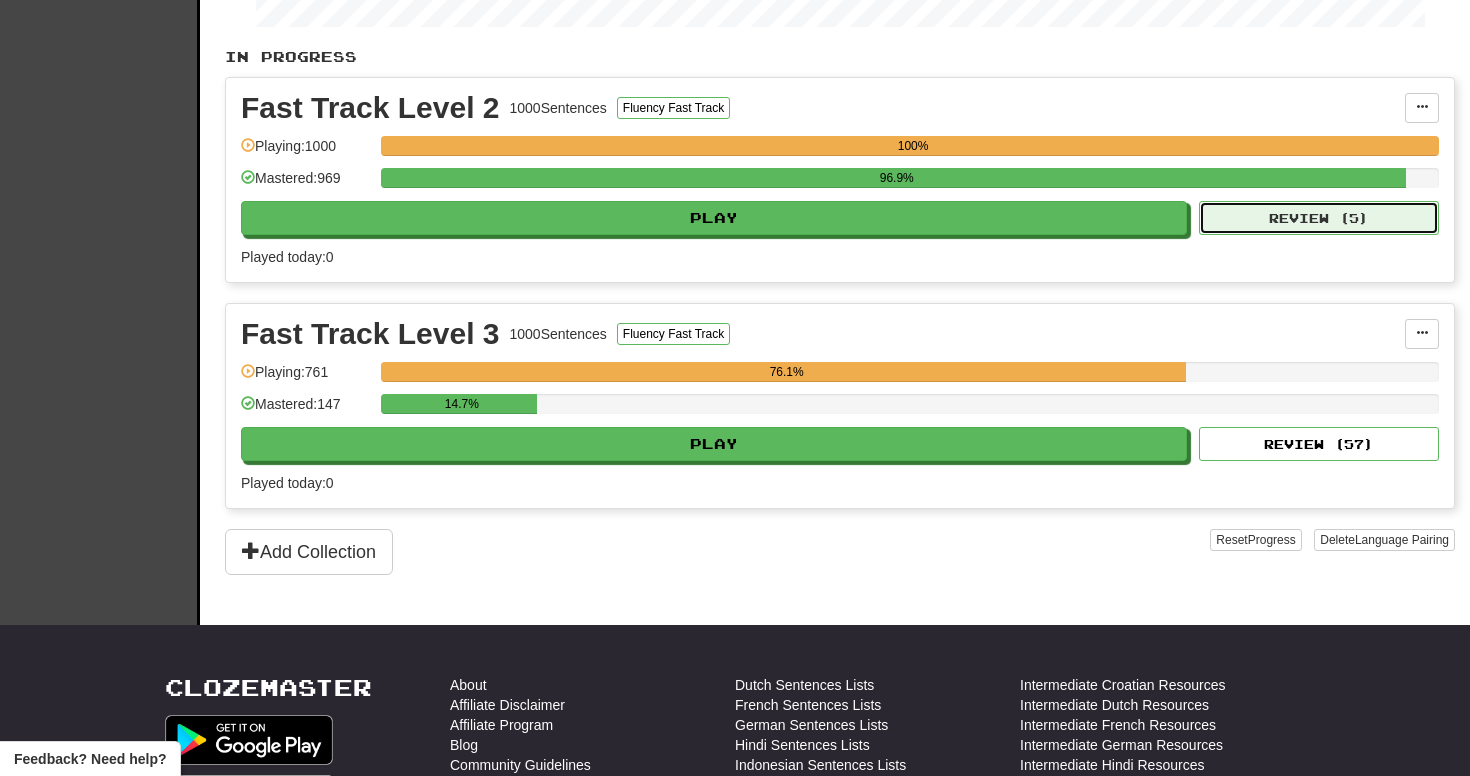 click on "Review ( 5 )" at bounding box center [1319, 218] 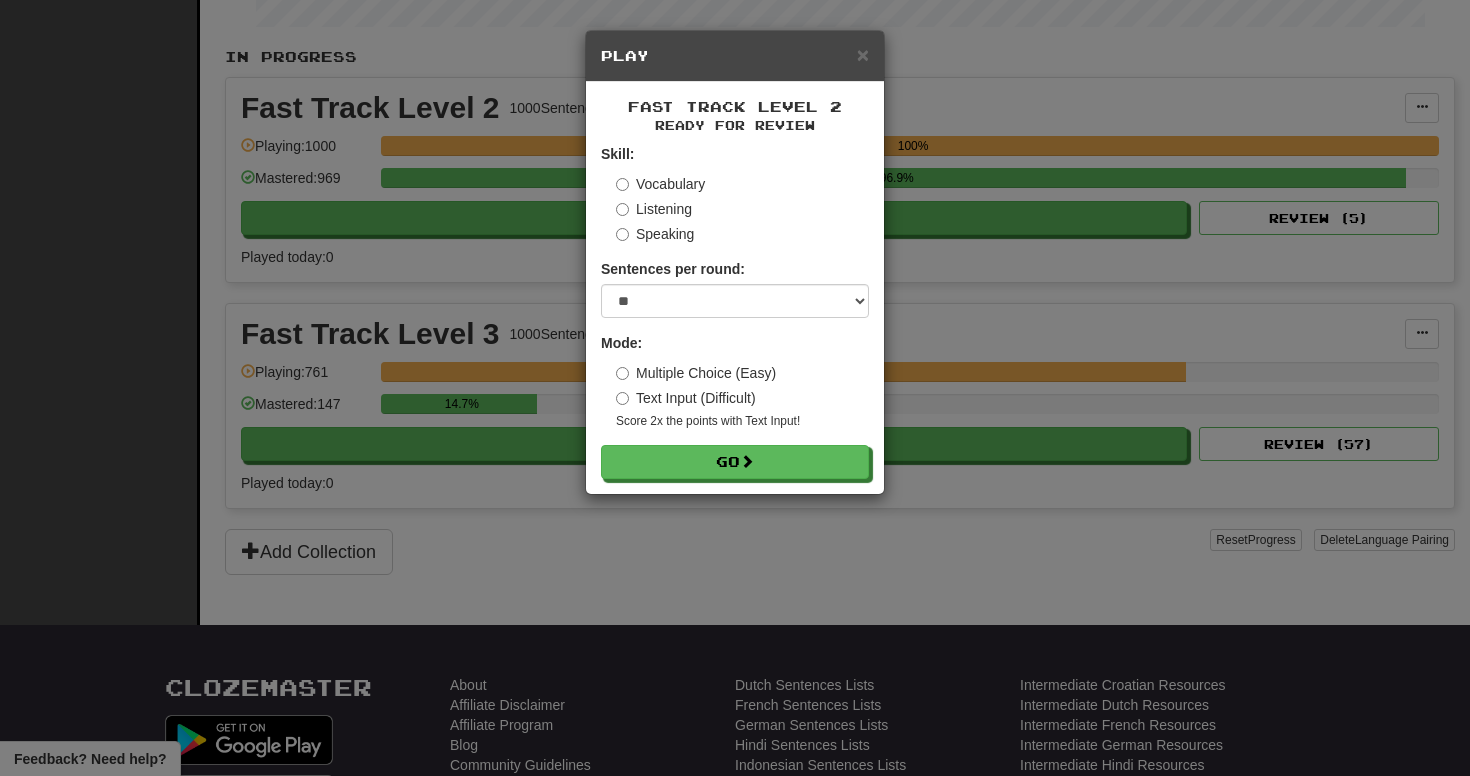 click on "Fast Track Level 2 Ready for Review Skill: Vocabulary Listening Speaking Sentences per round: * ** ** ** ** ** *** ******** Mode: Multiple Choice (Easy) Text Input (Difficult) Score 2x the points with Text Input ! Go" at bounding box center (735, 288) 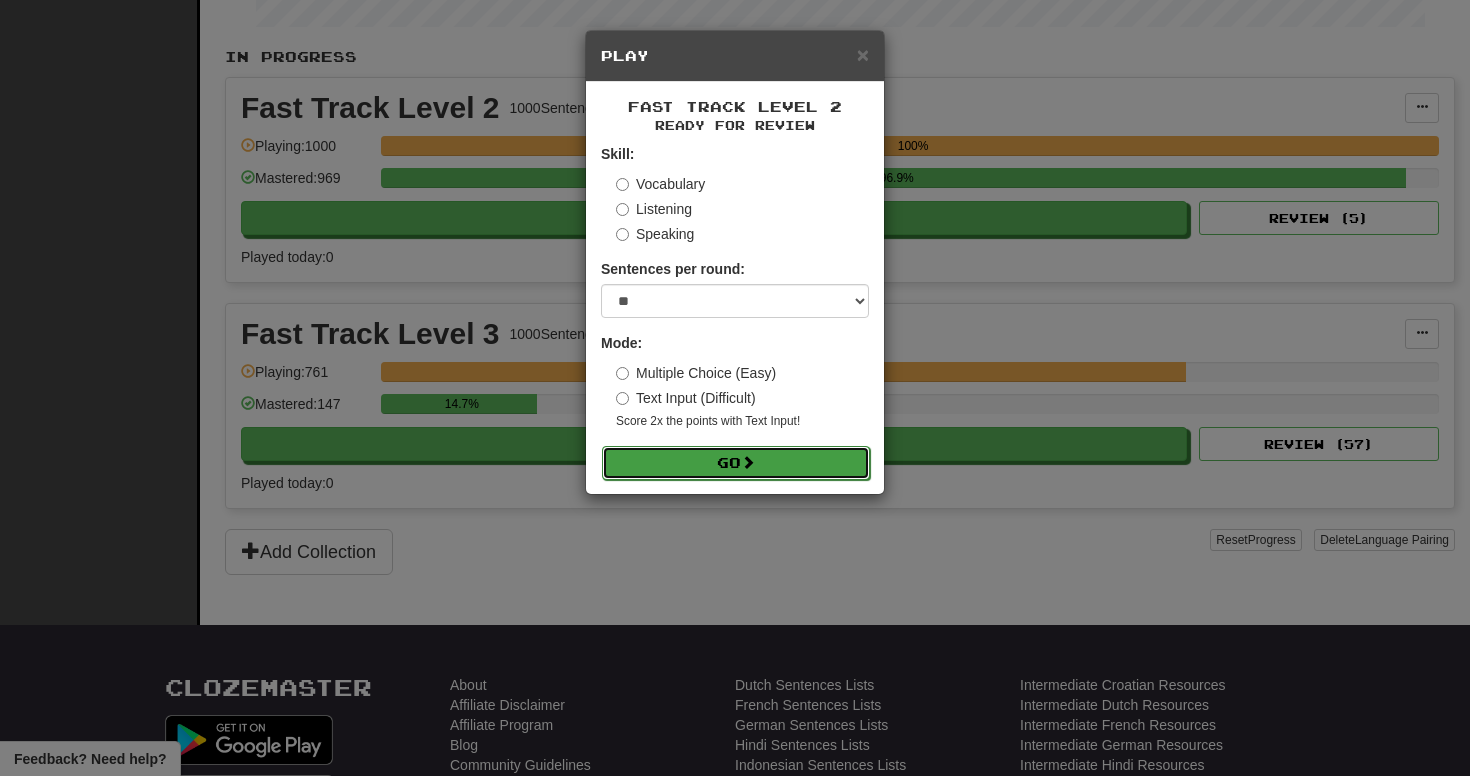 click on "Go" at bounding box center [736, 463] 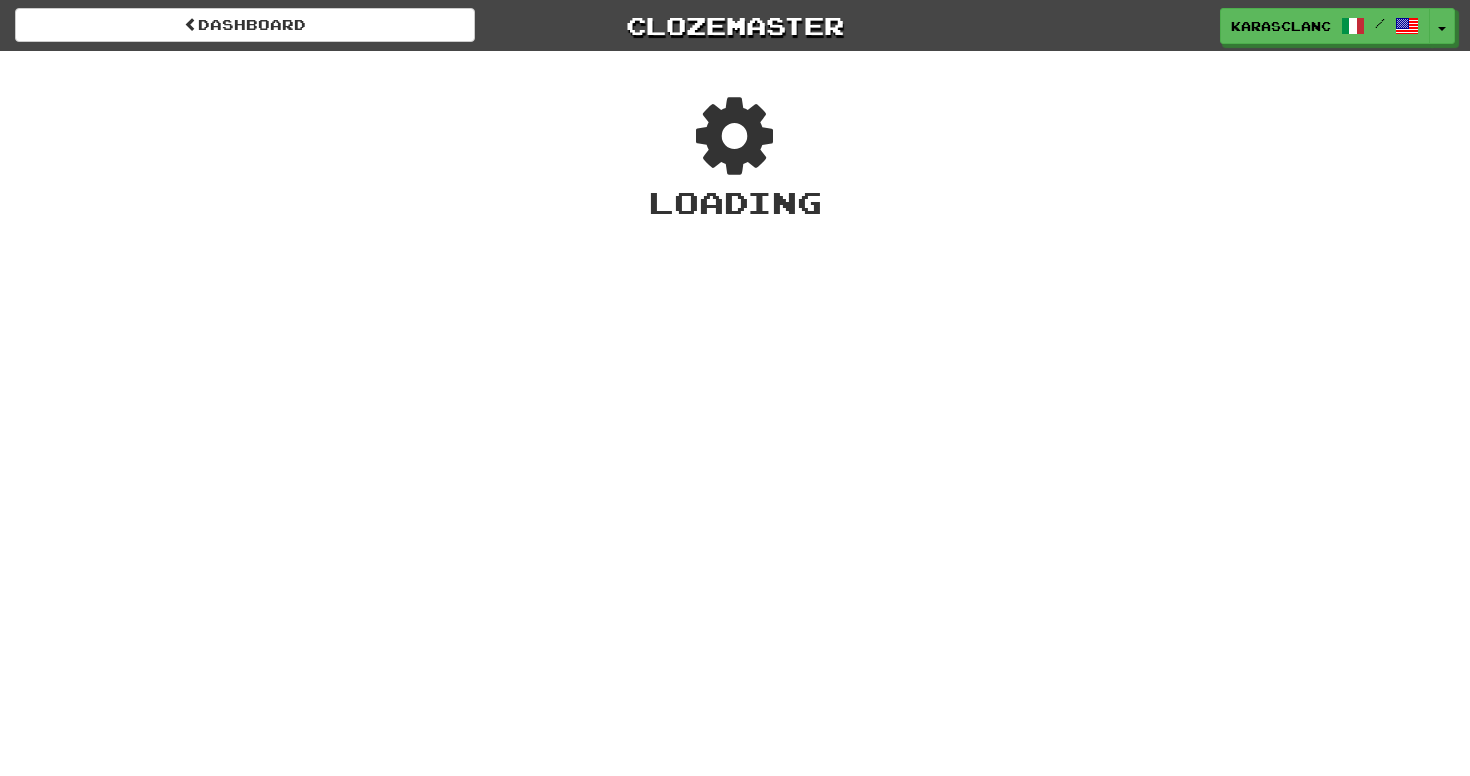 scroll, scrollTop: 0, scrollLeft: 0, axis: both 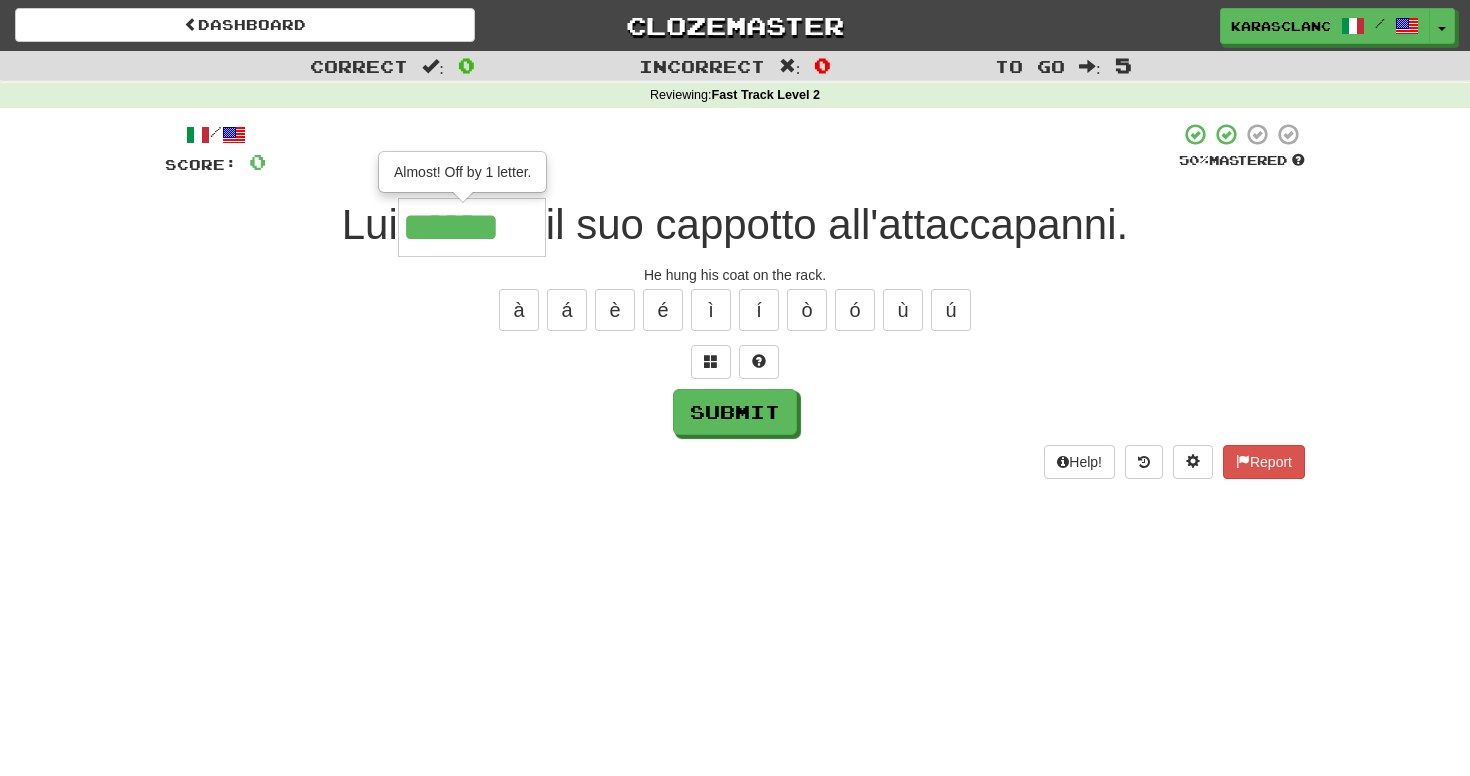 type on "******" 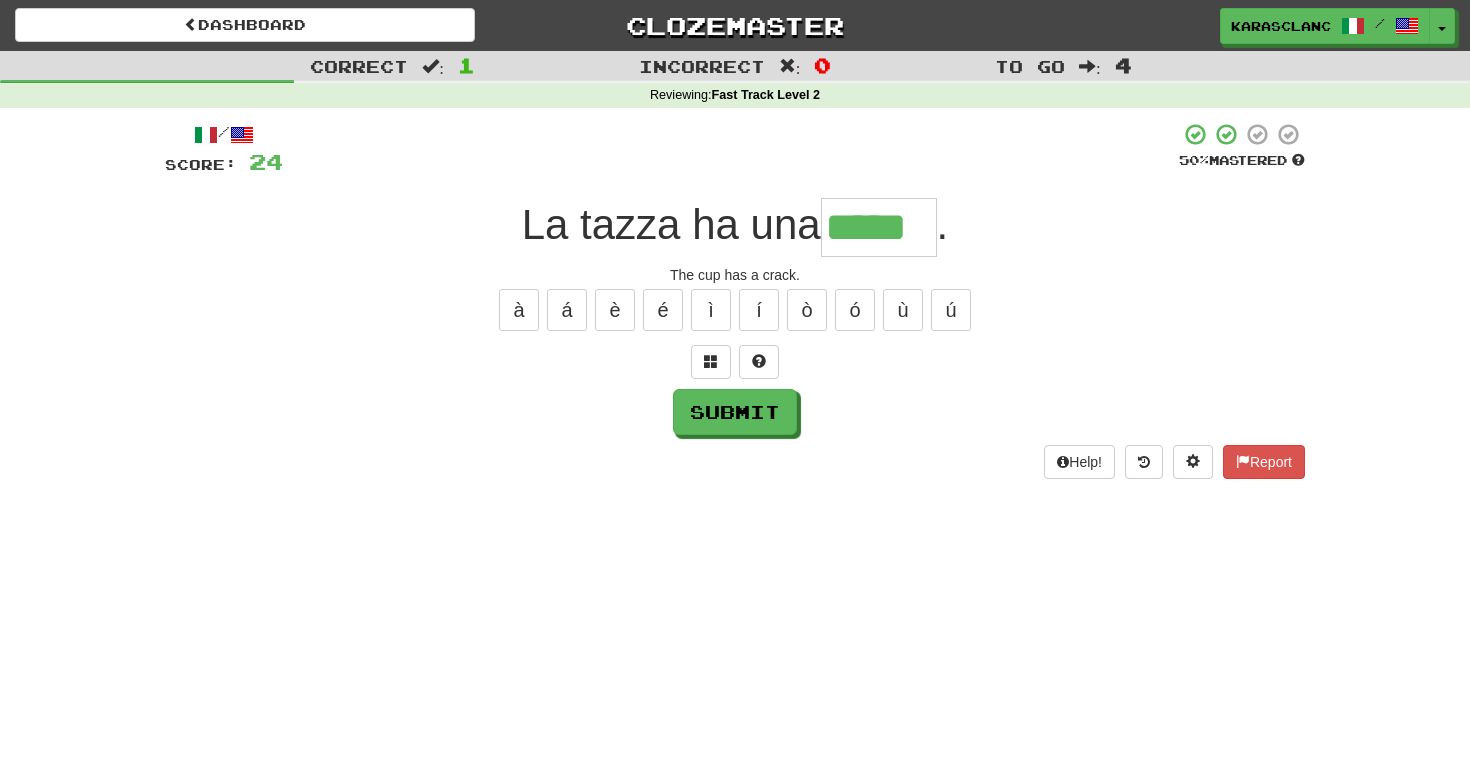 type on "*****" 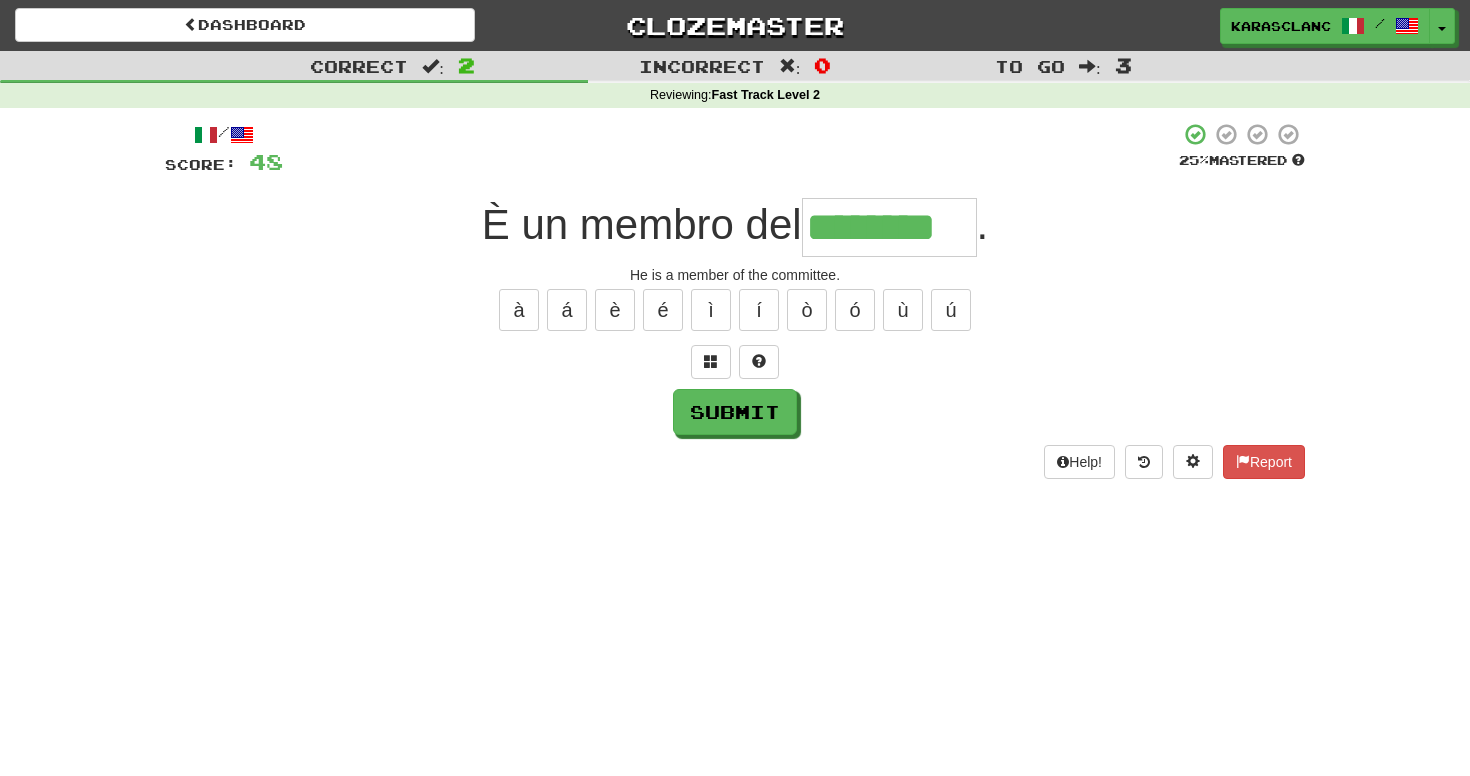 type on "********" 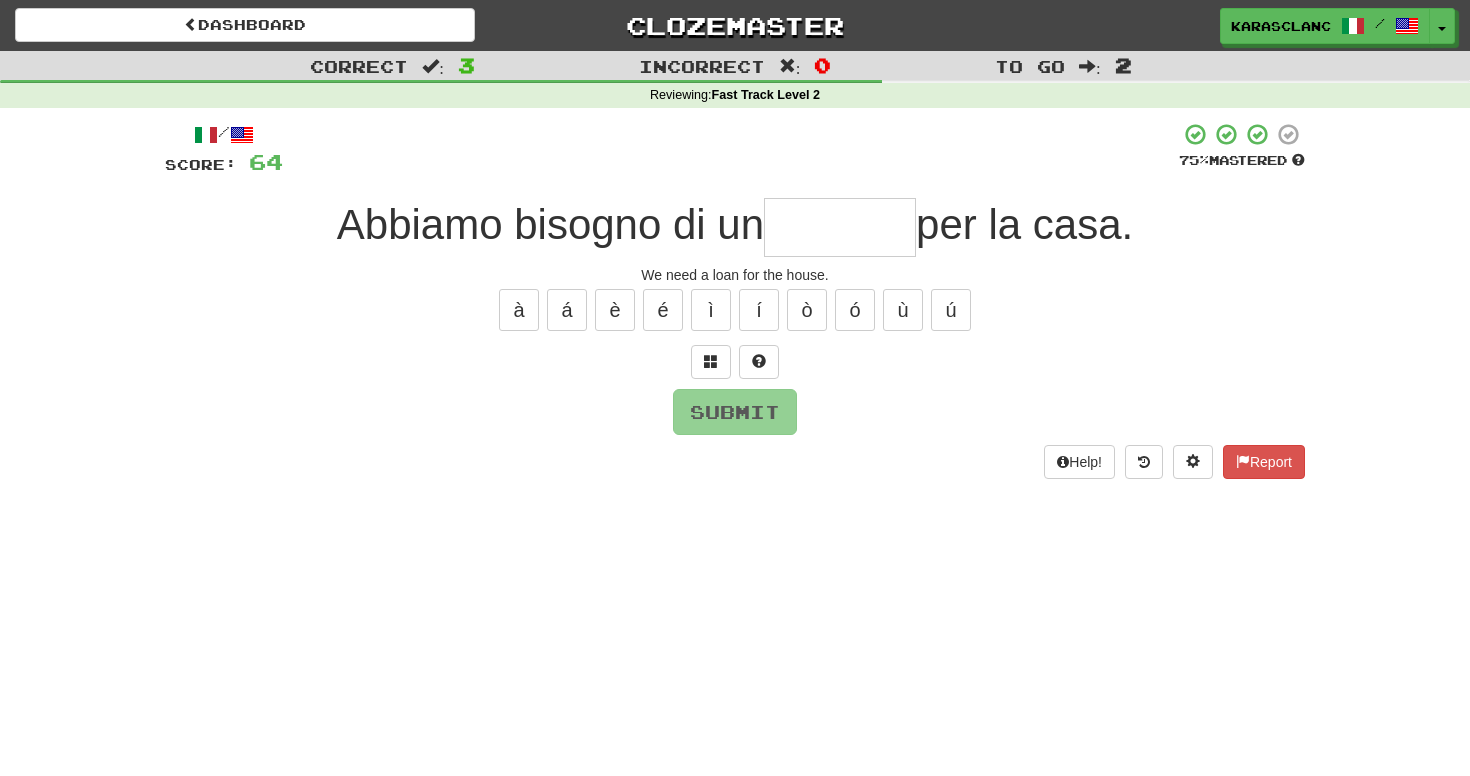 type on "*" 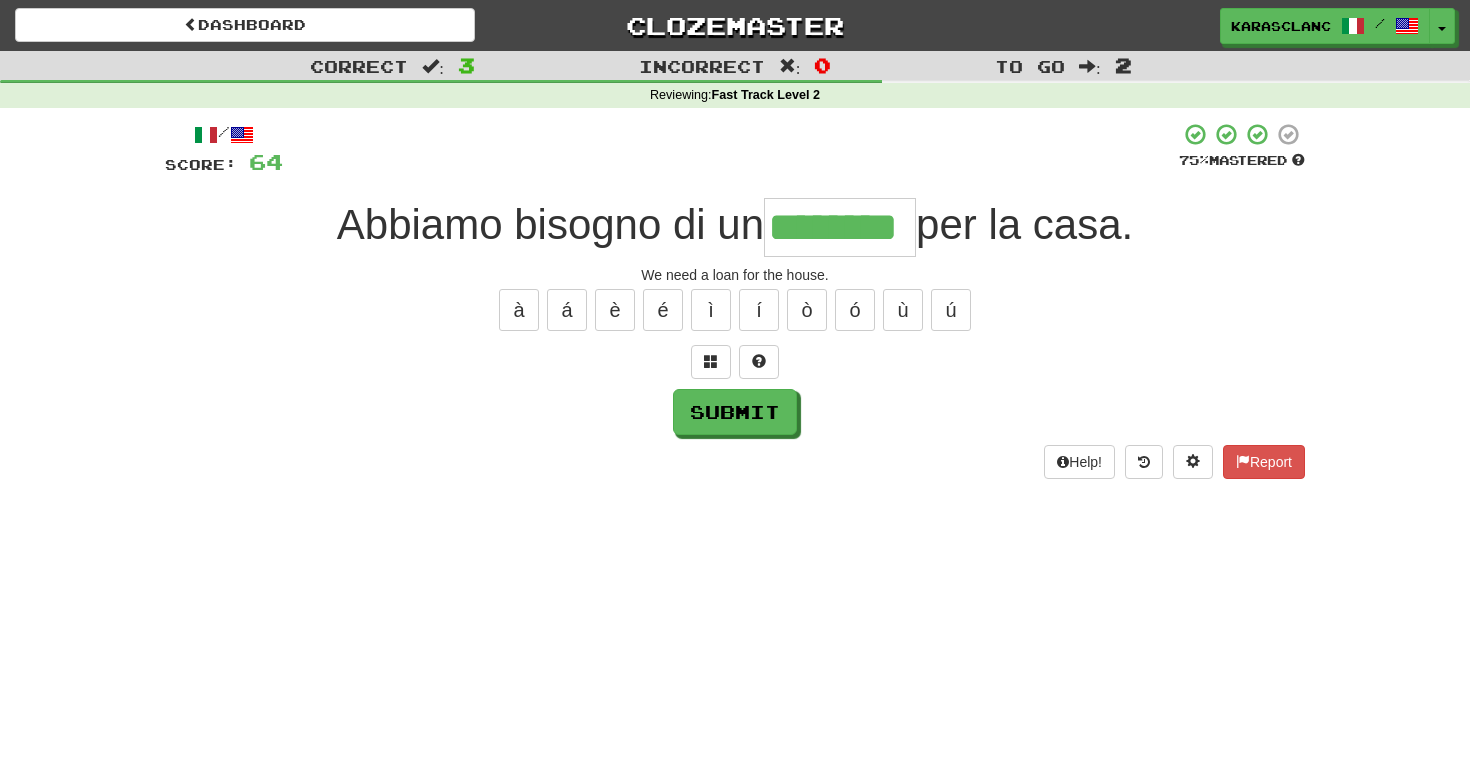 type on "********" 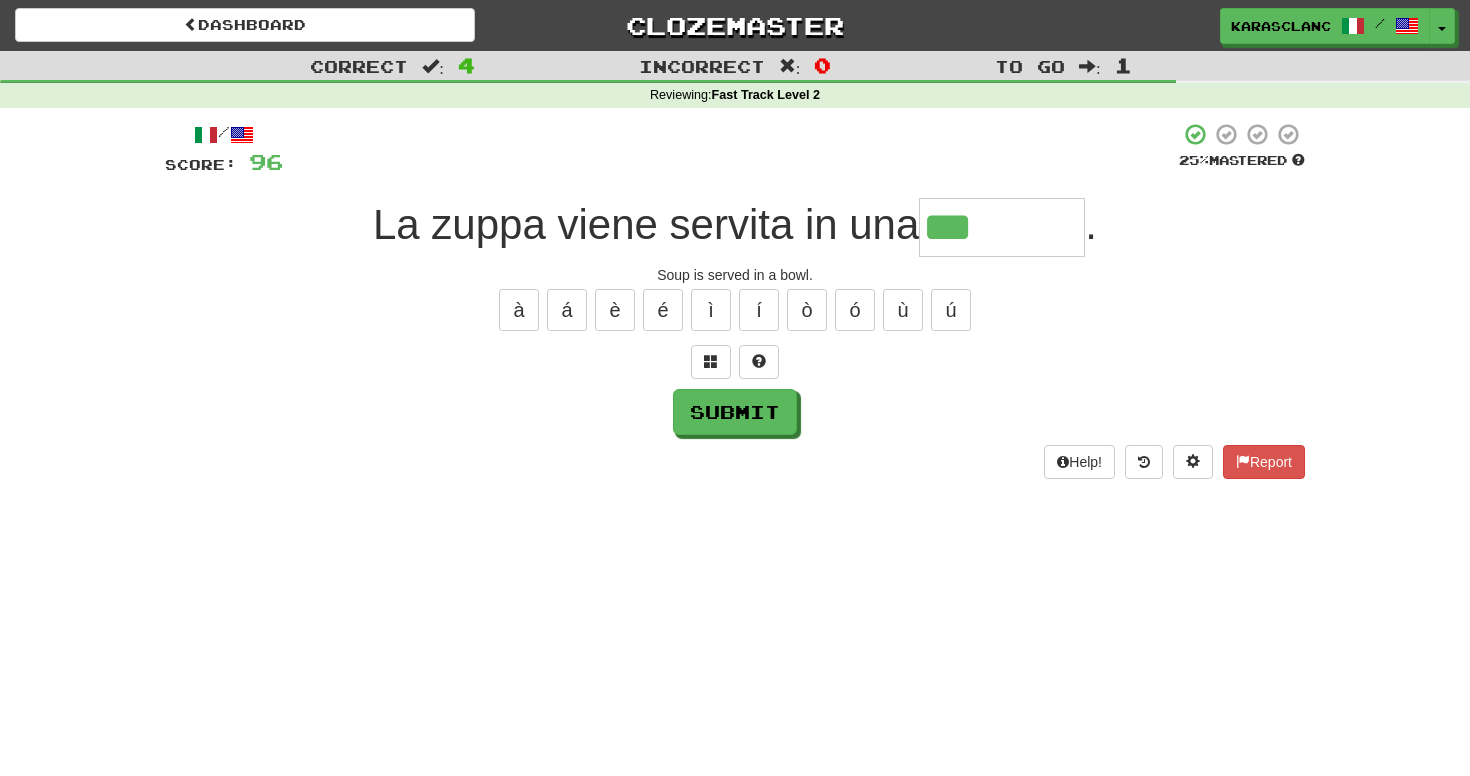 type on "********" 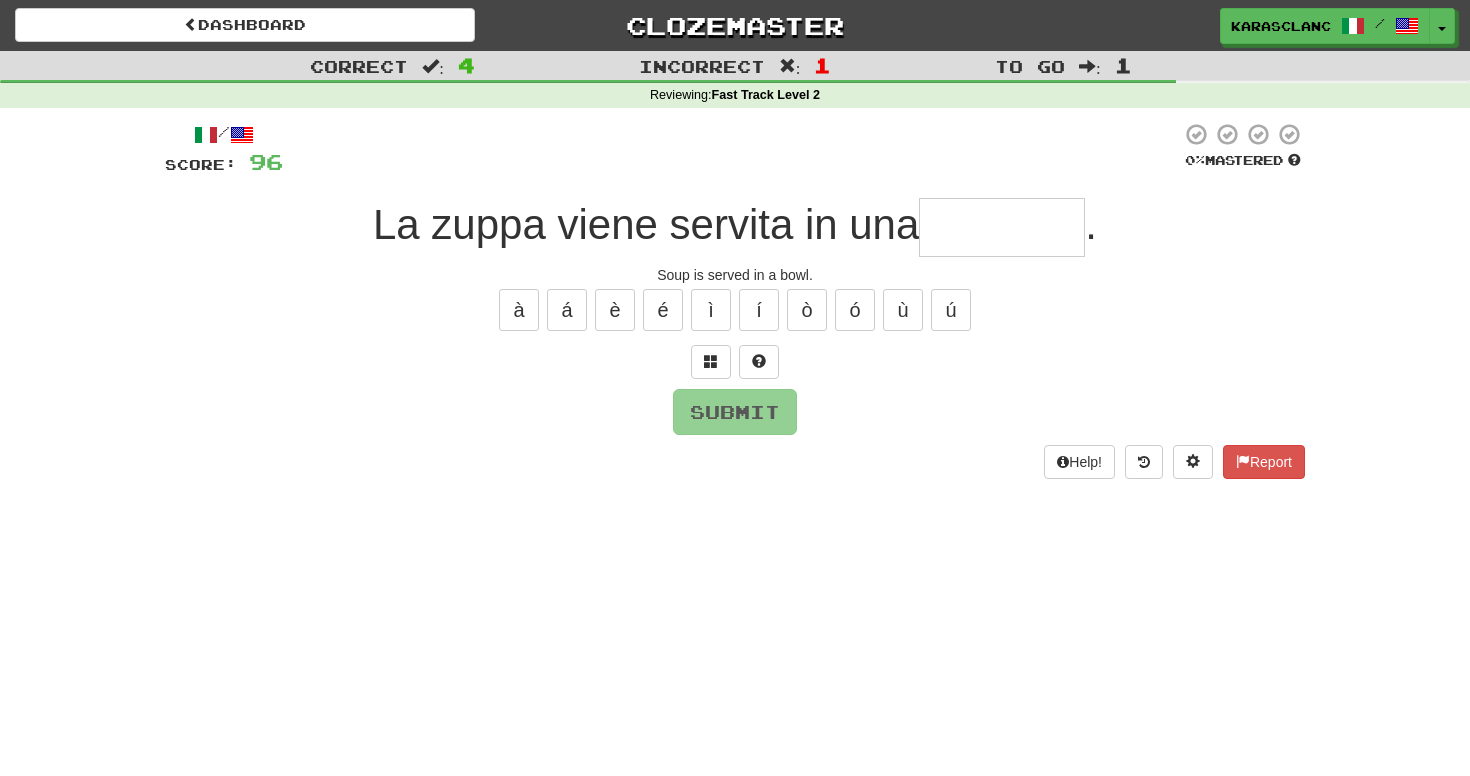 type on "*" 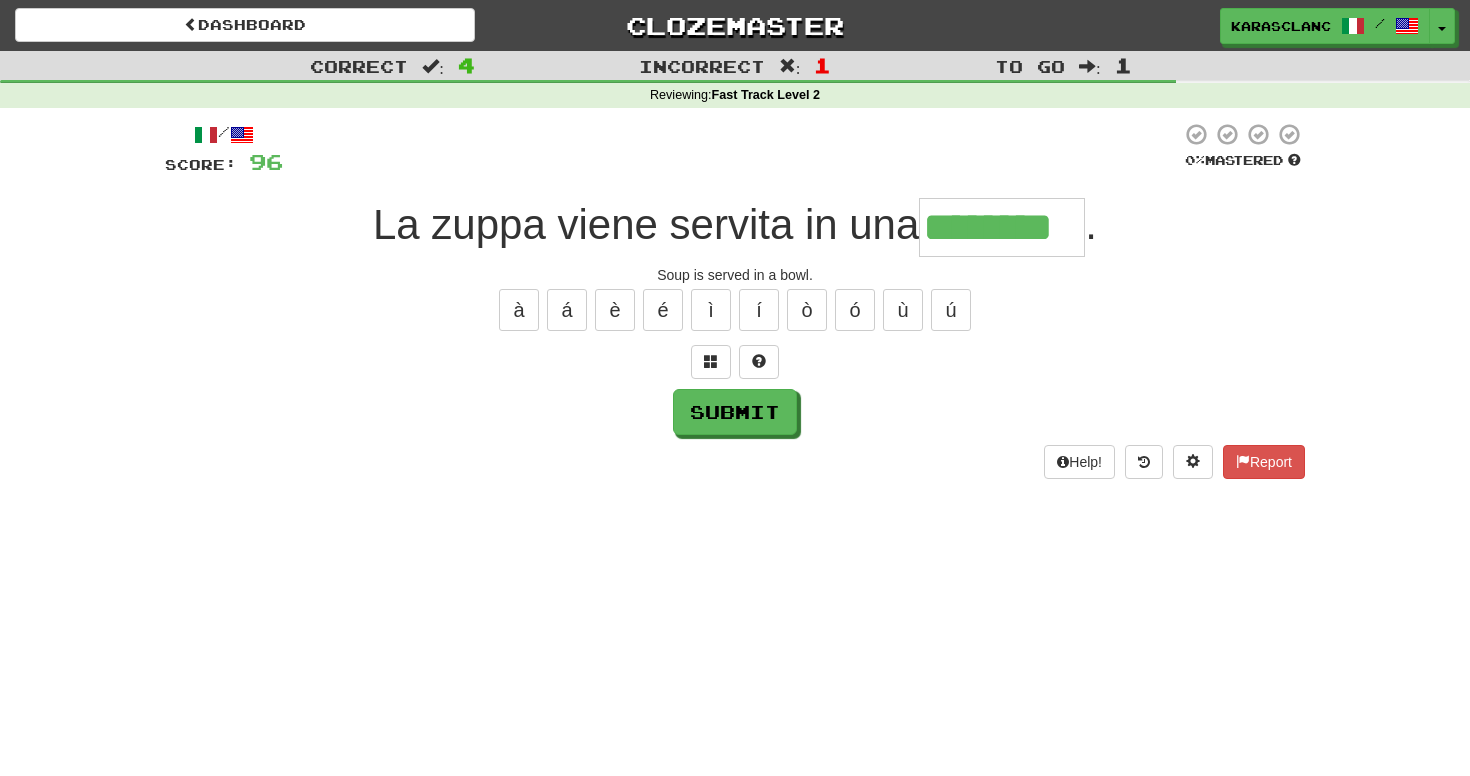 type on "********" 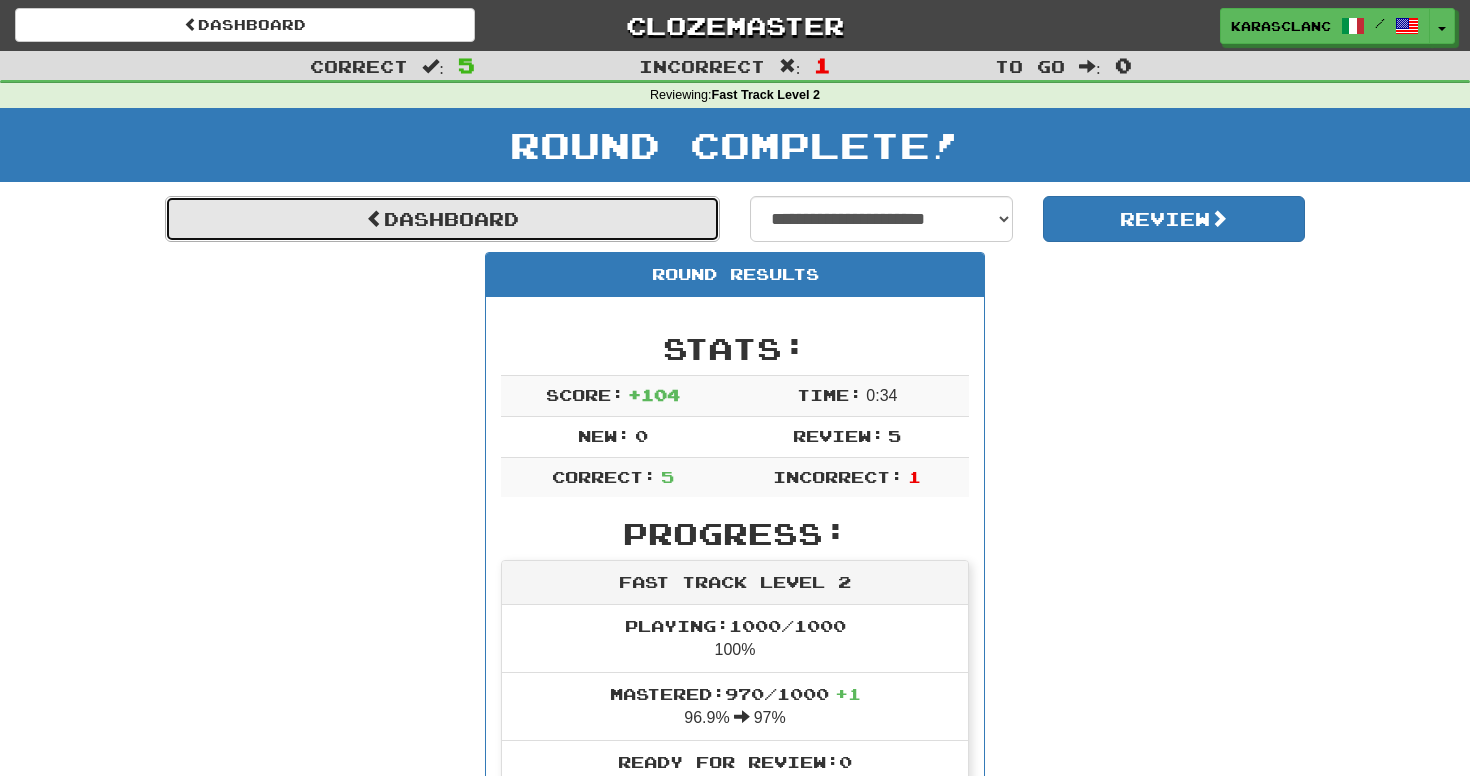 click on "Dashboard" at bounding box center (442, 219) 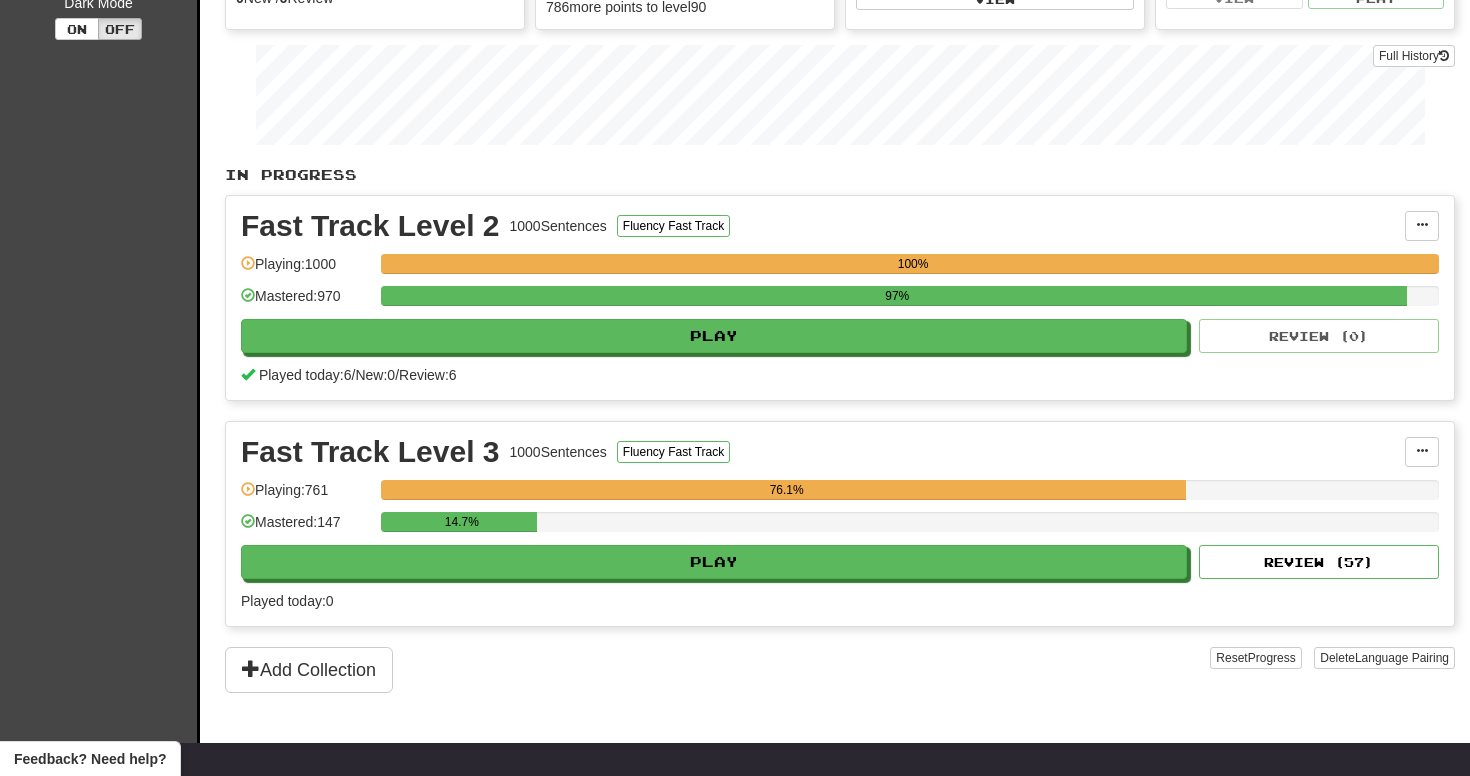 scroll, scrollTop: 270, scrollLeft: 0, axis: vertical 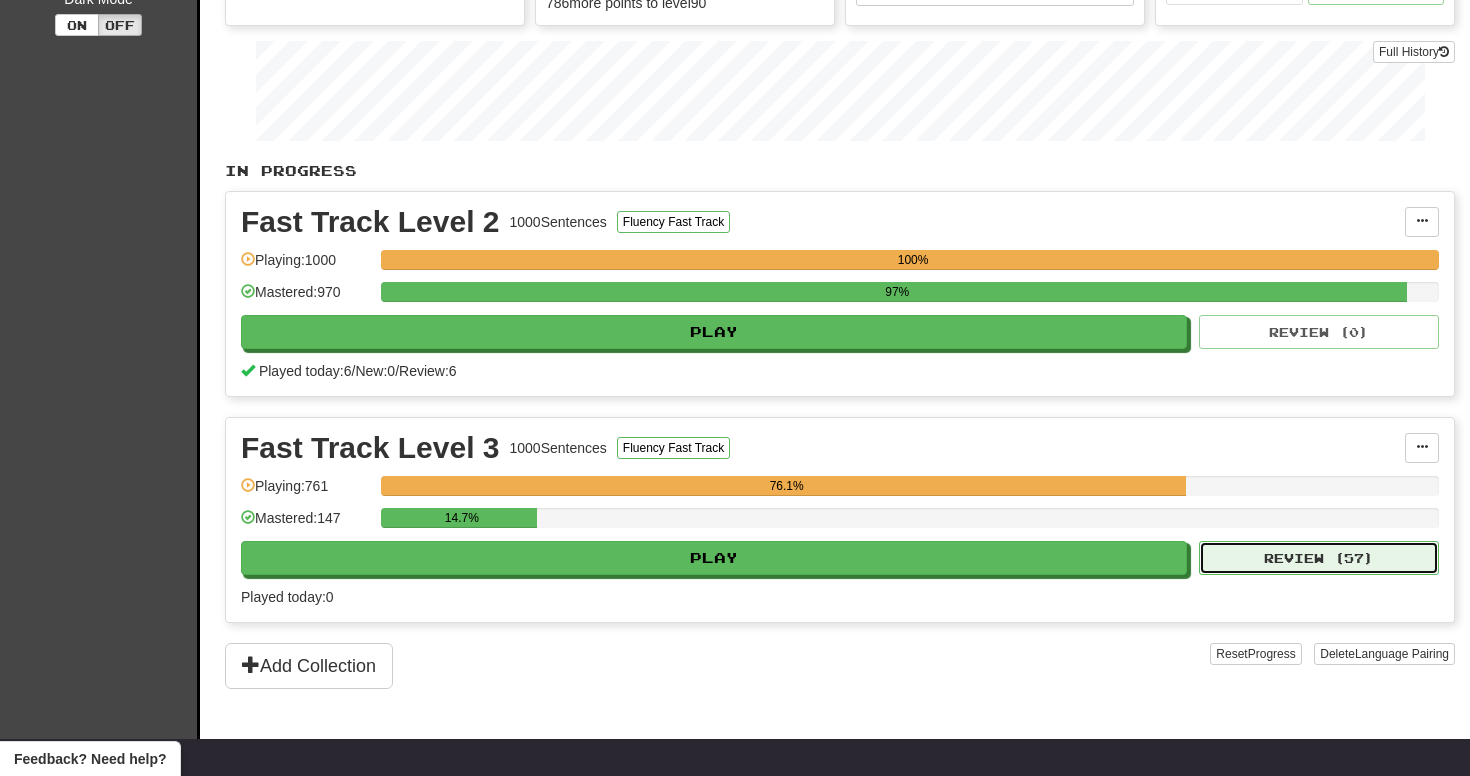 click on "Review ( 57 )" at bounding box center (1319, 558) 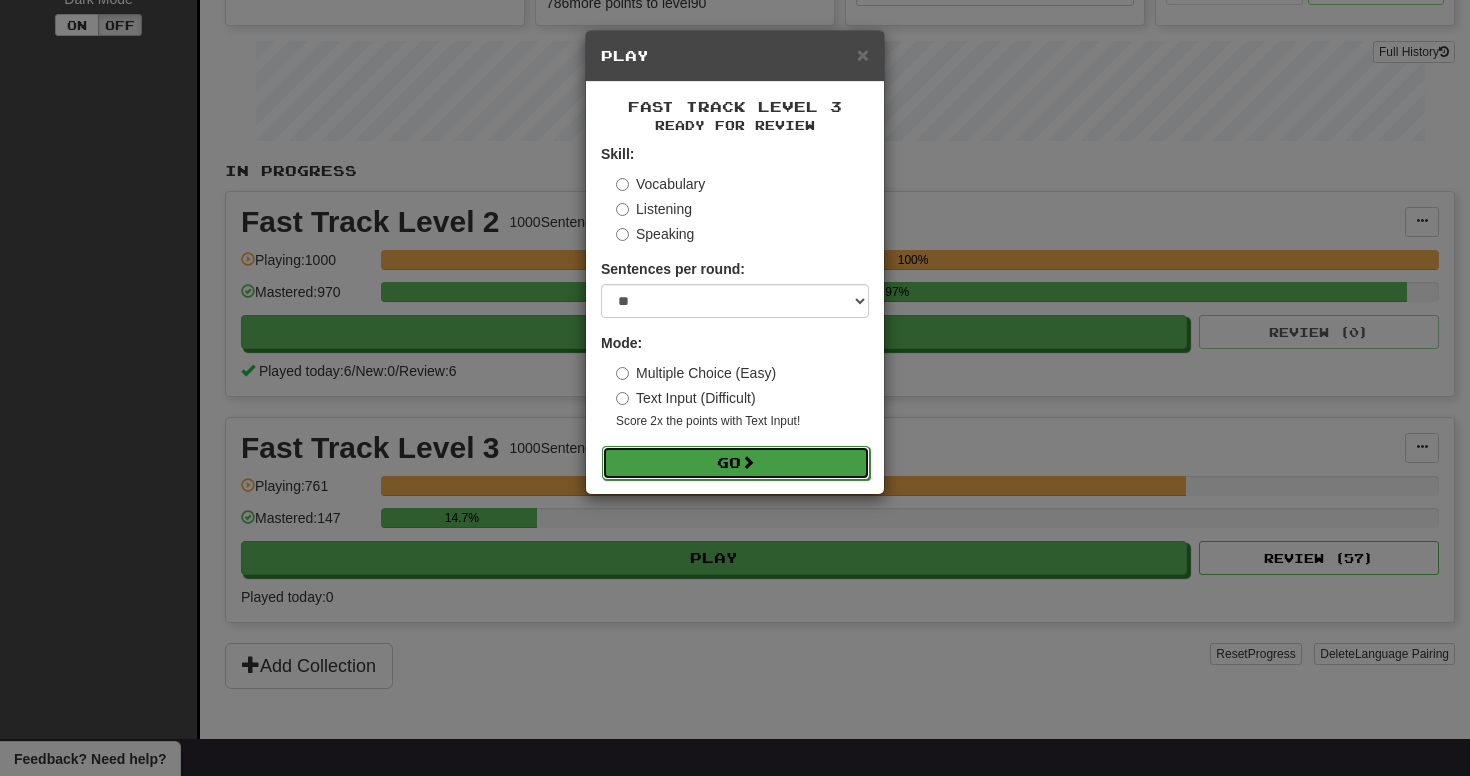 click on "Go" at bounding box center (736, 463) 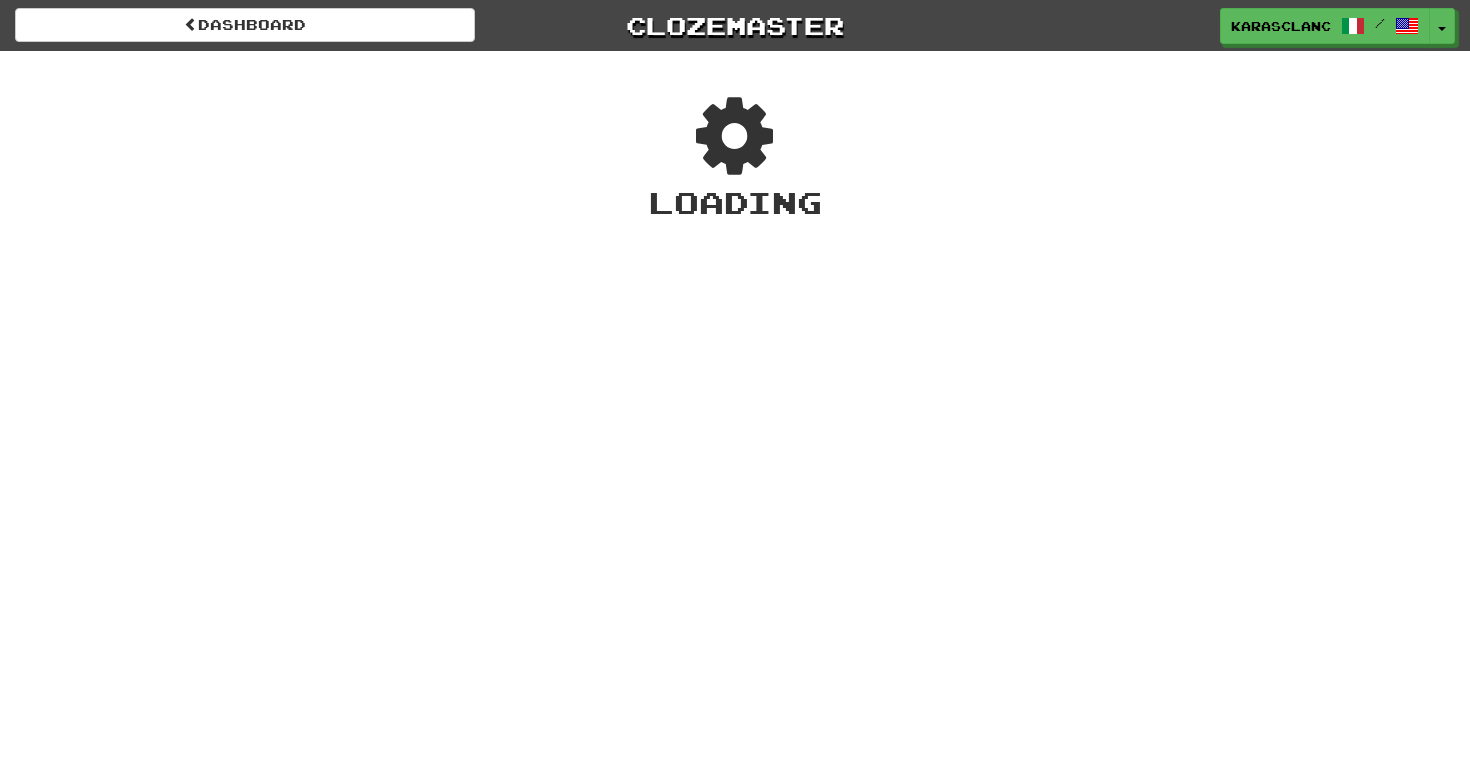 scroll, scrollTop: 0, scrollLeft: 0, axis: both 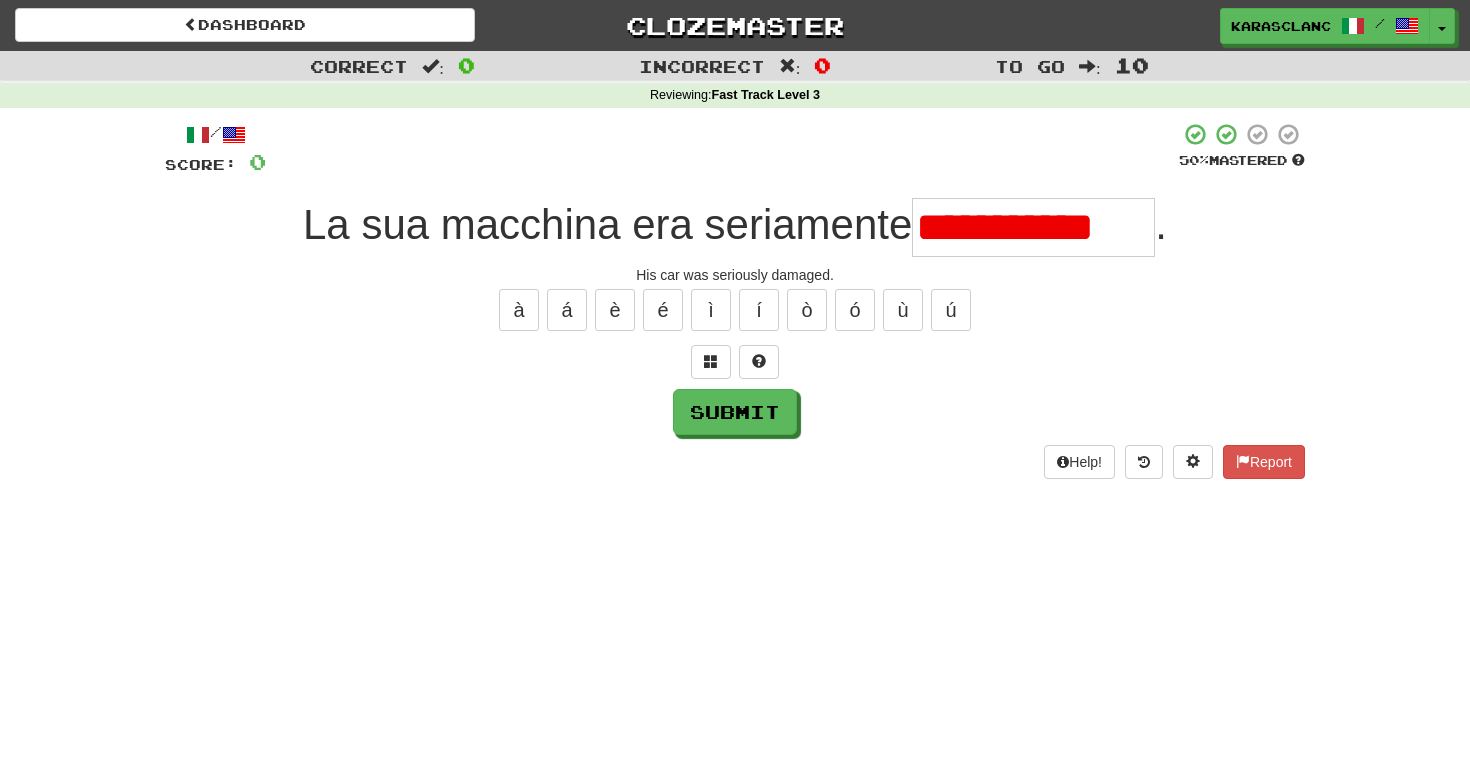 type on "**********" 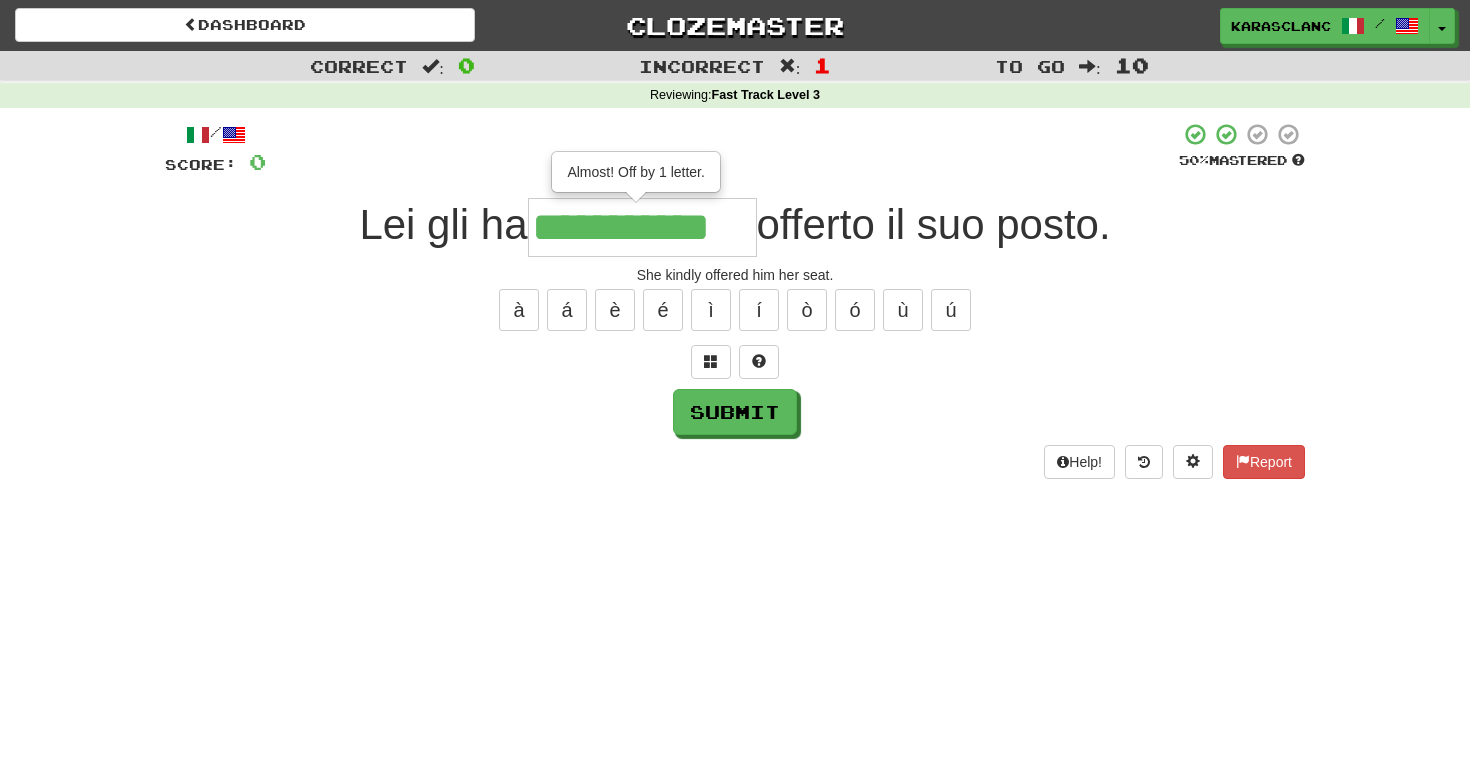 type on "**********" 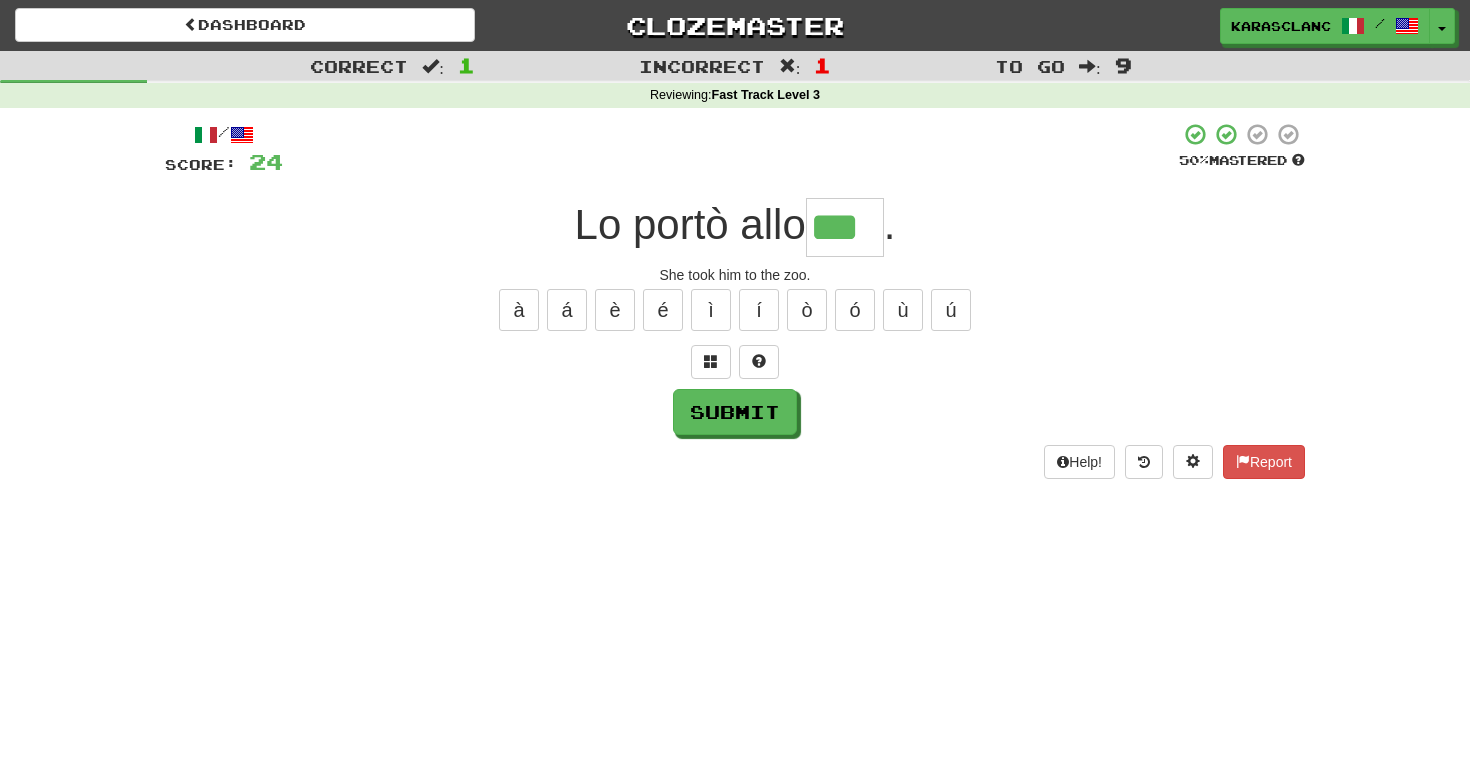type on "***" 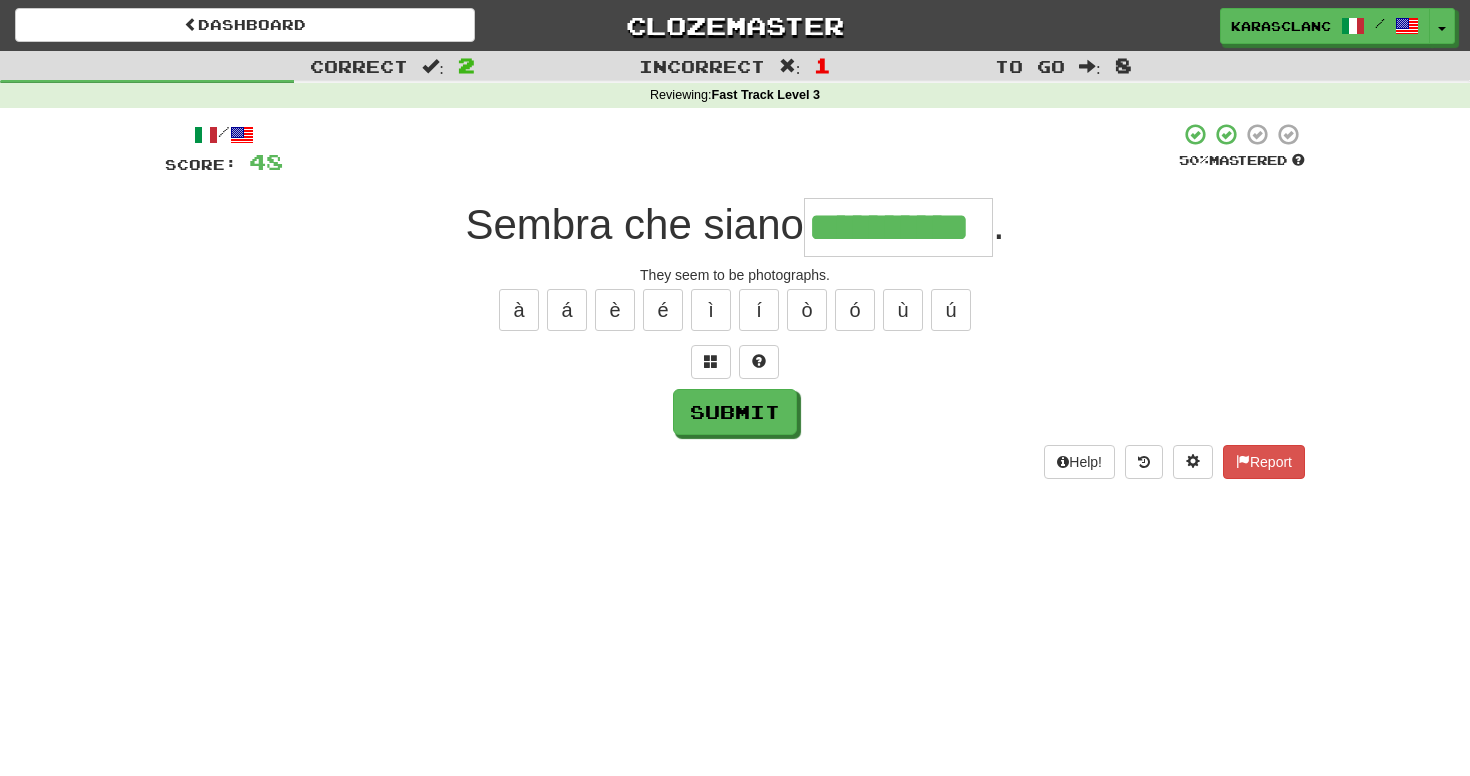 type on "**********" 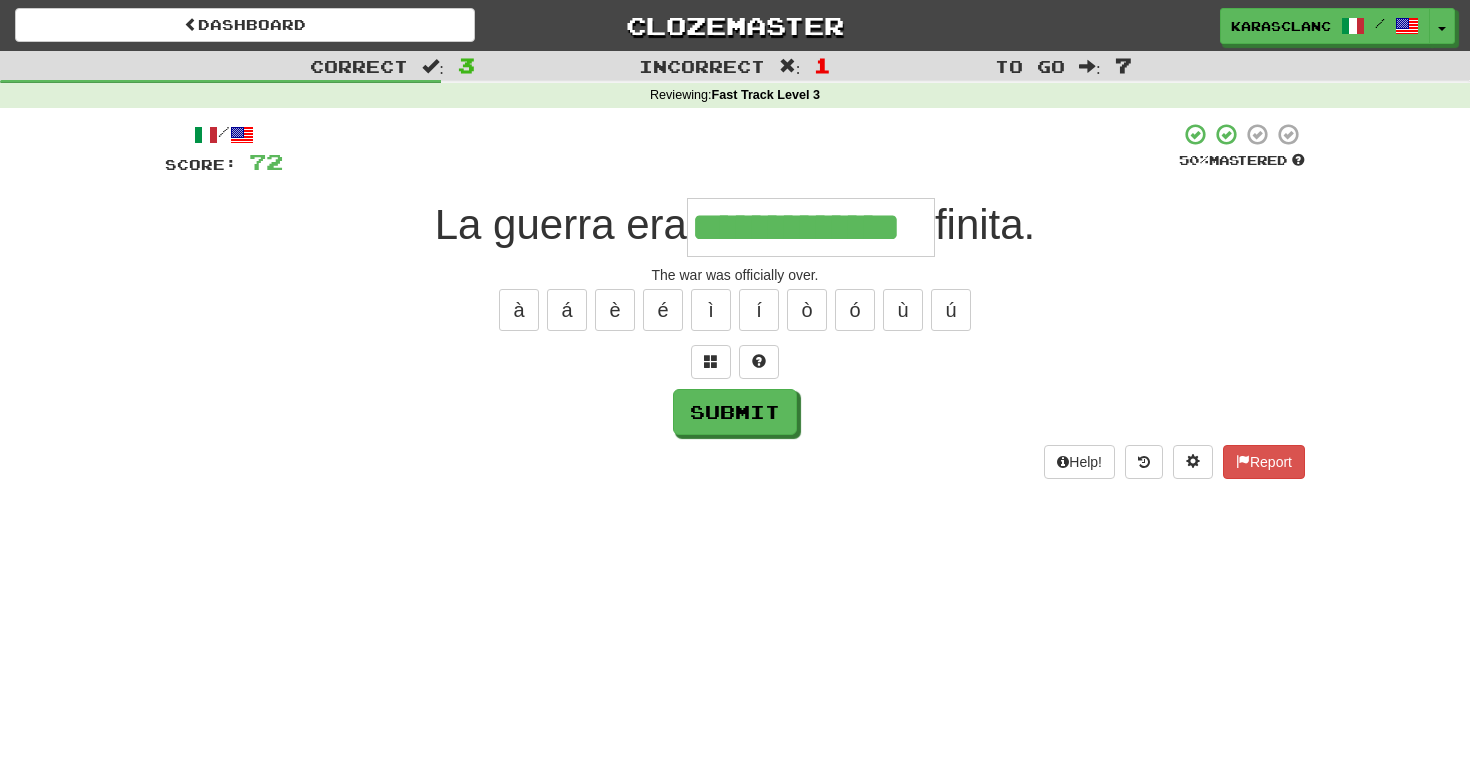 type on "**********" 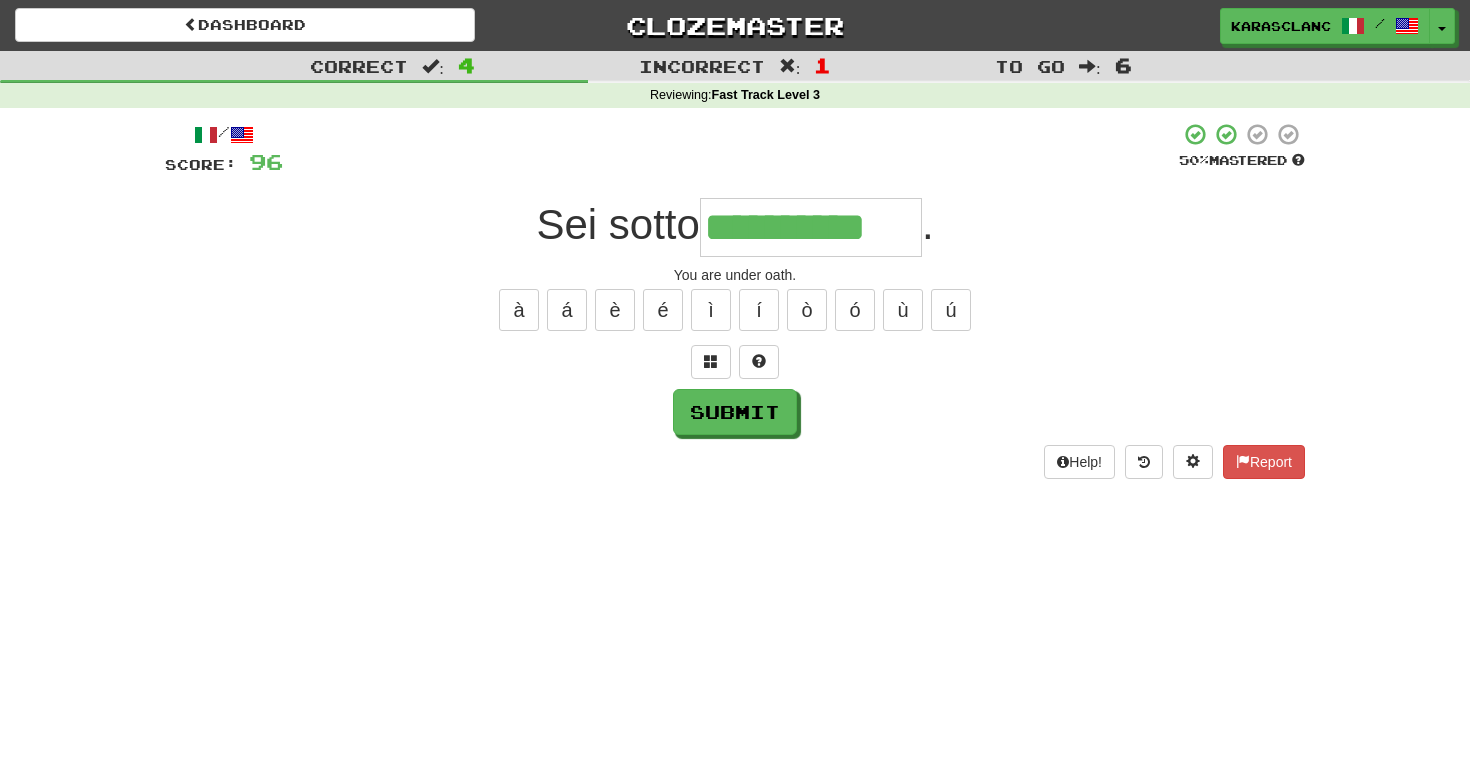 type on "**********" 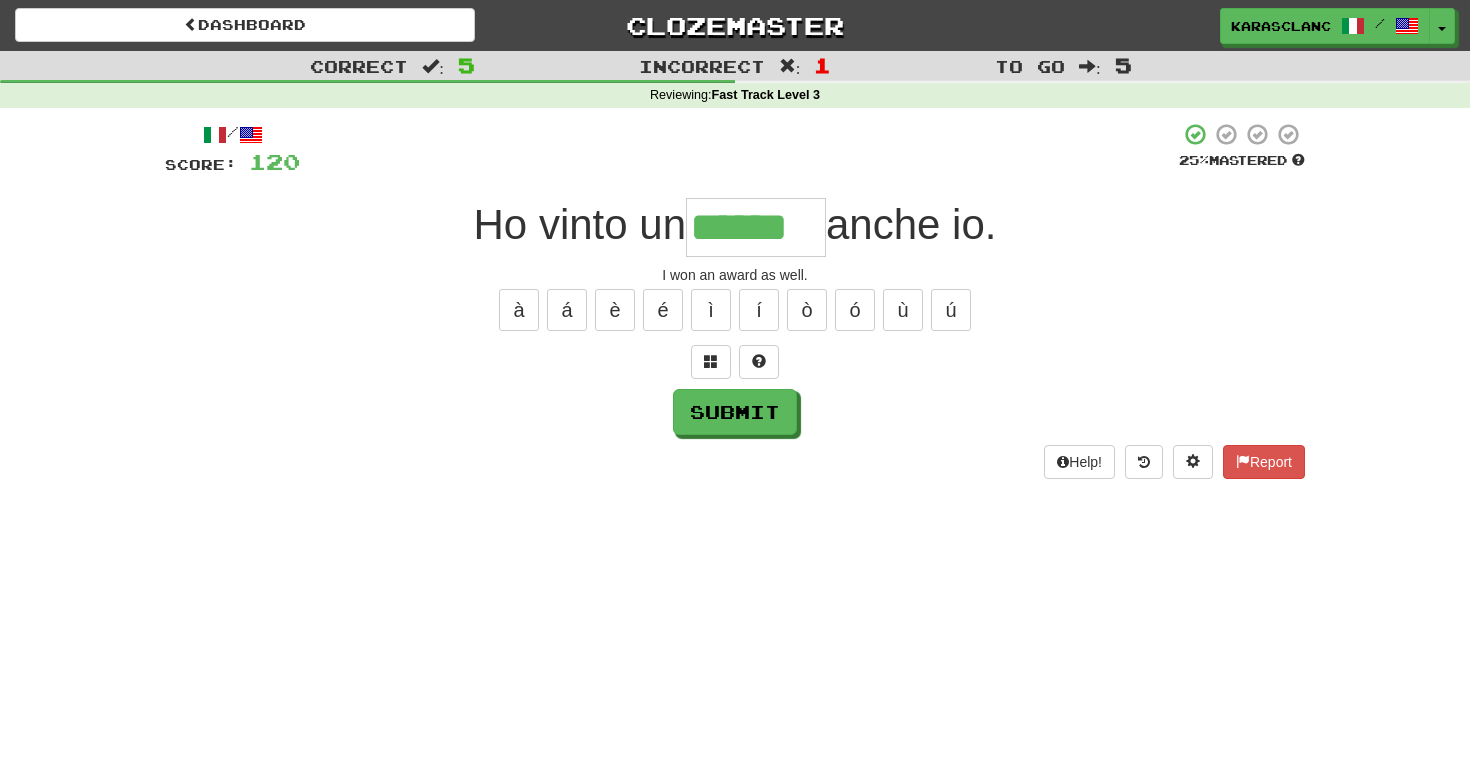type on "******" 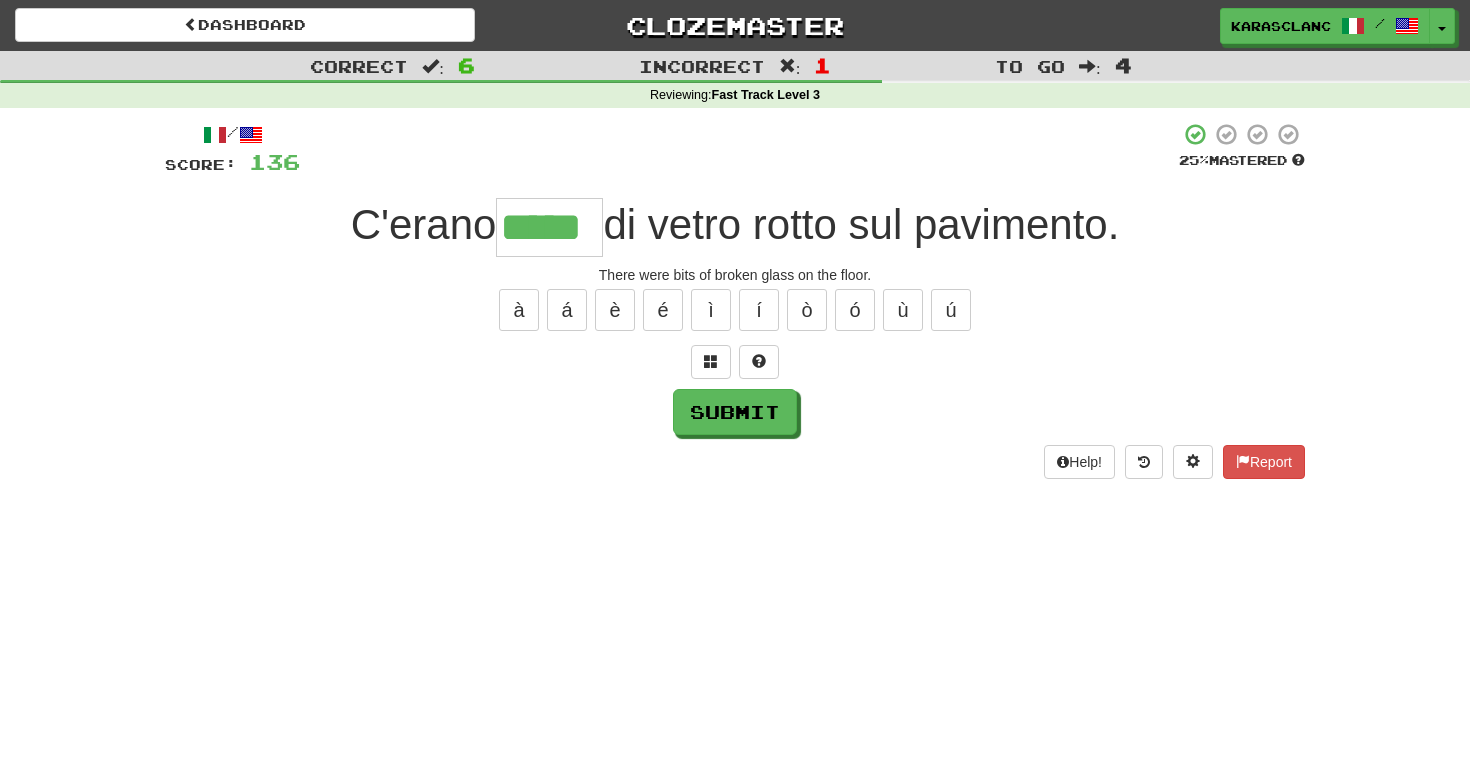 type on "*****" 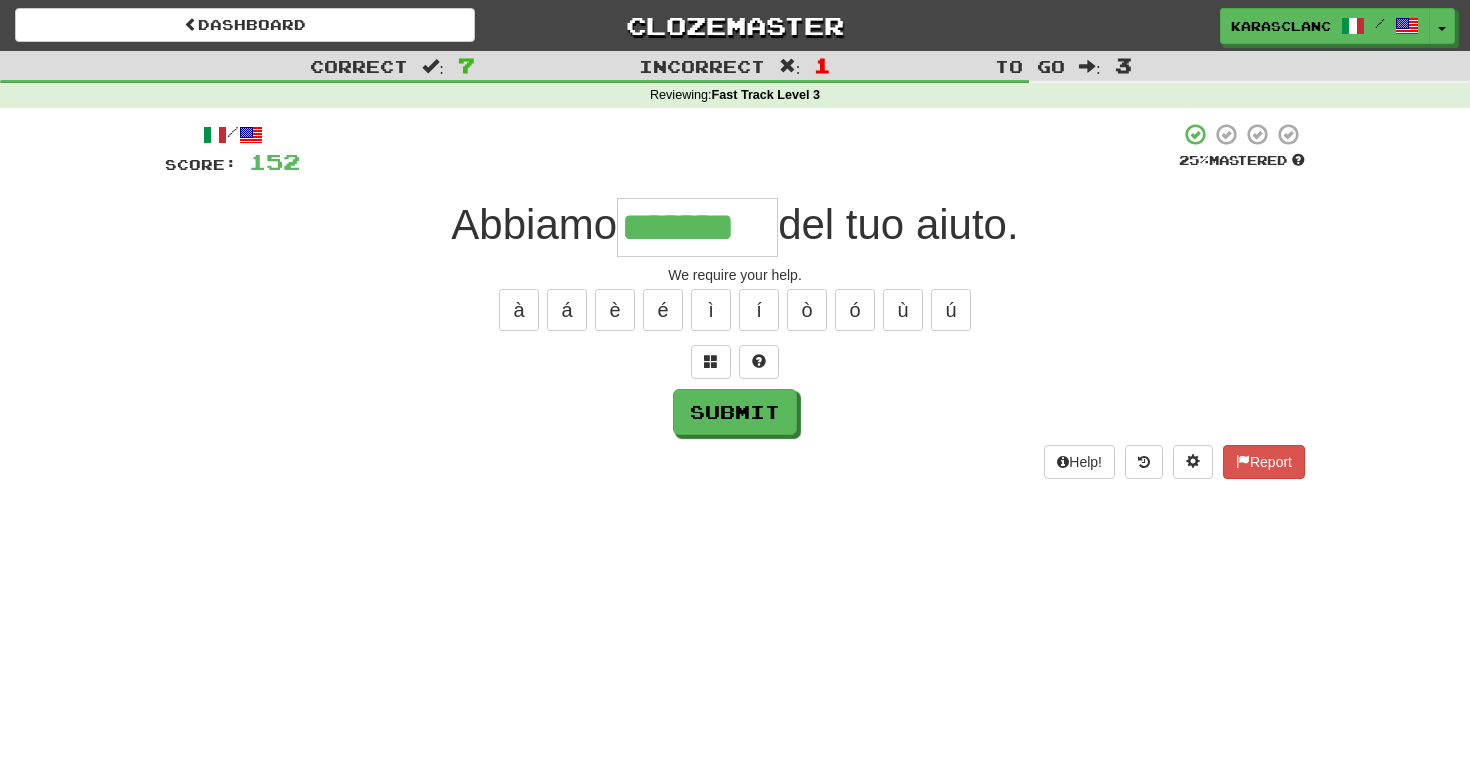 type on "*******" 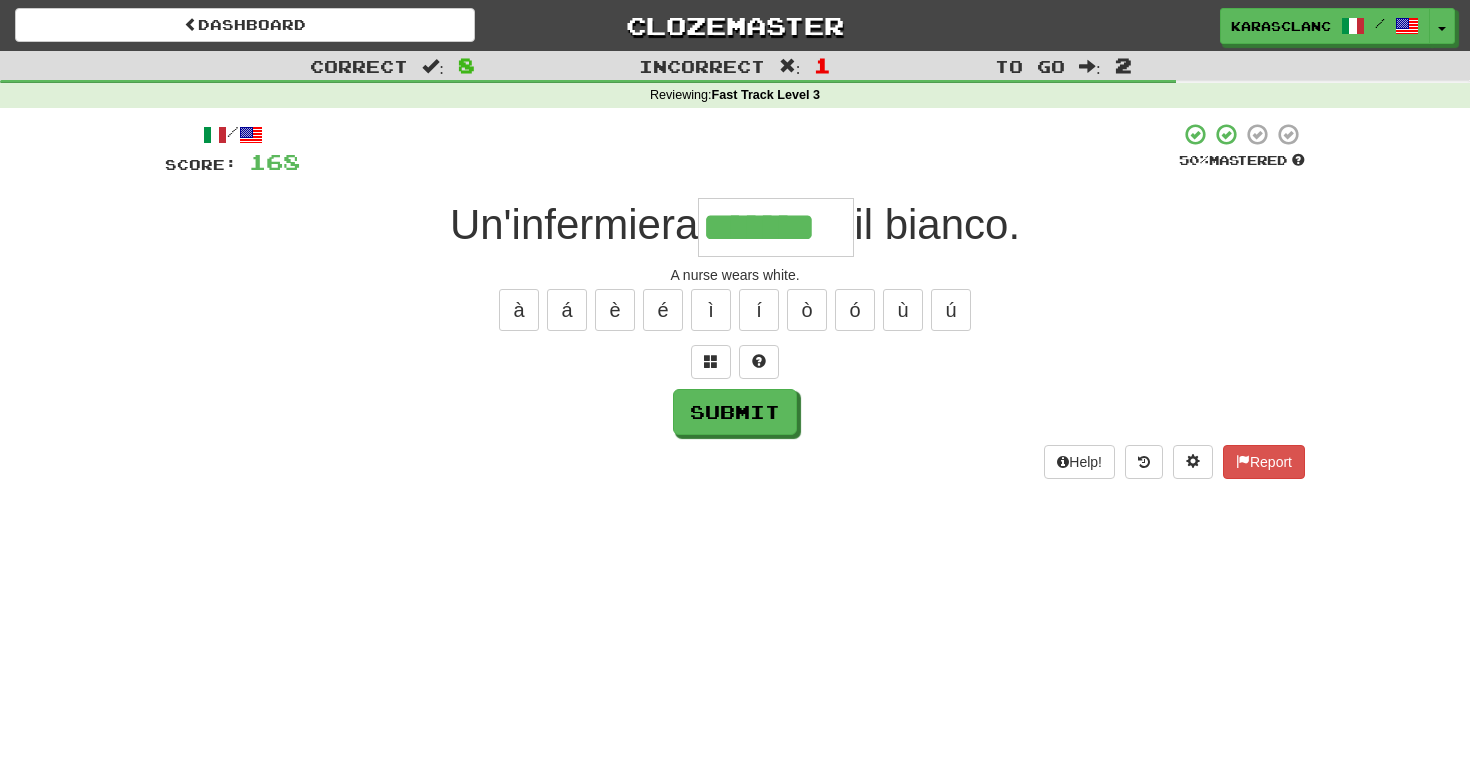 type on "*******" 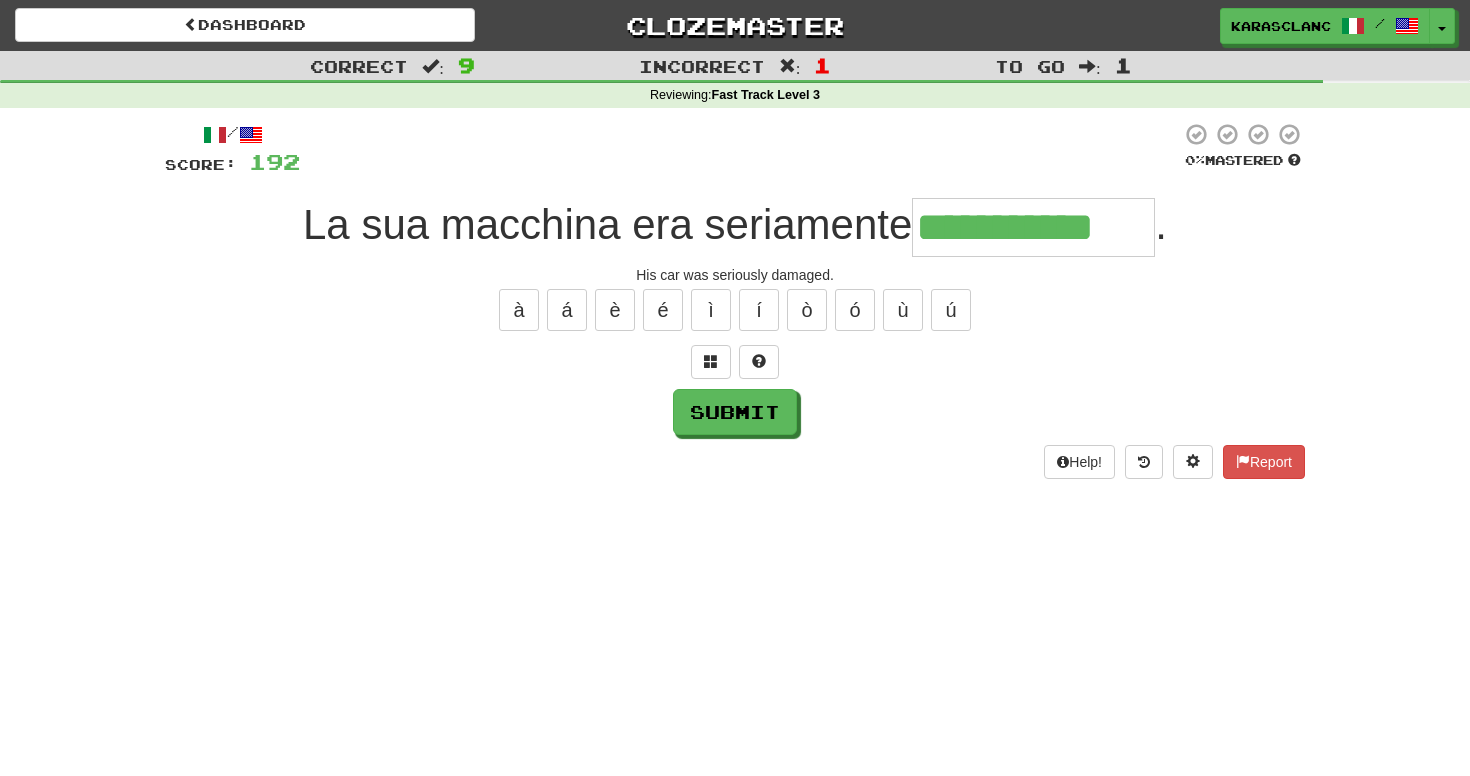 type on "**********" 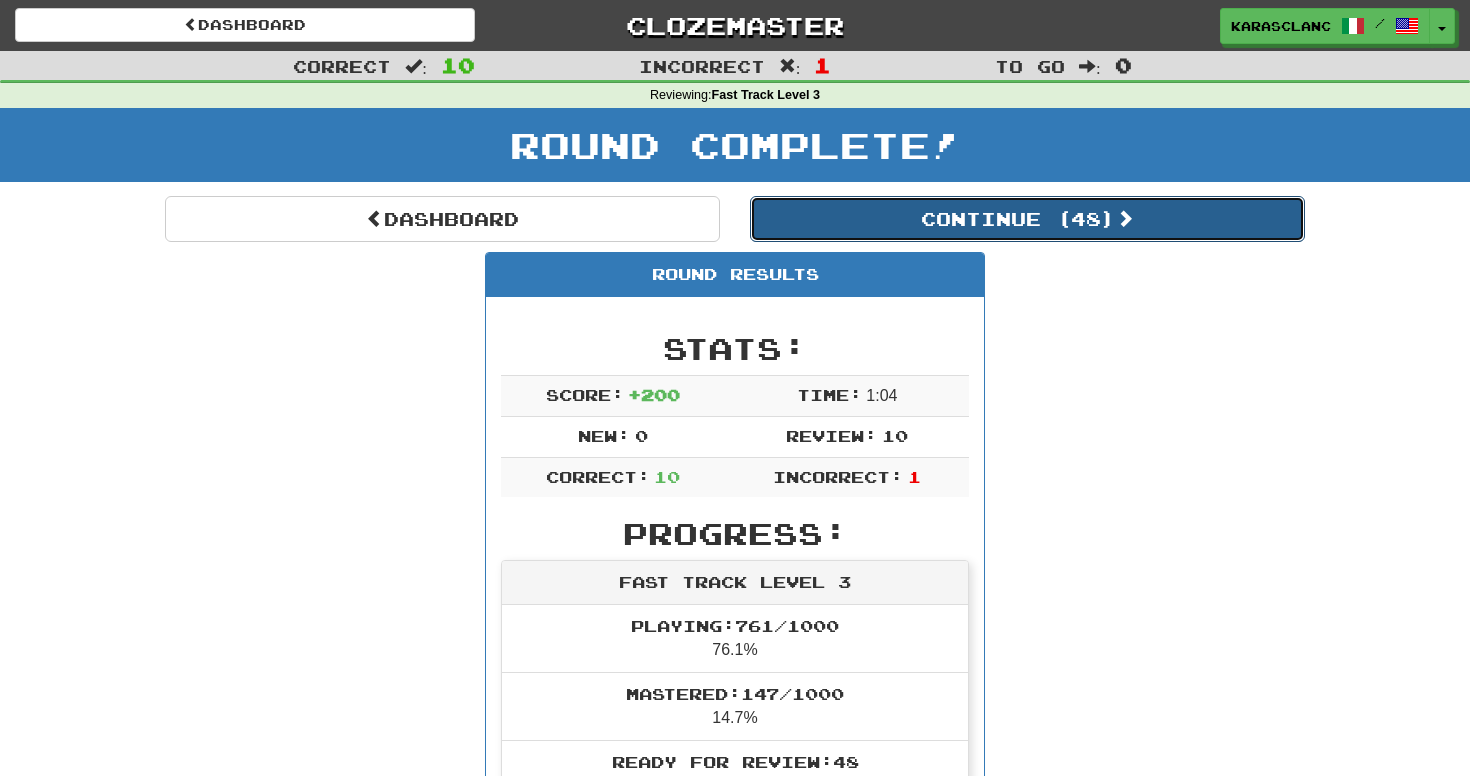 click on "Continue ( 48 )" at bounding box center (1027, 219) 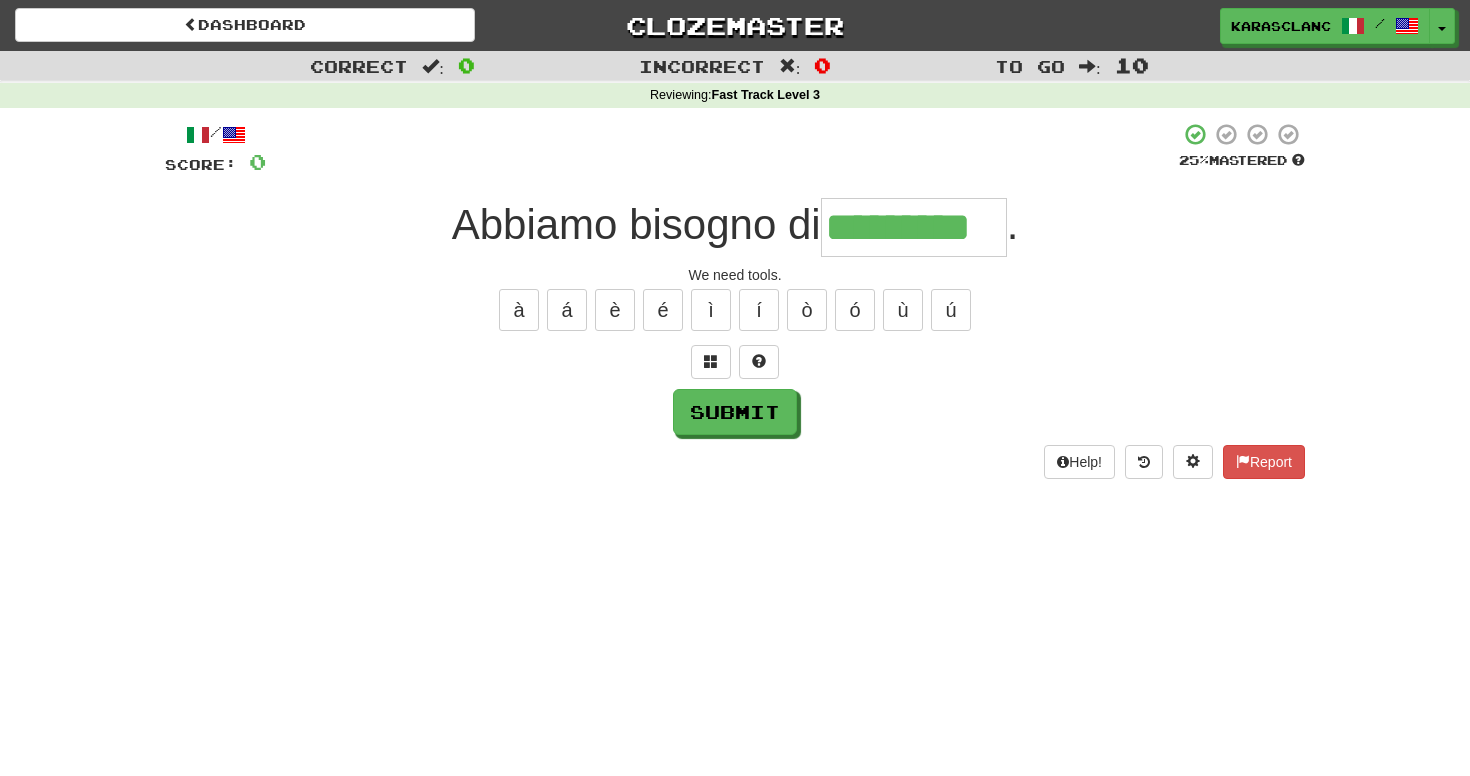 type on "*********" 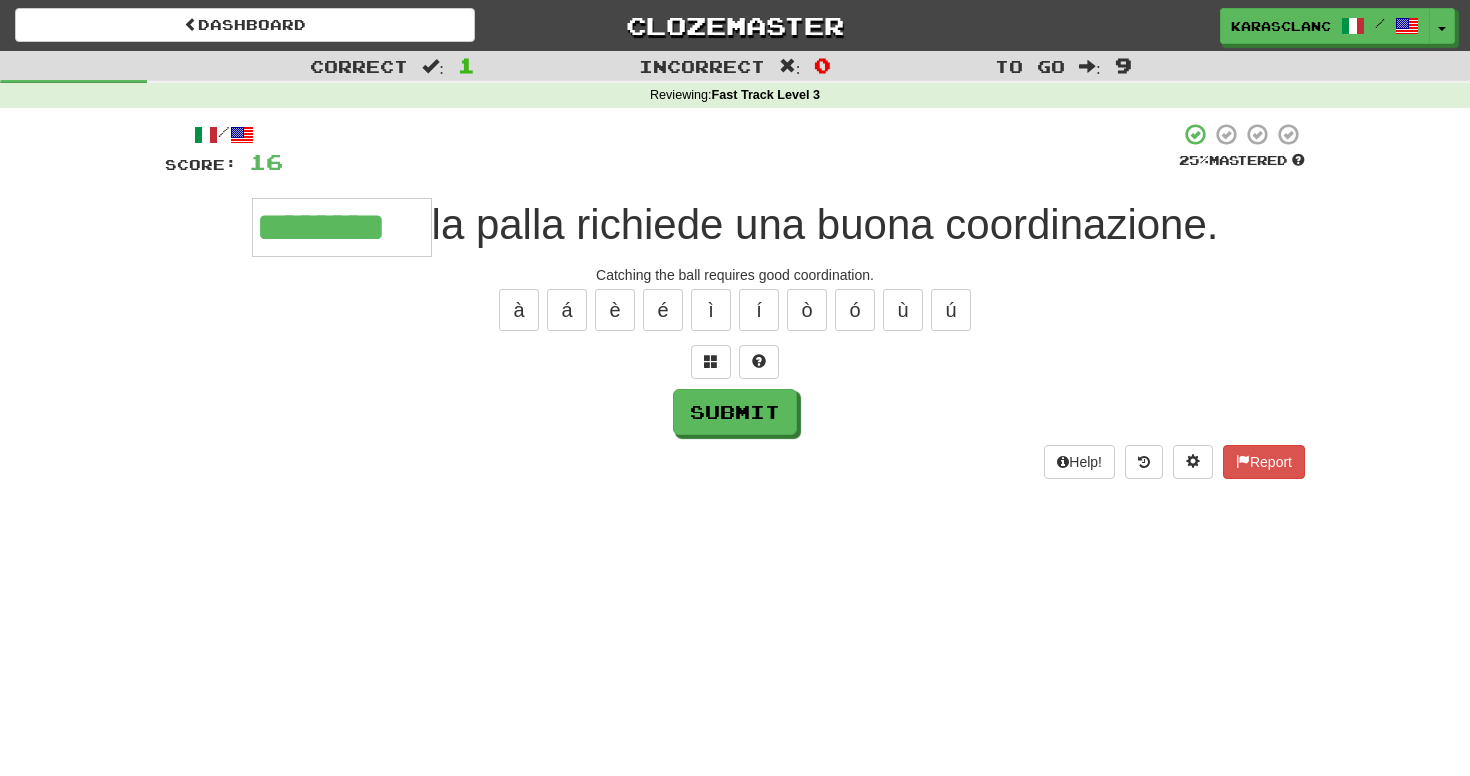 type on "********" 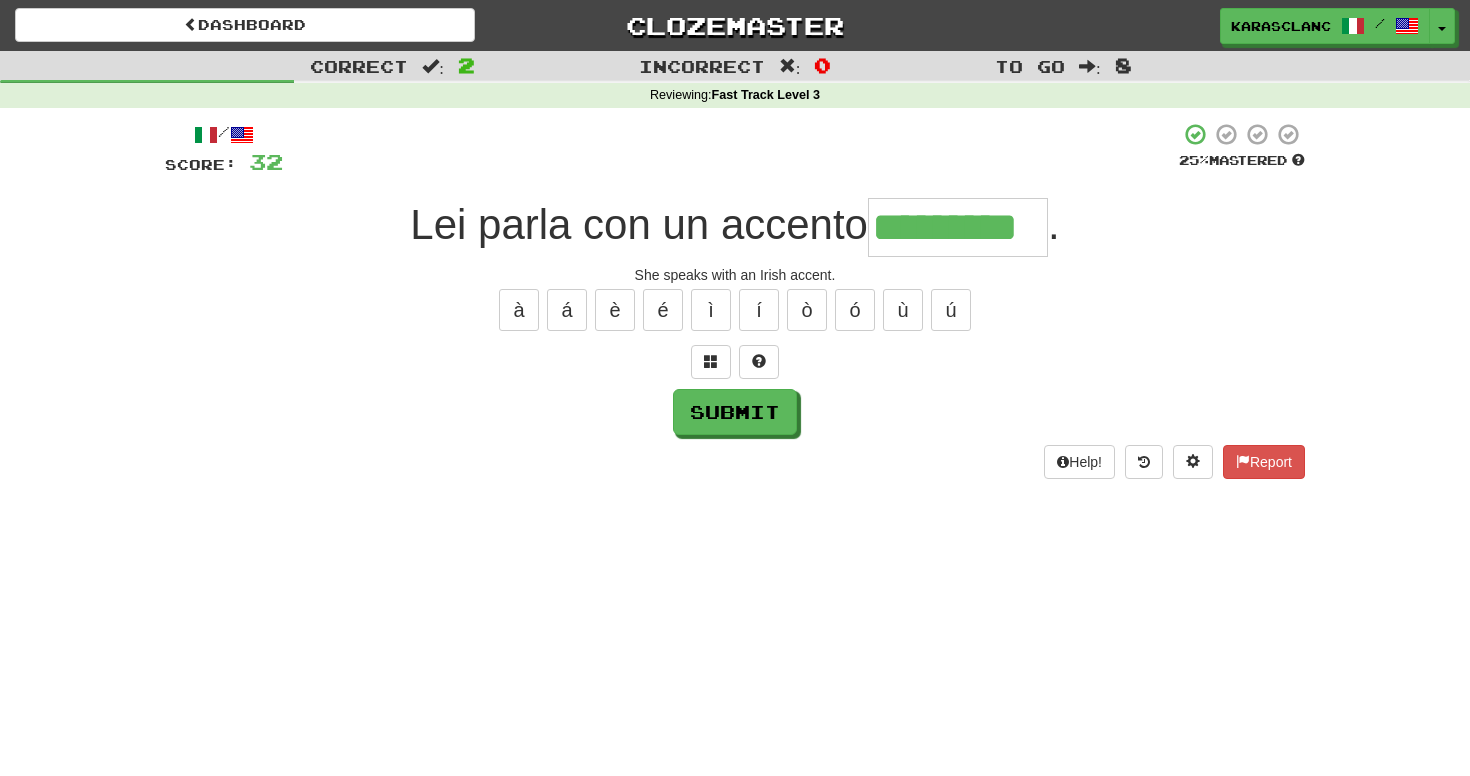 type on "*********" 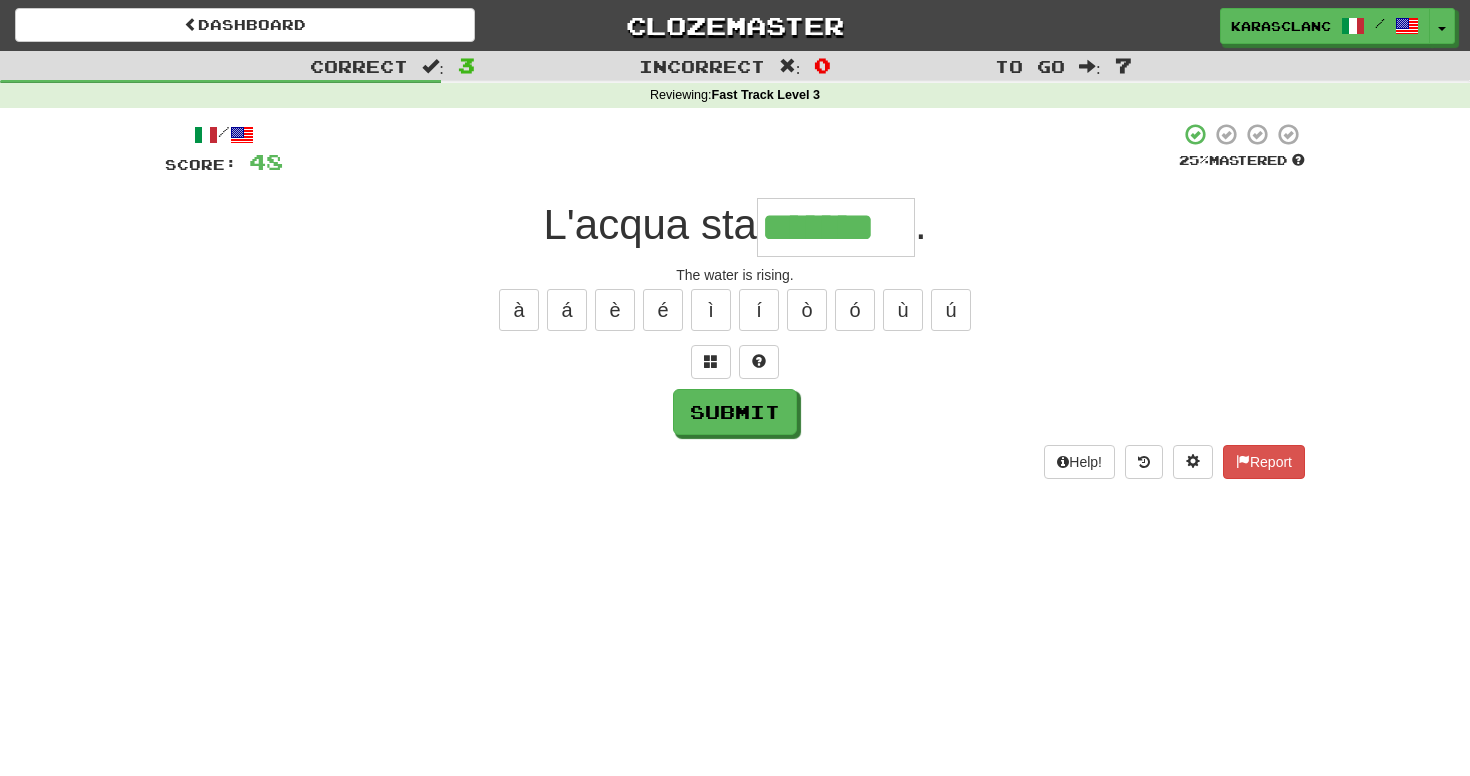 type on "*******" 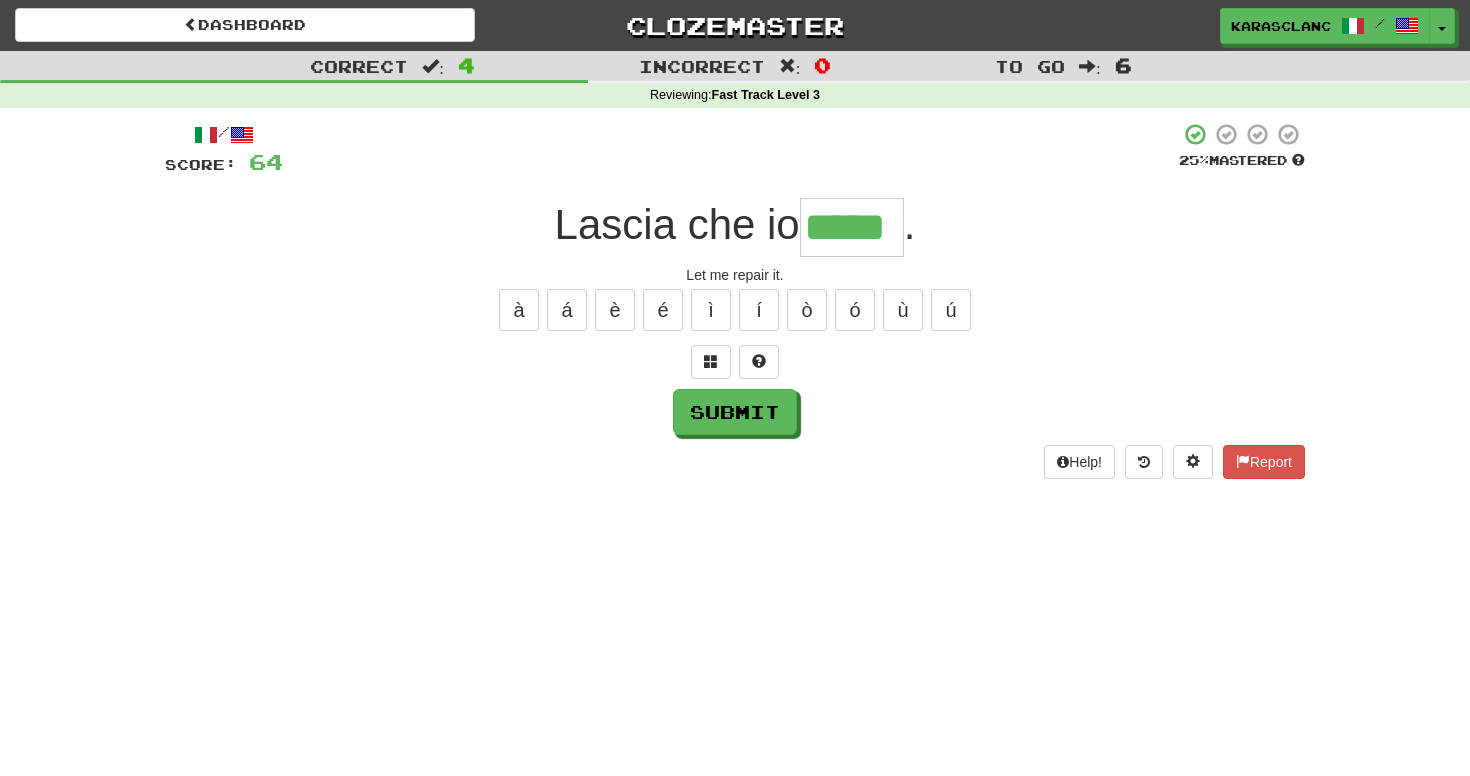 scroll, scrollTop: 0, scrollLeft: 0, axis: both 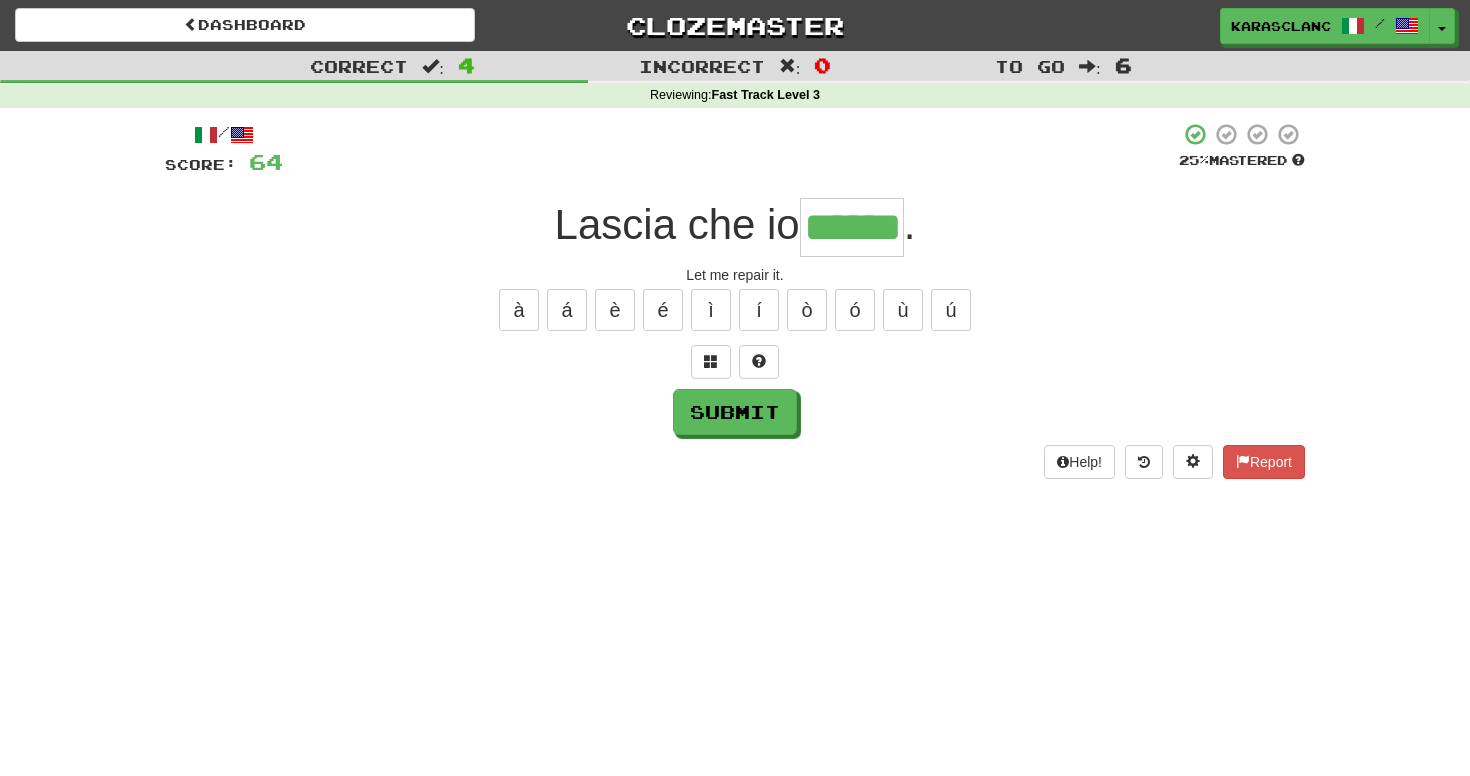 type on "******" 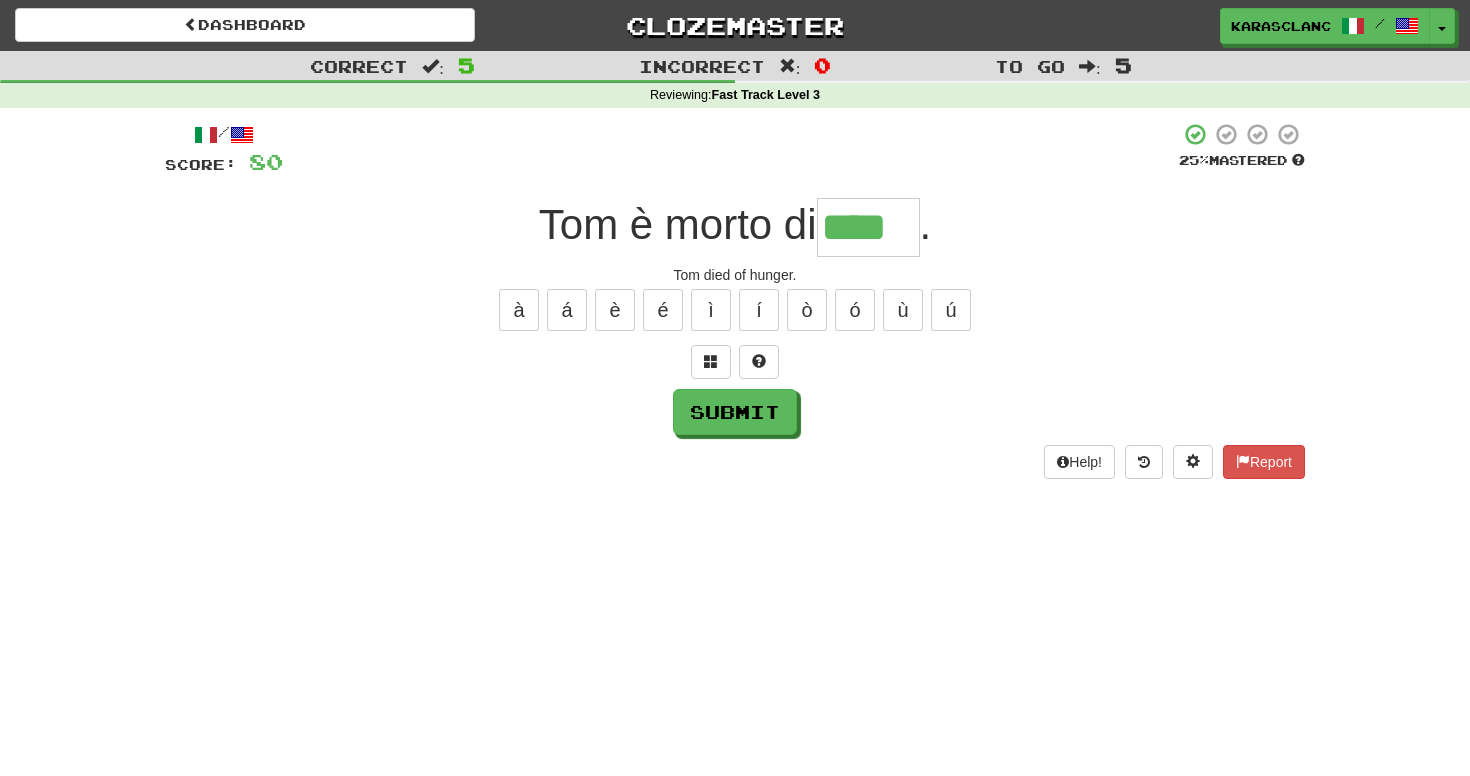 type on "****" 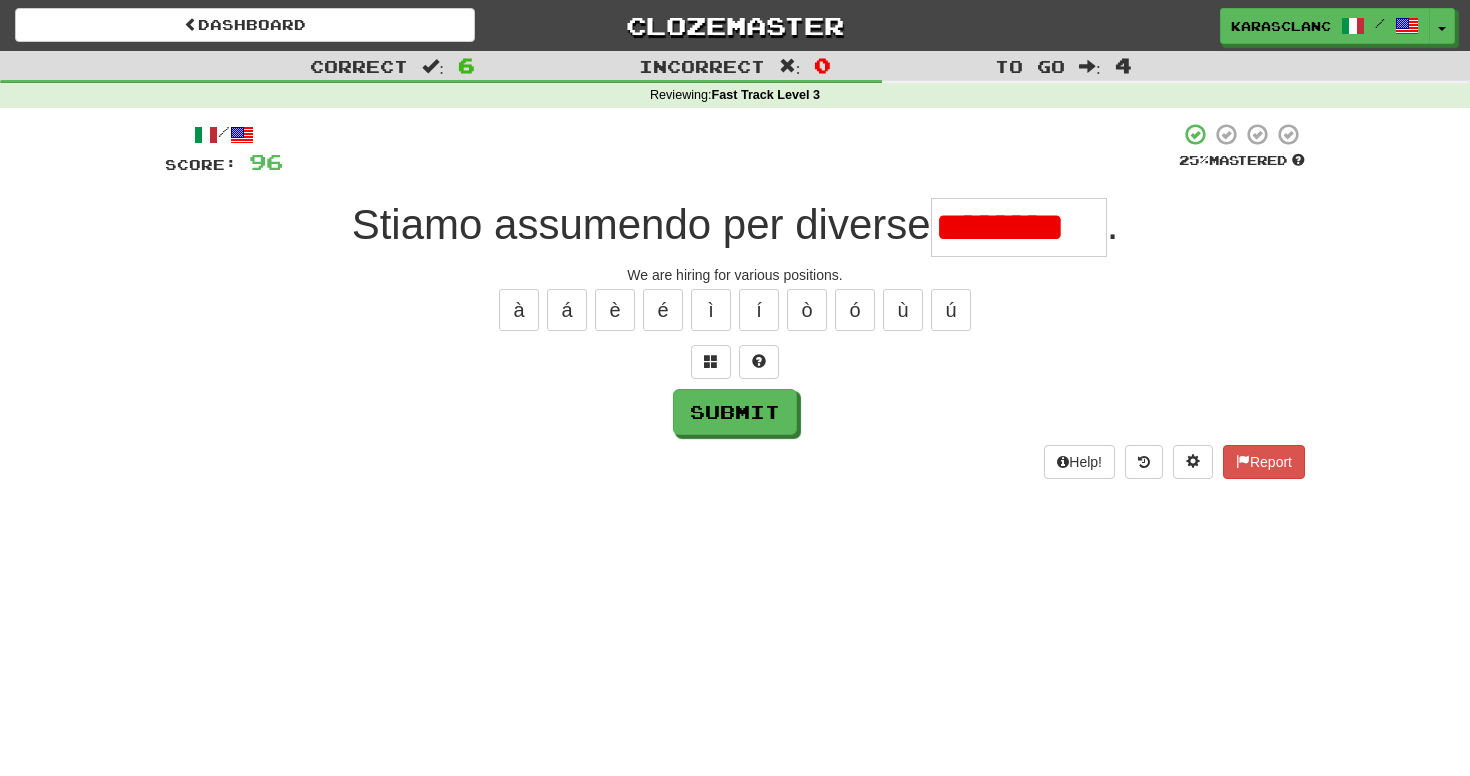 scroll, scrollTop: 0, scrollLeft: 0, axis: both 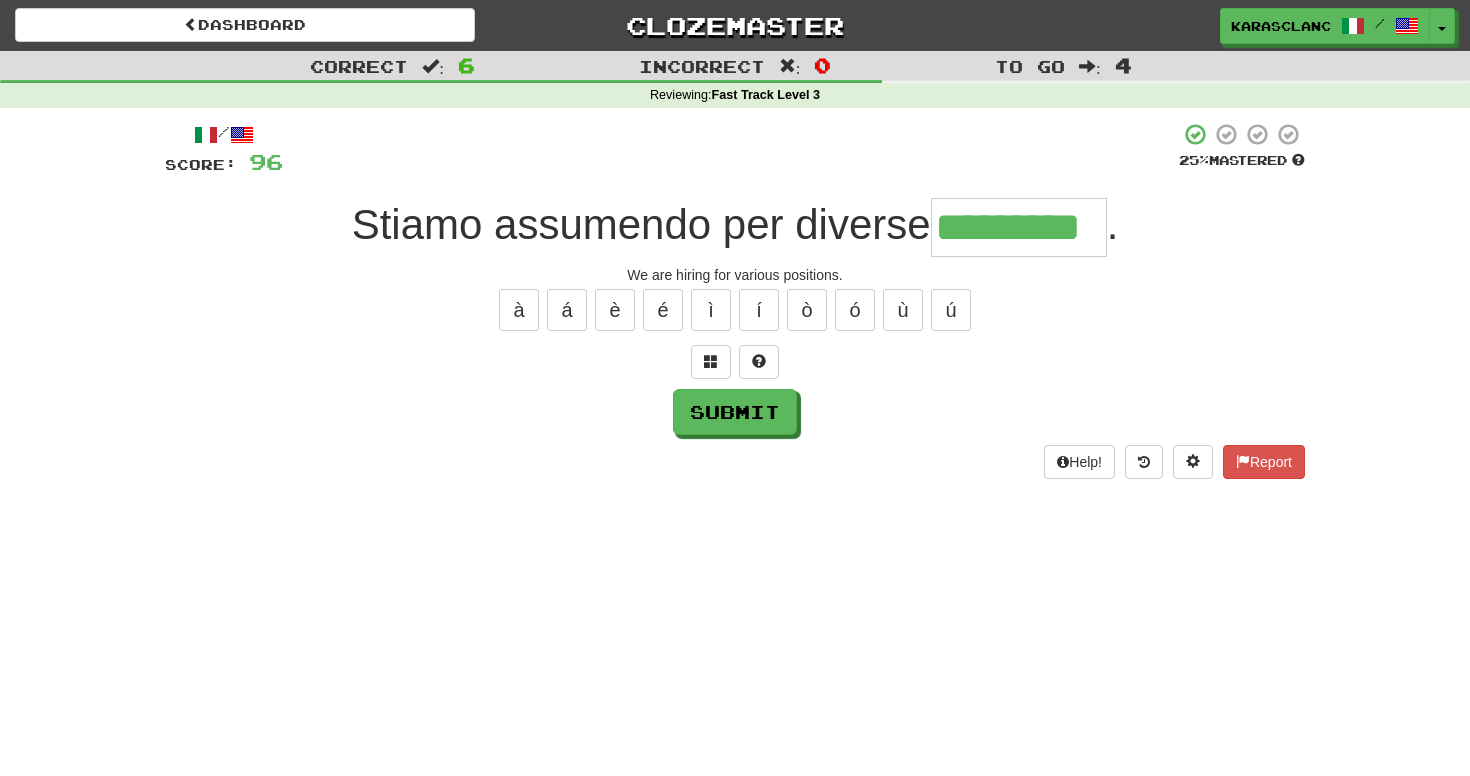 type on "*********" 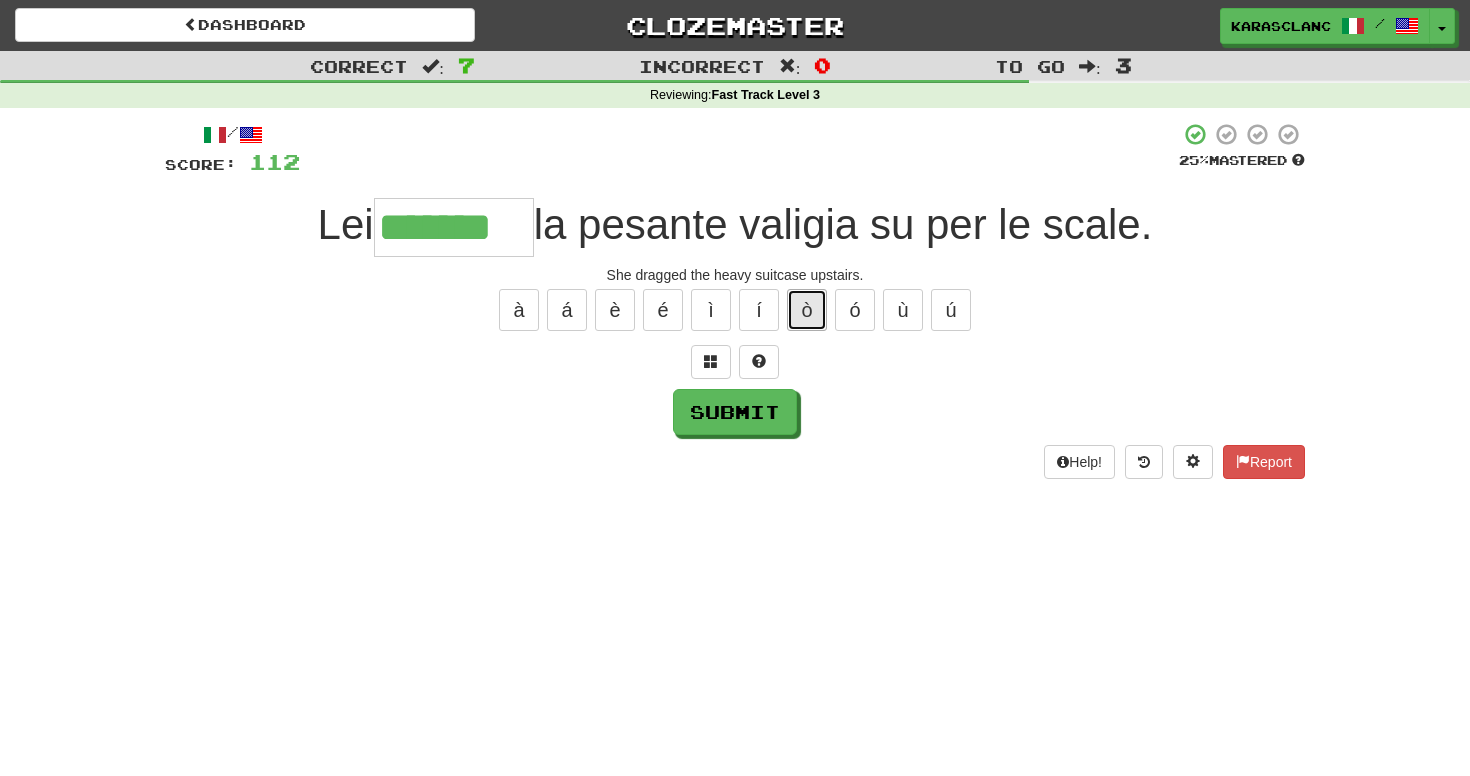 click on "ò" at bounding box center [807, 310] 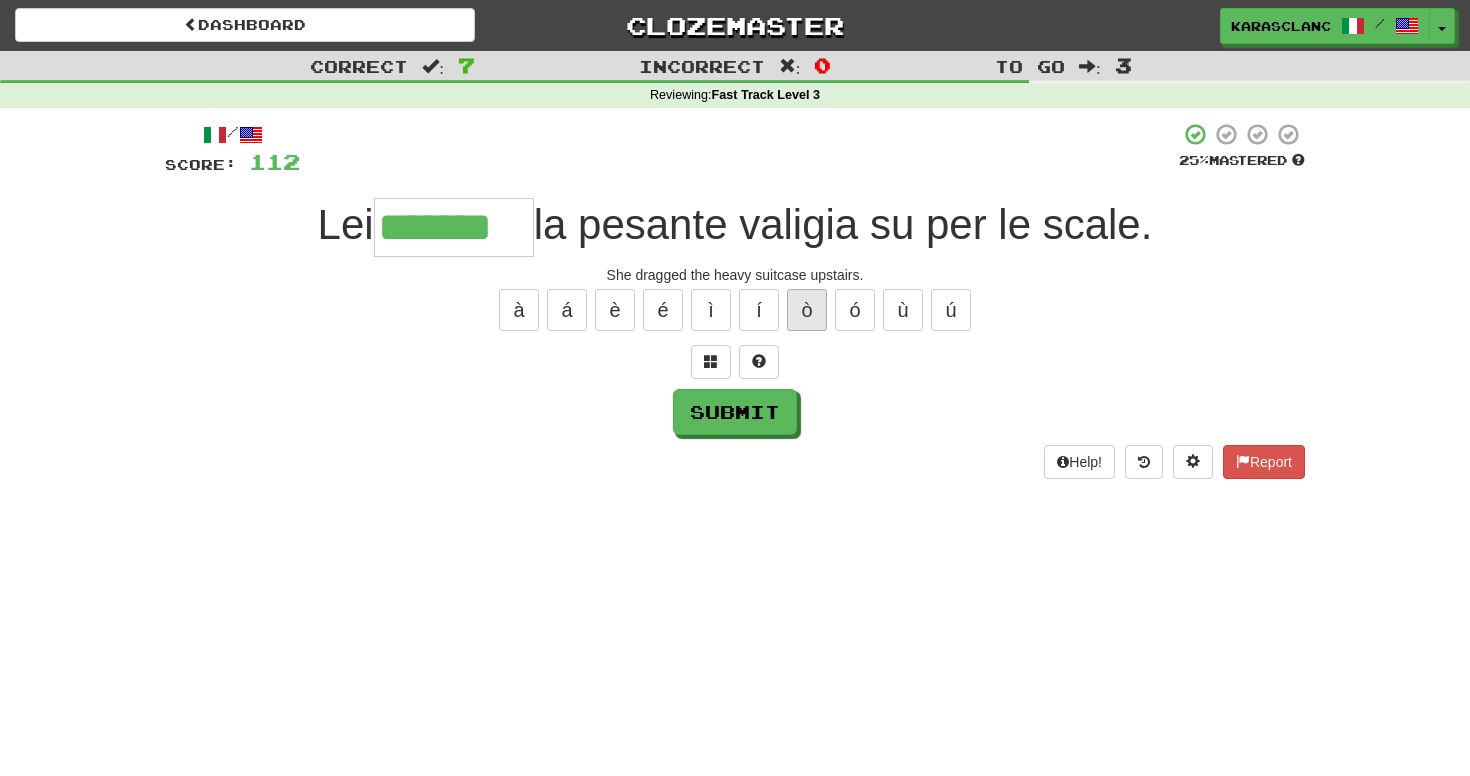 type on "********" 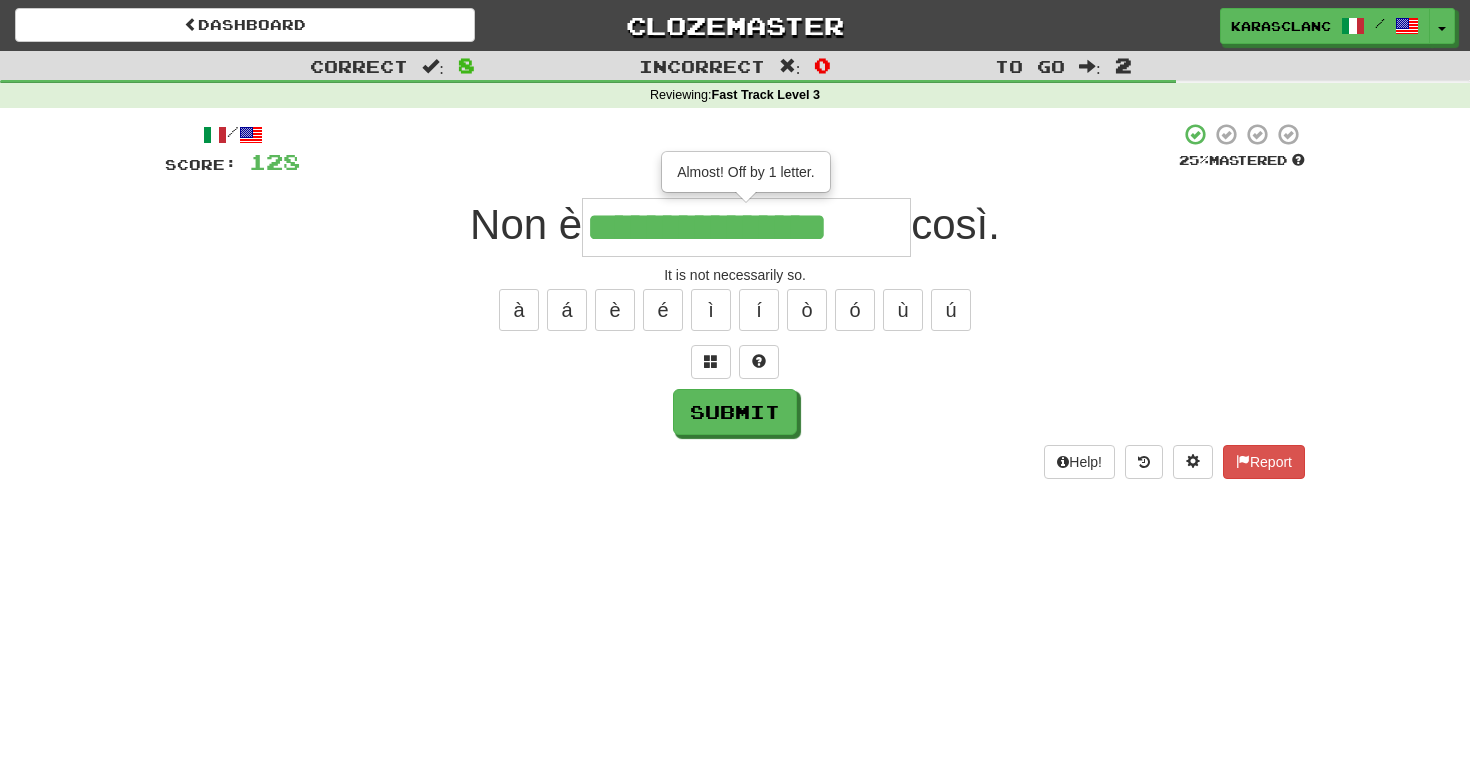 type on "**********" 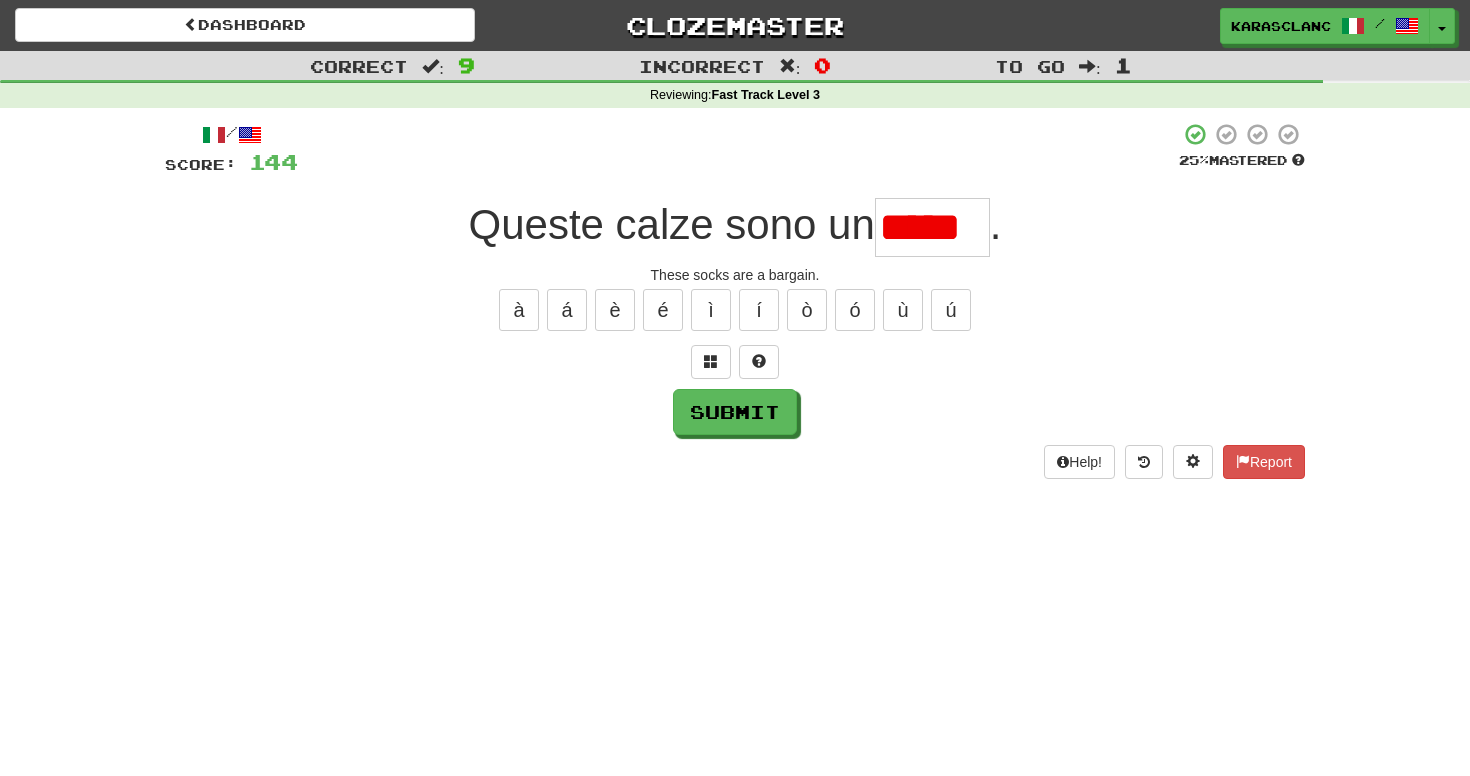scroll, scrollTop: 0, scrollLeft: 0, axis: both 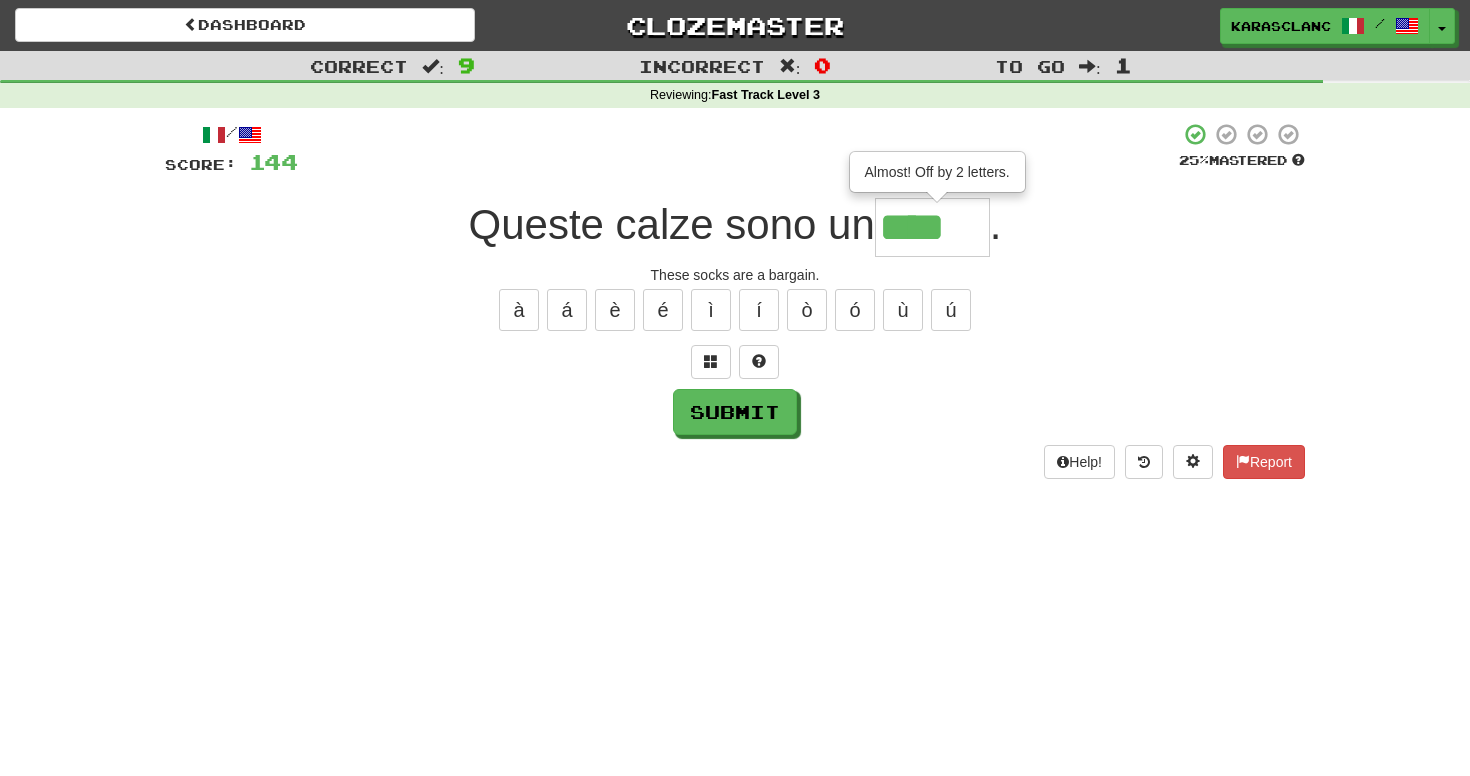 type on "******" 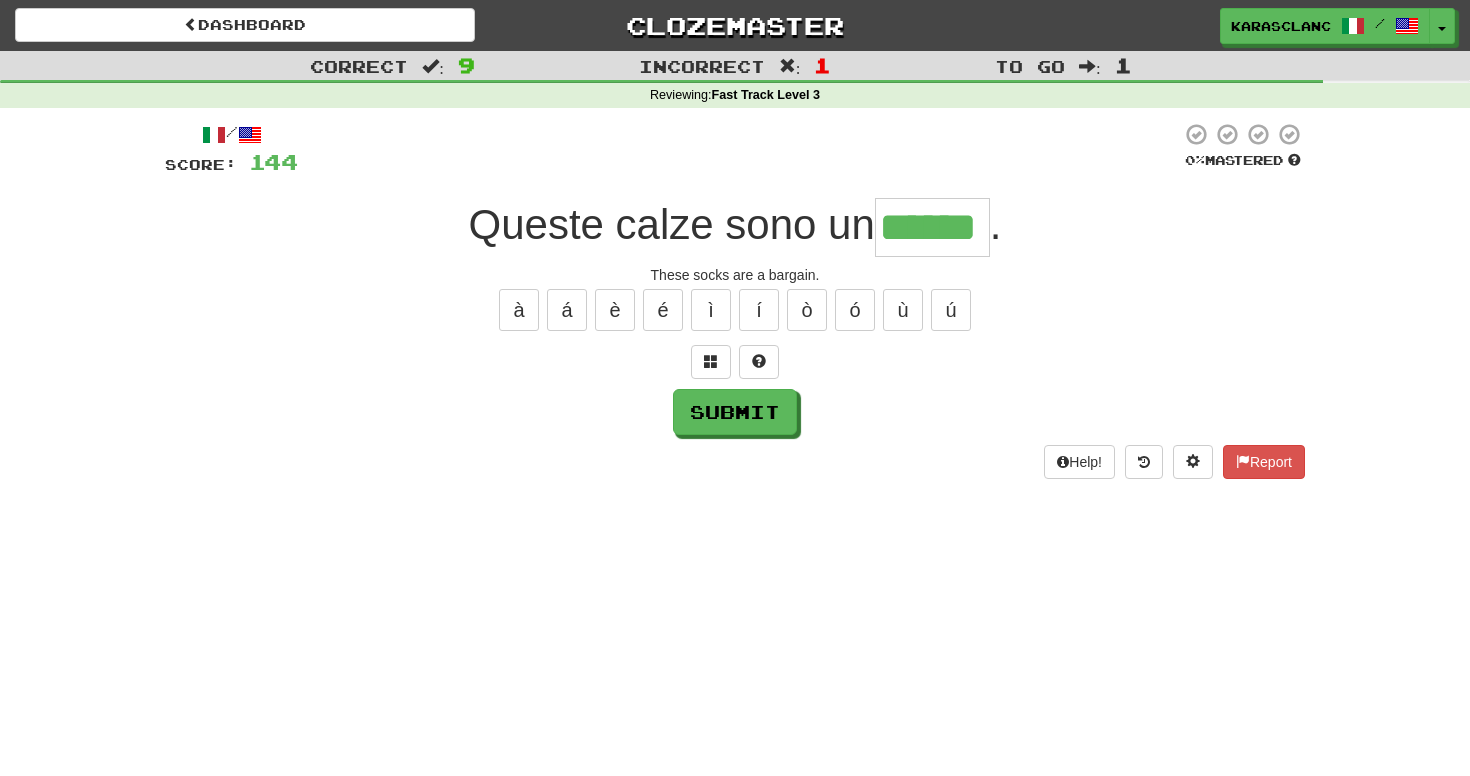 type on "******" 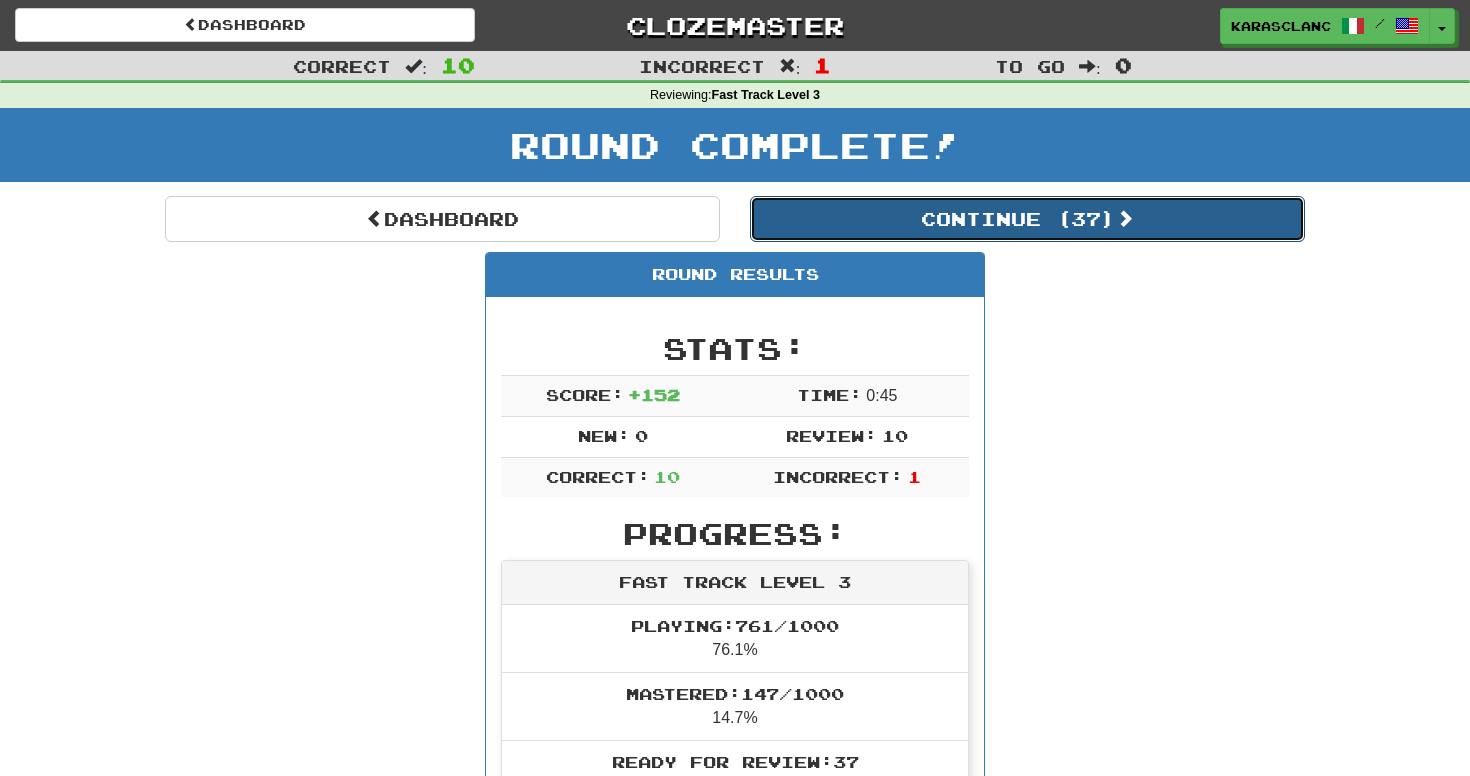 click on "Continue ( 37 )" at bounding box center (1027, 219) 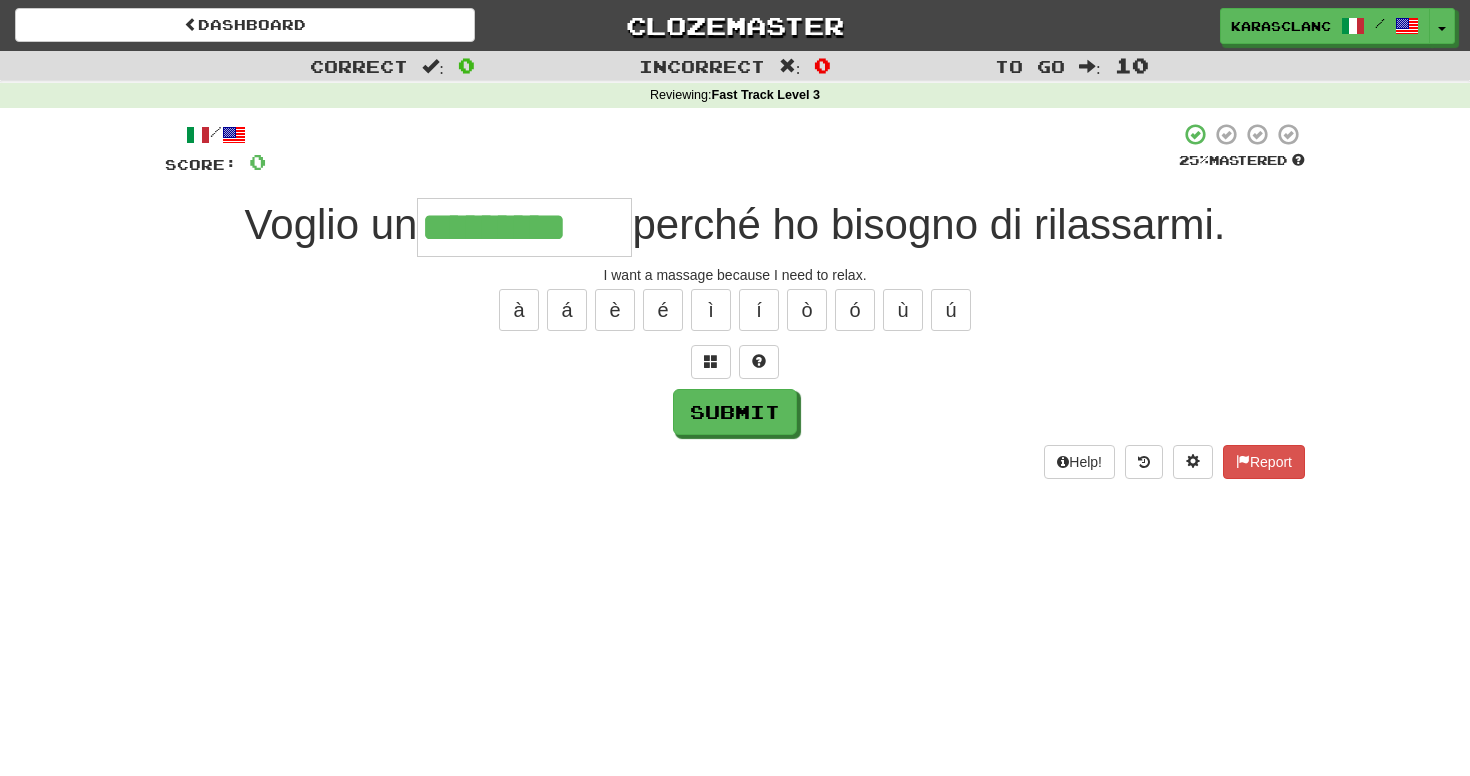 type on "*********" 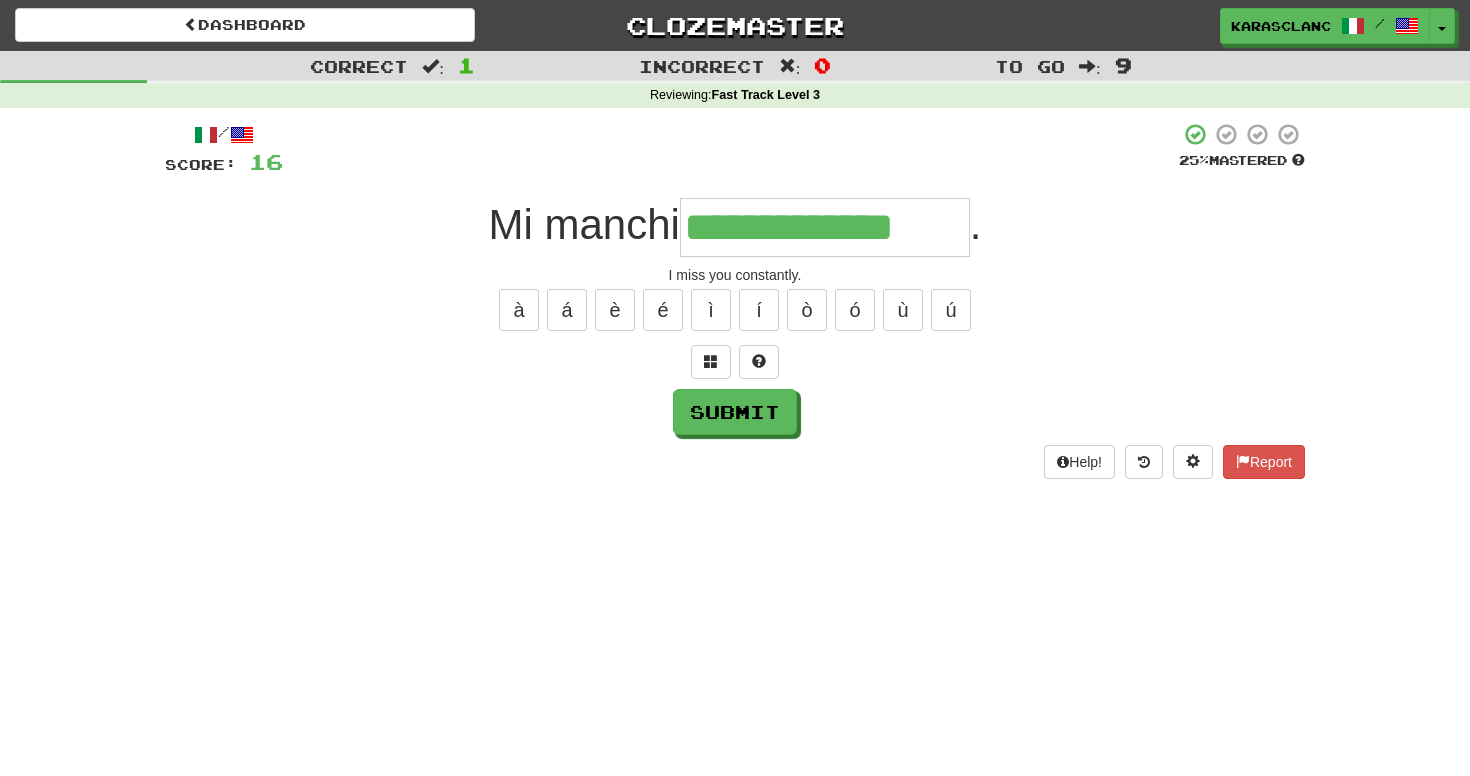 type on "**********" 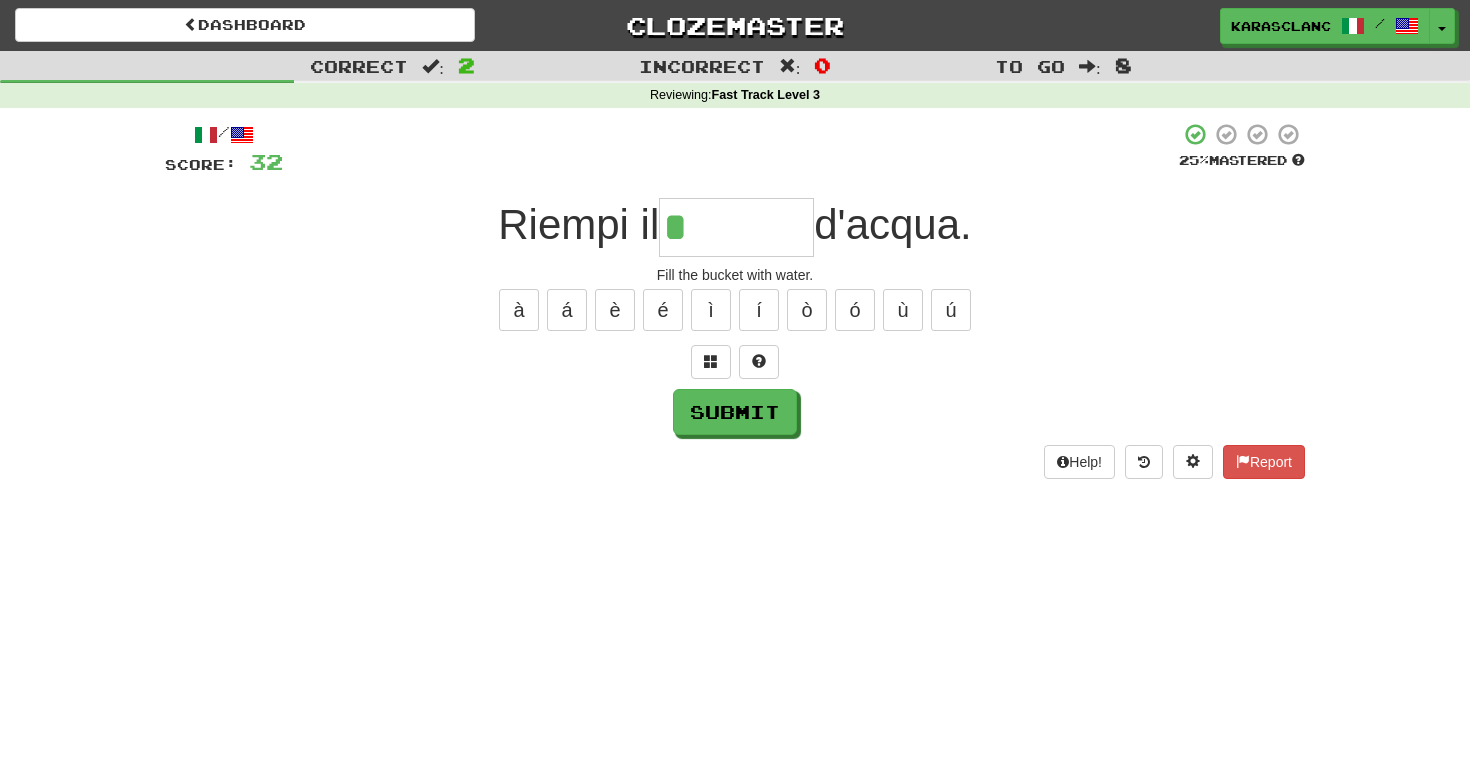 type on "*******" 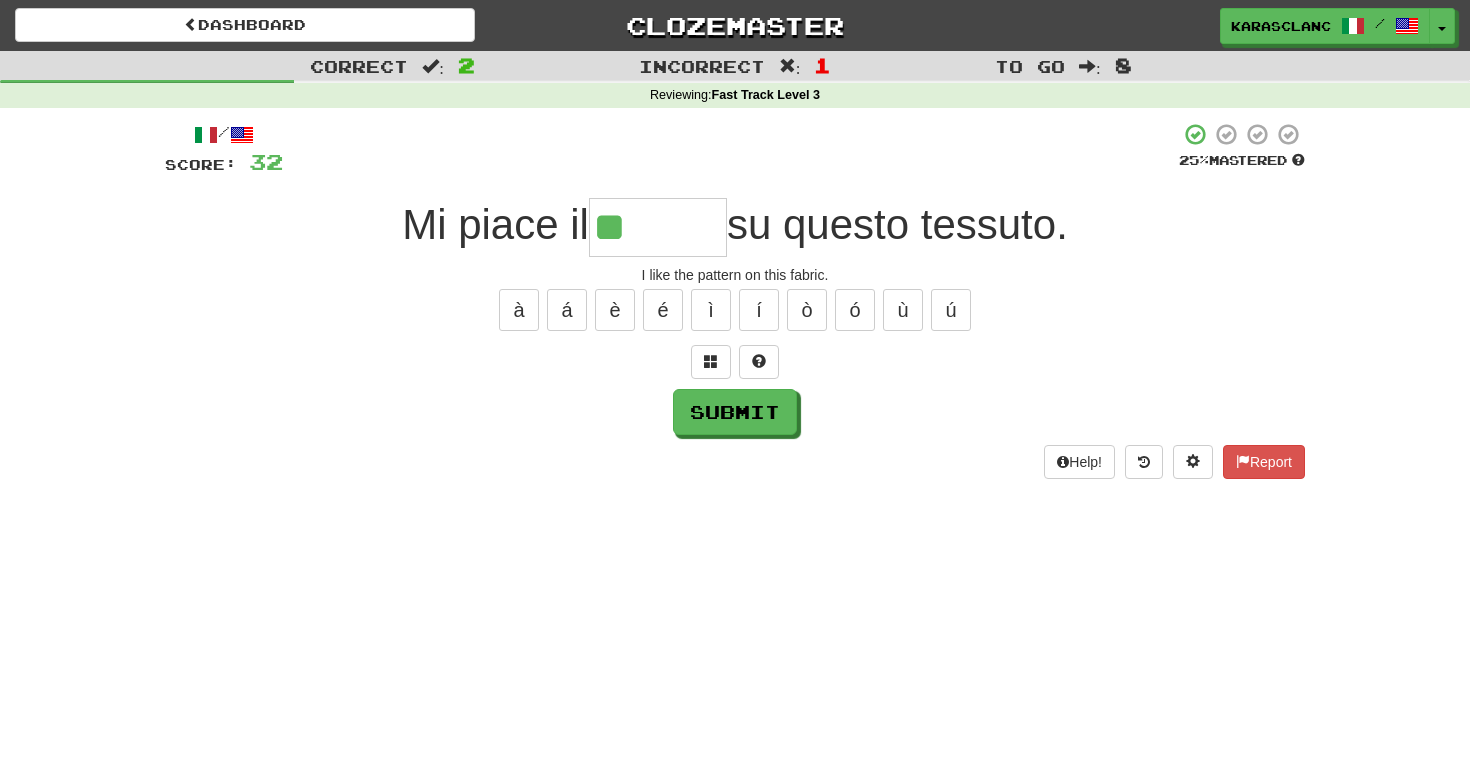 type on "******" 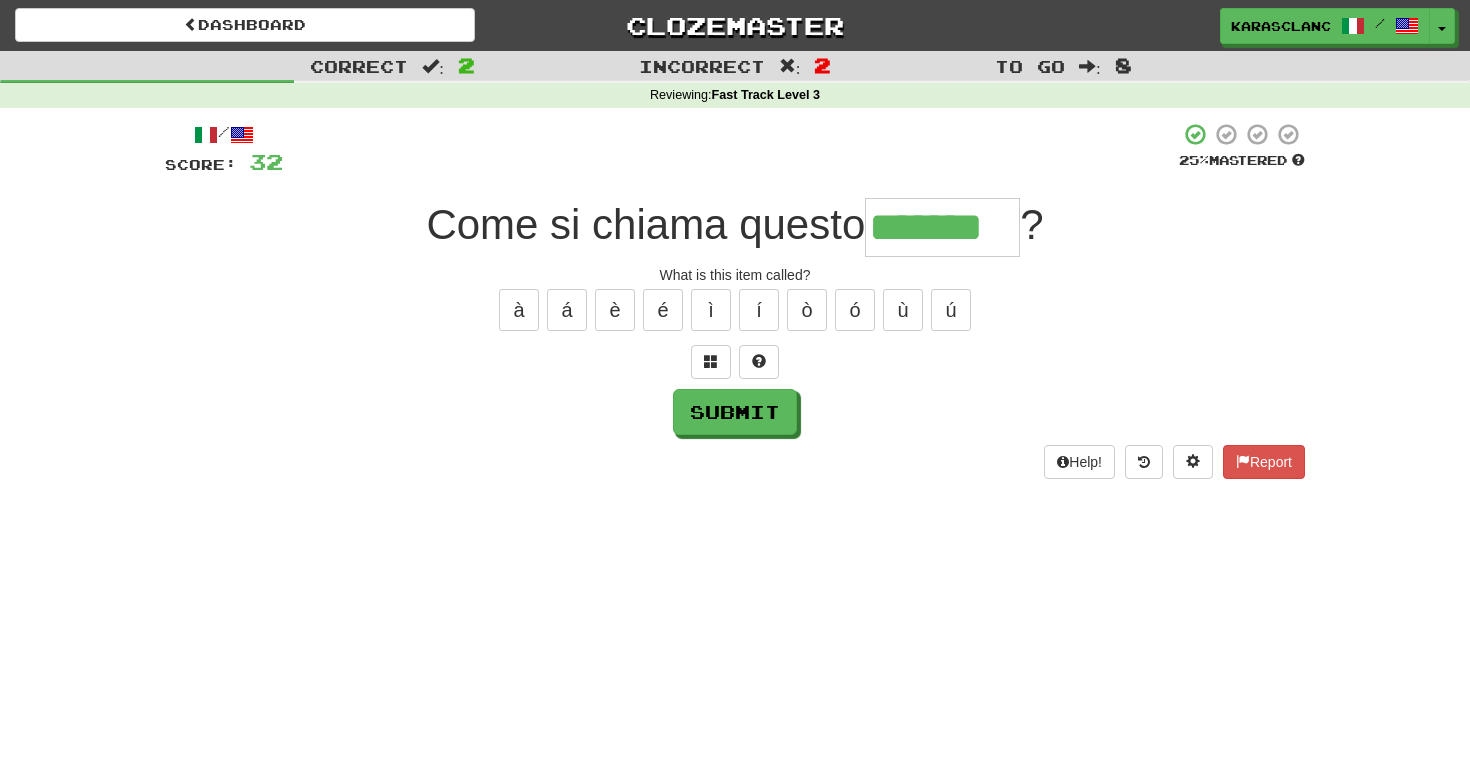 type on "*******" 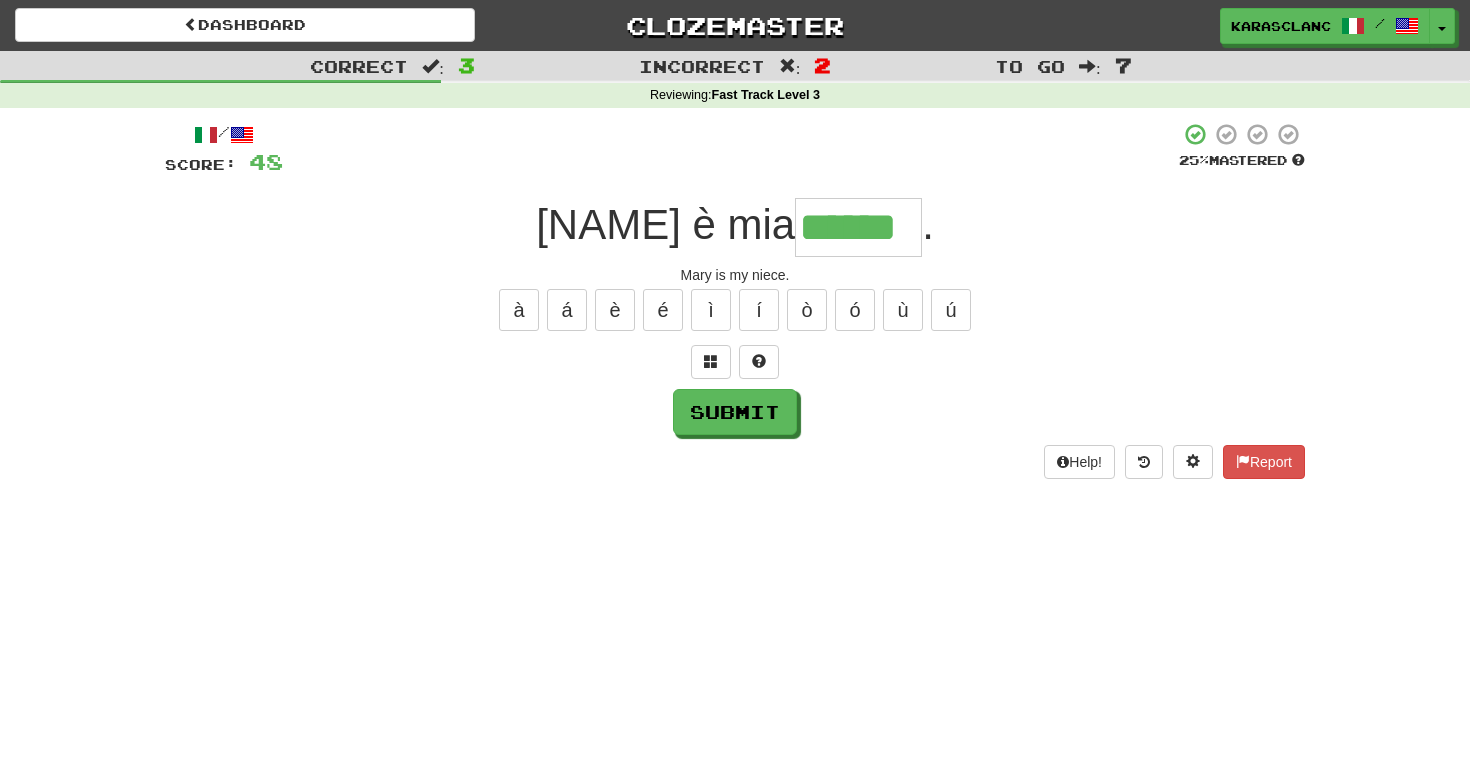 type on "******" 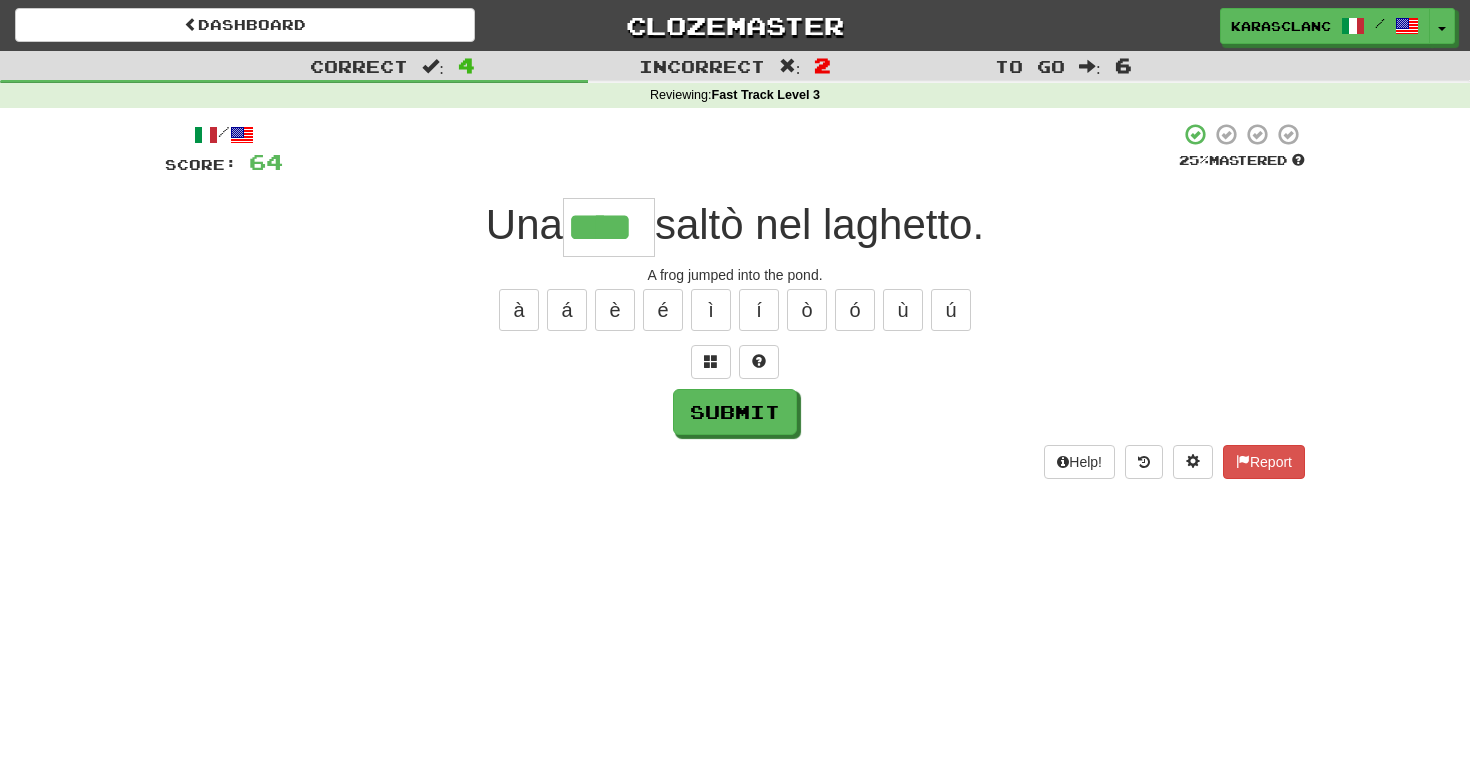 type on "****" 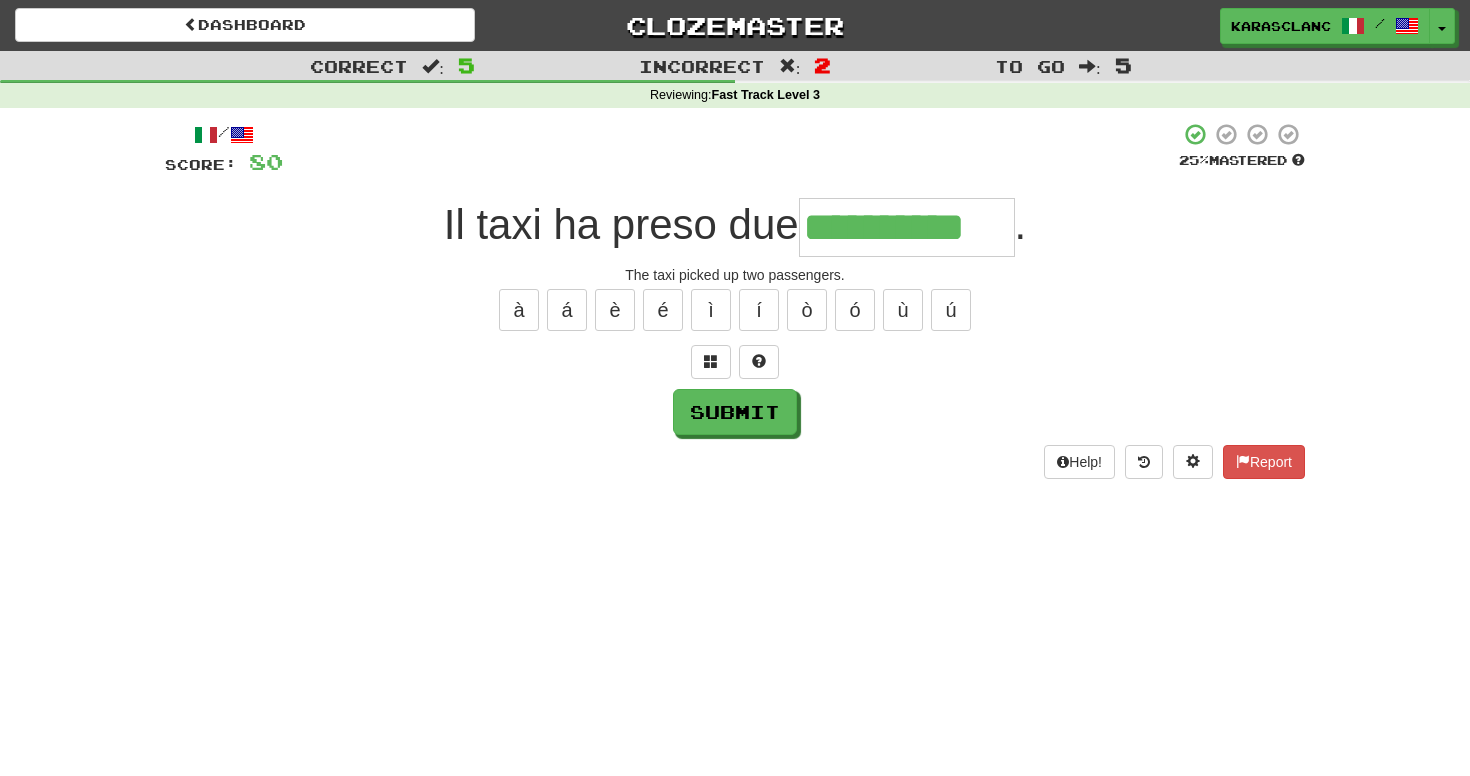type on "**********" 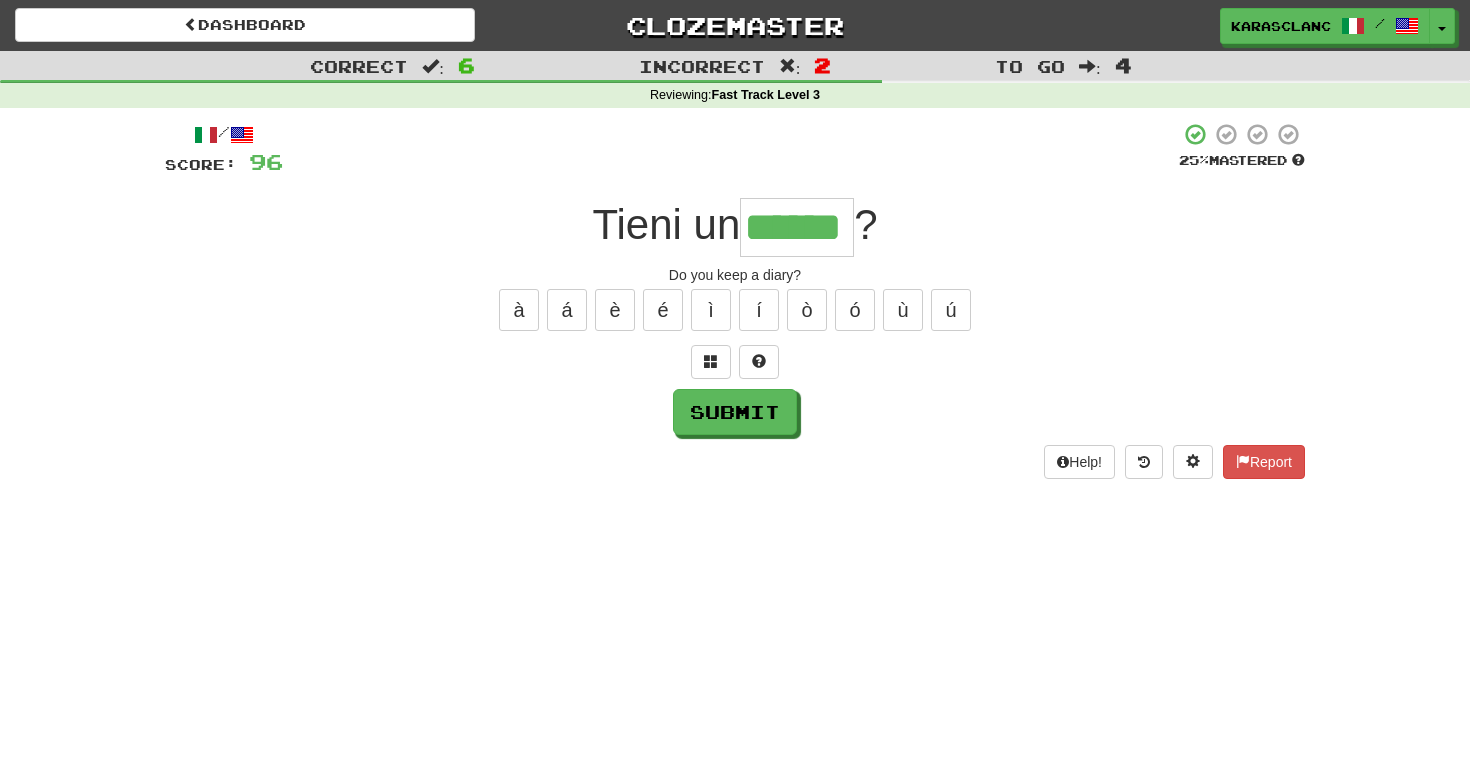 type on "******" 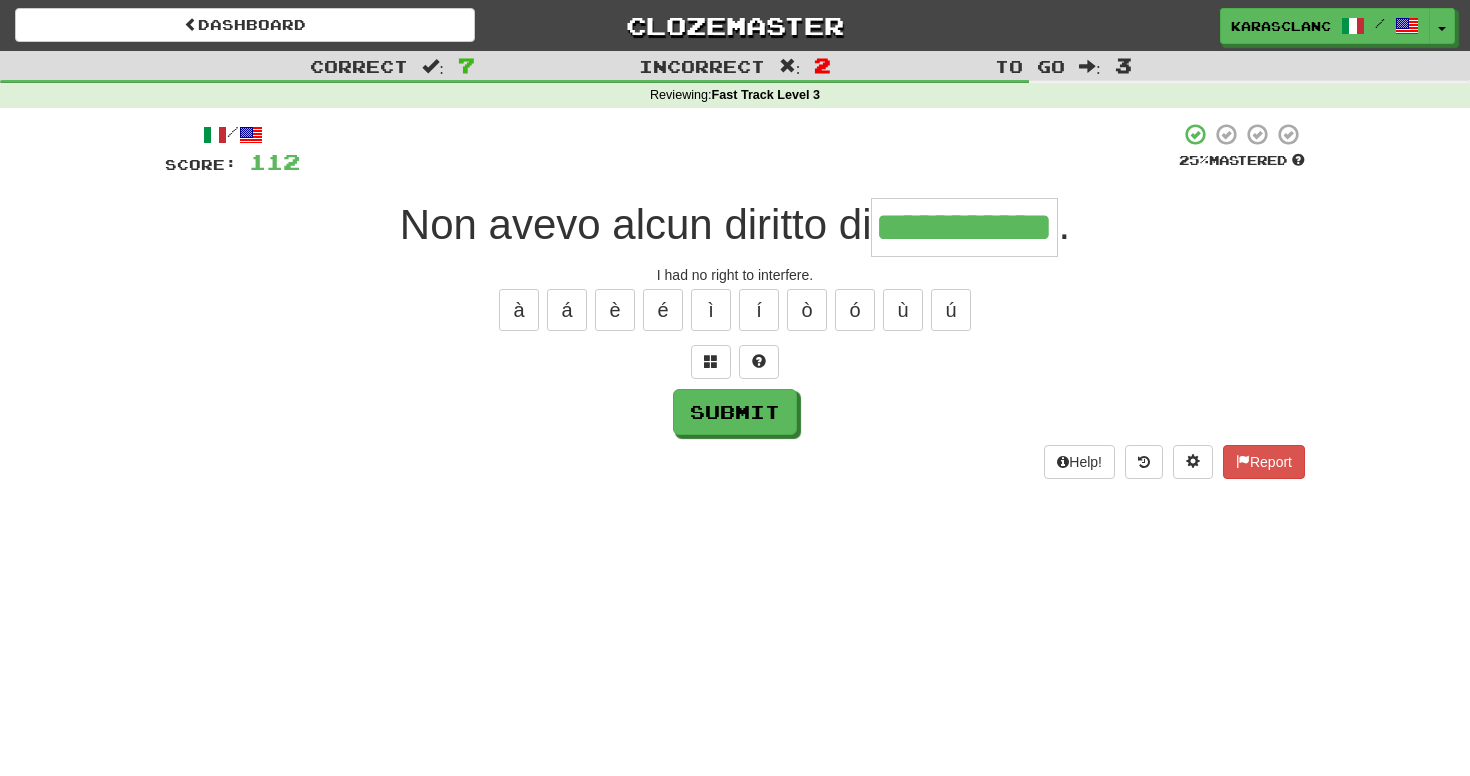 type on "**********" 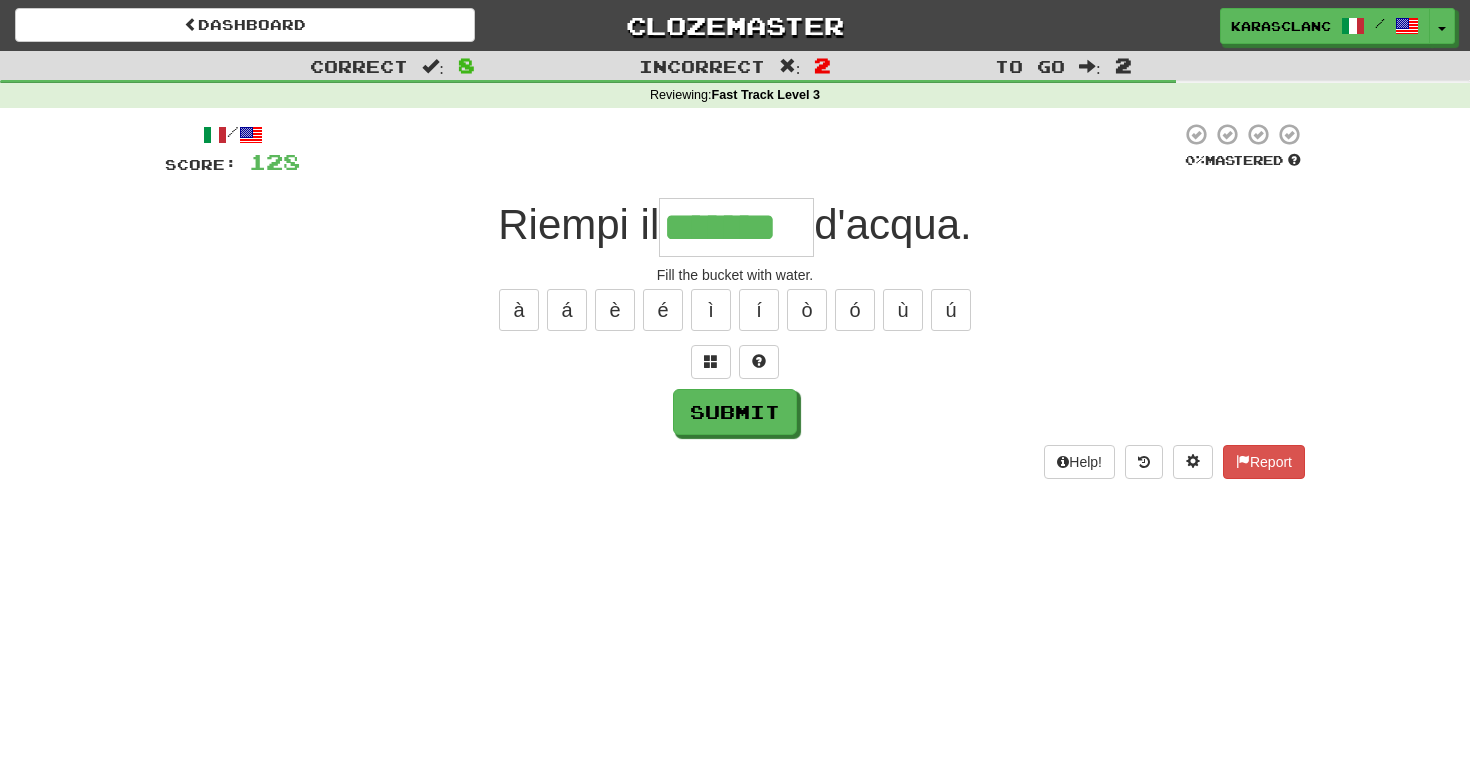 type on "*******" 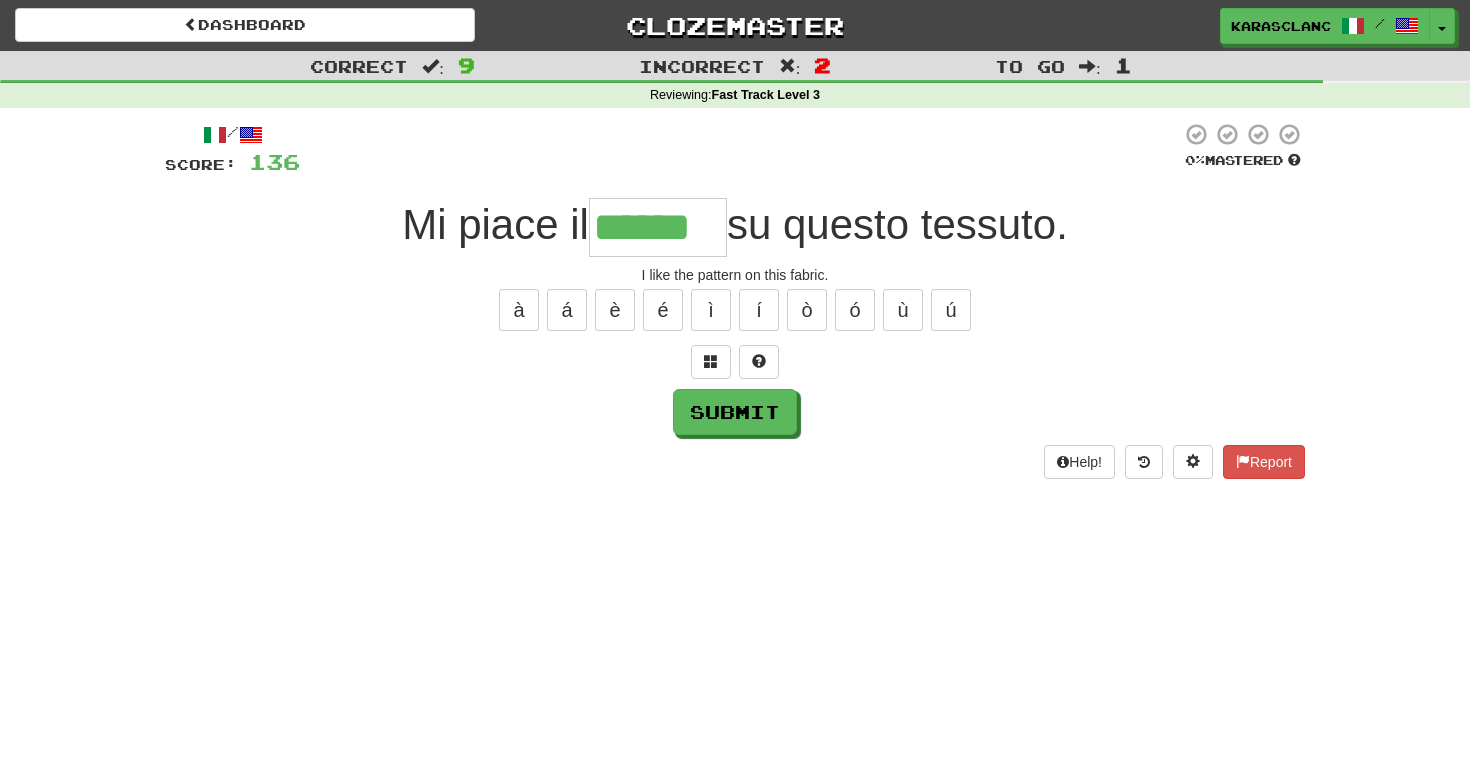 type on "******" 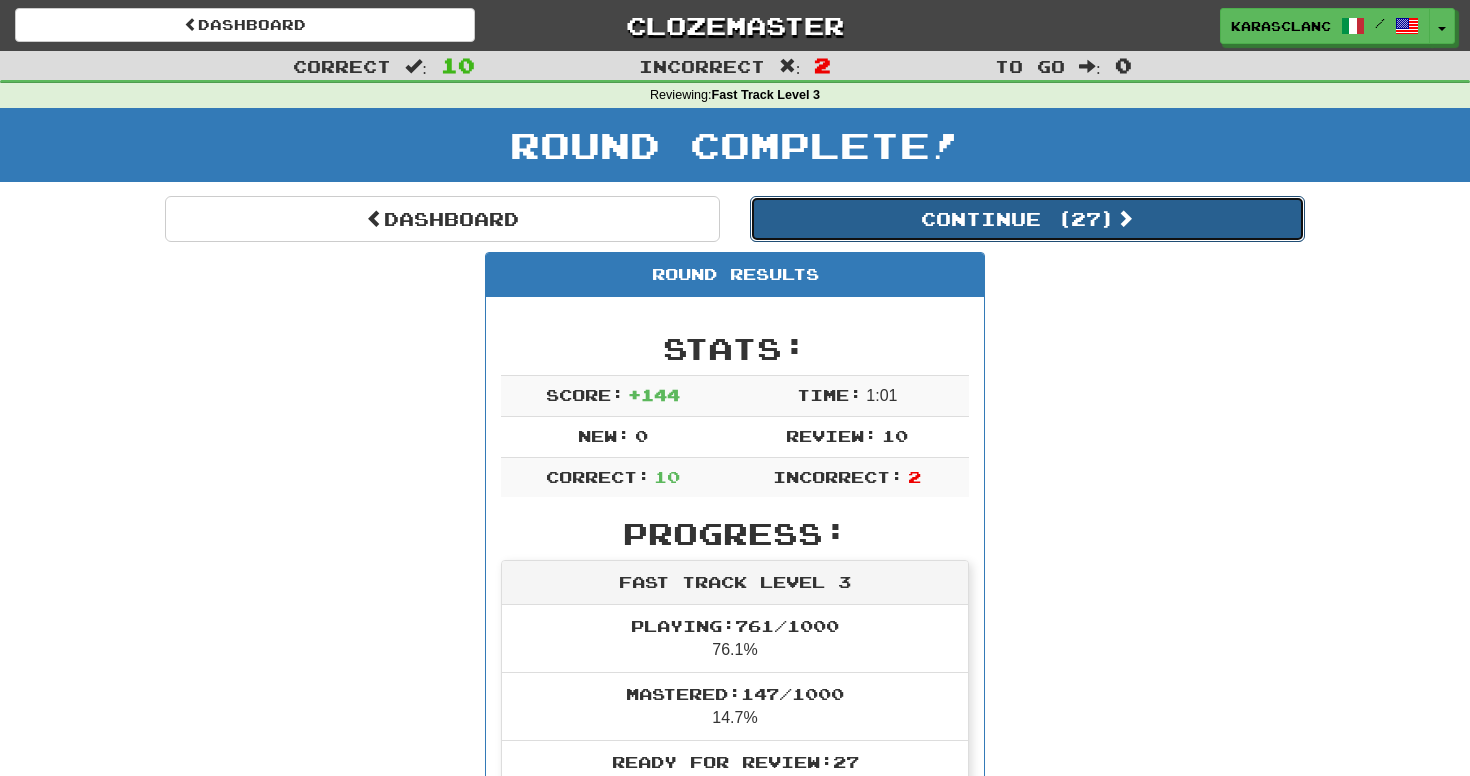 click on "Continue ( 27 )" at bounding box center [1027, 219] 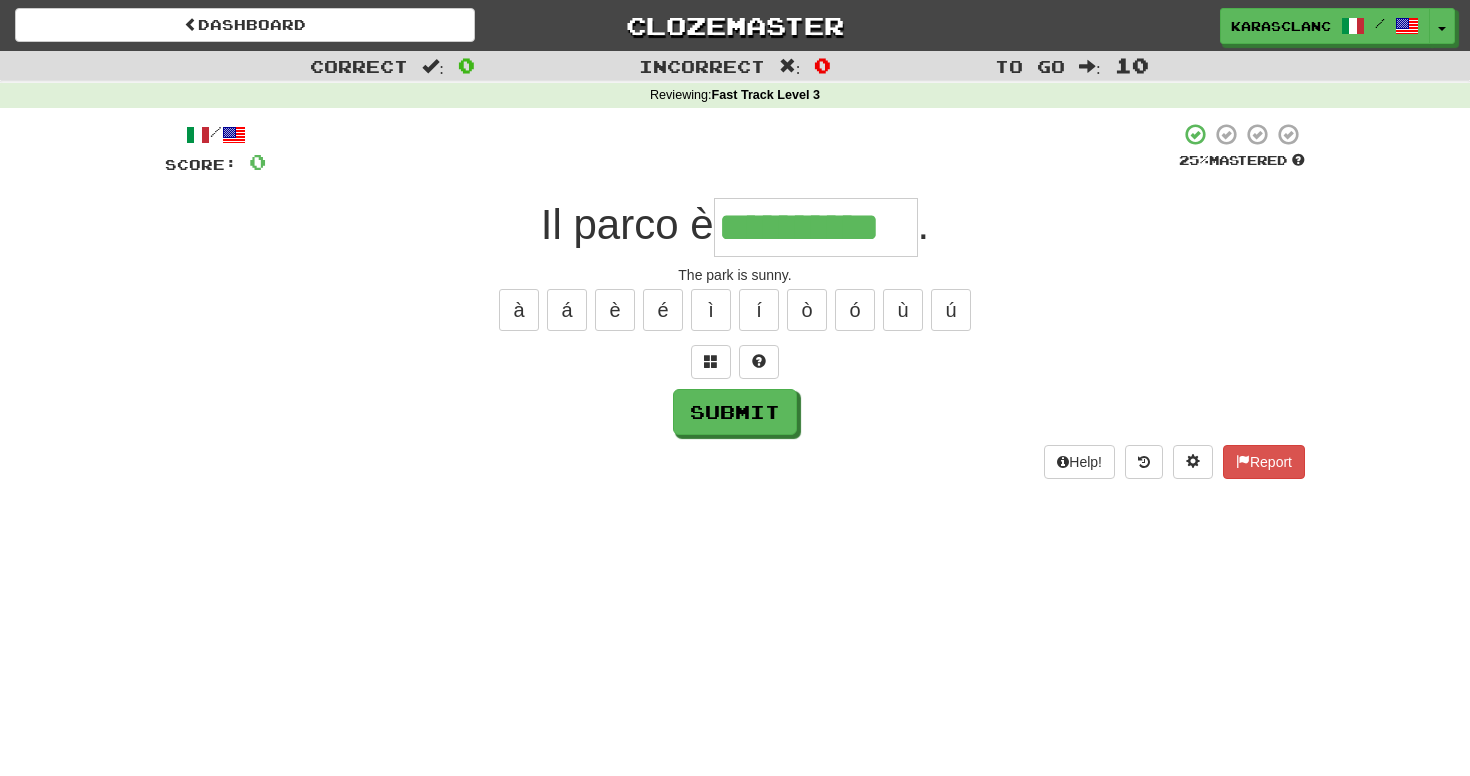 type on "**********" 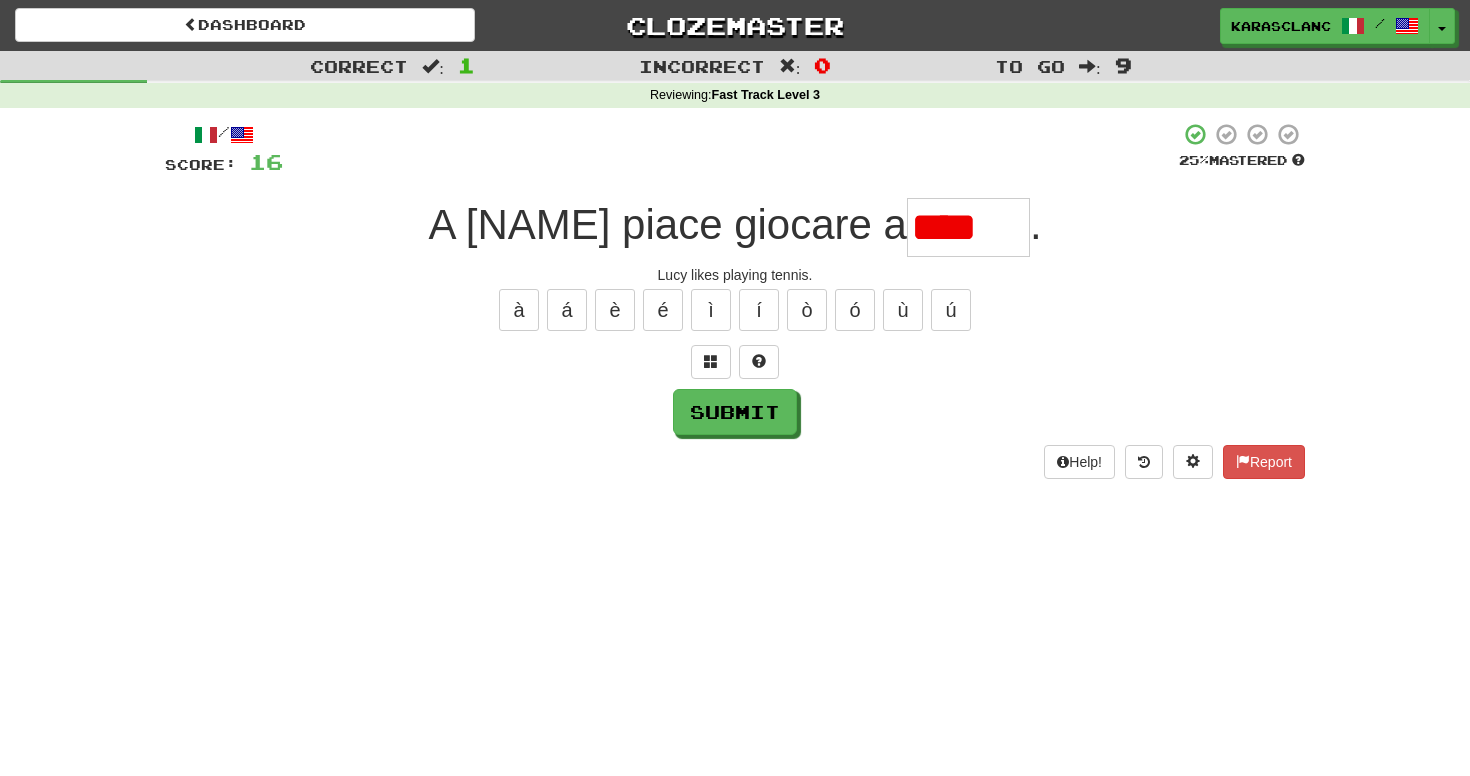 scroll, scrollTop: 0, scrollLeft: 0, axis: both 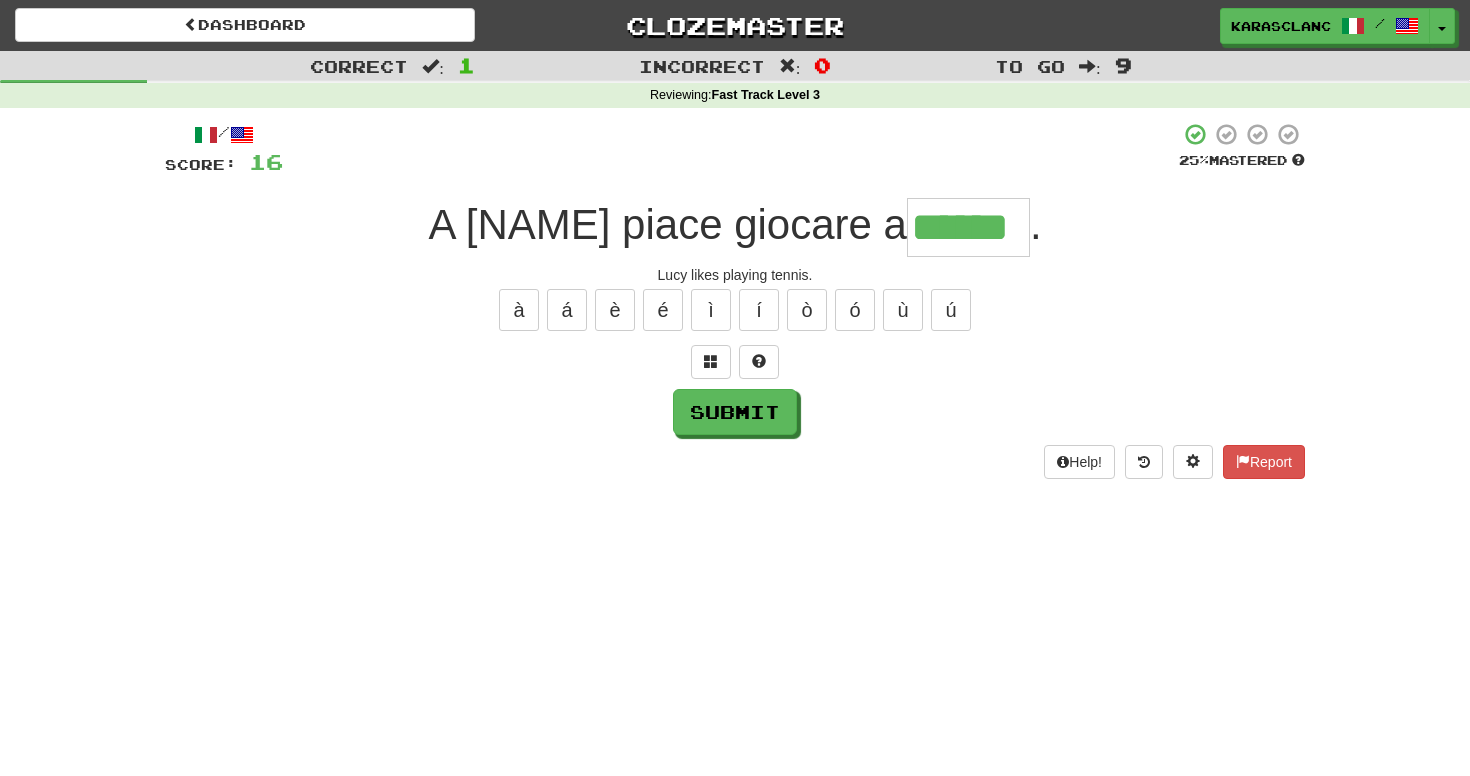 type on "******" 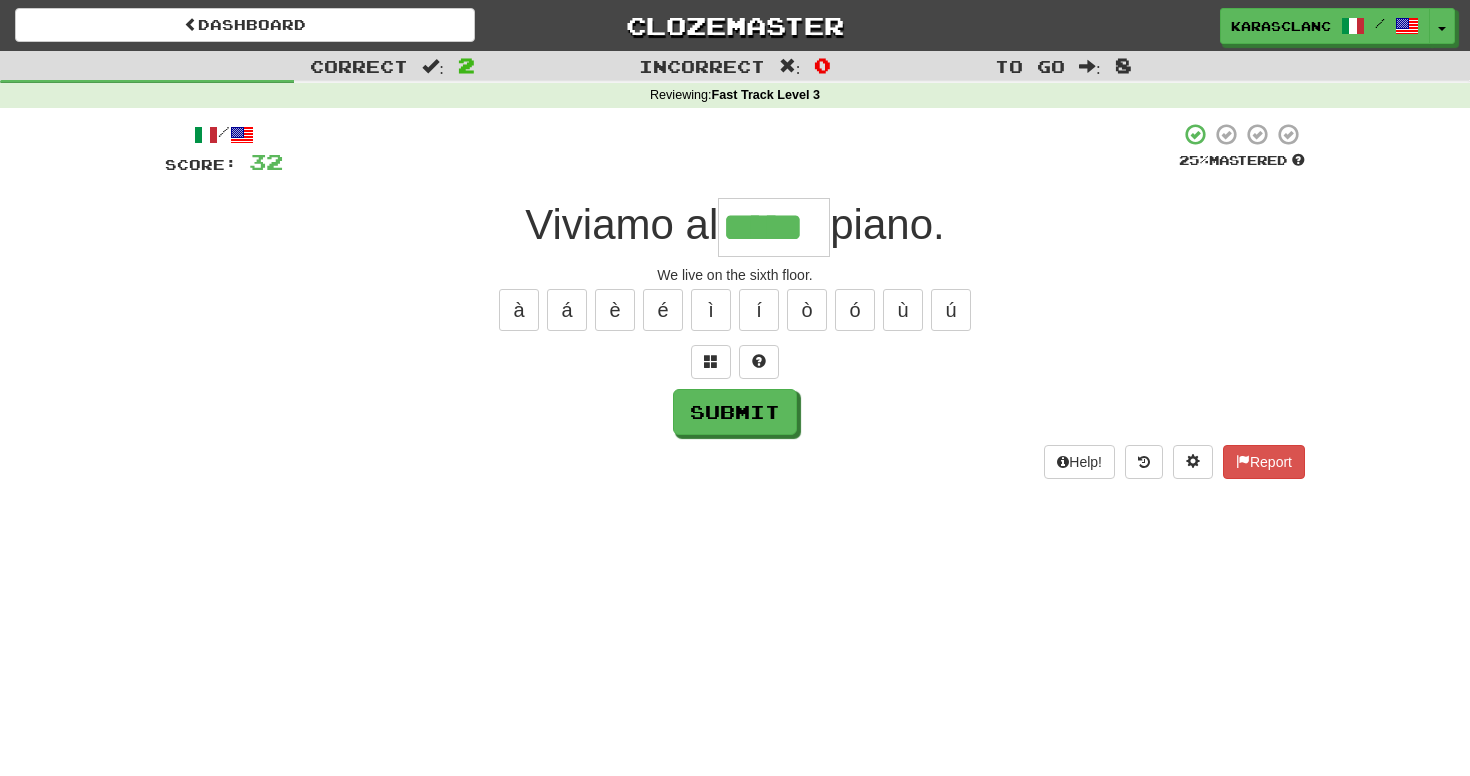 type on "*****" 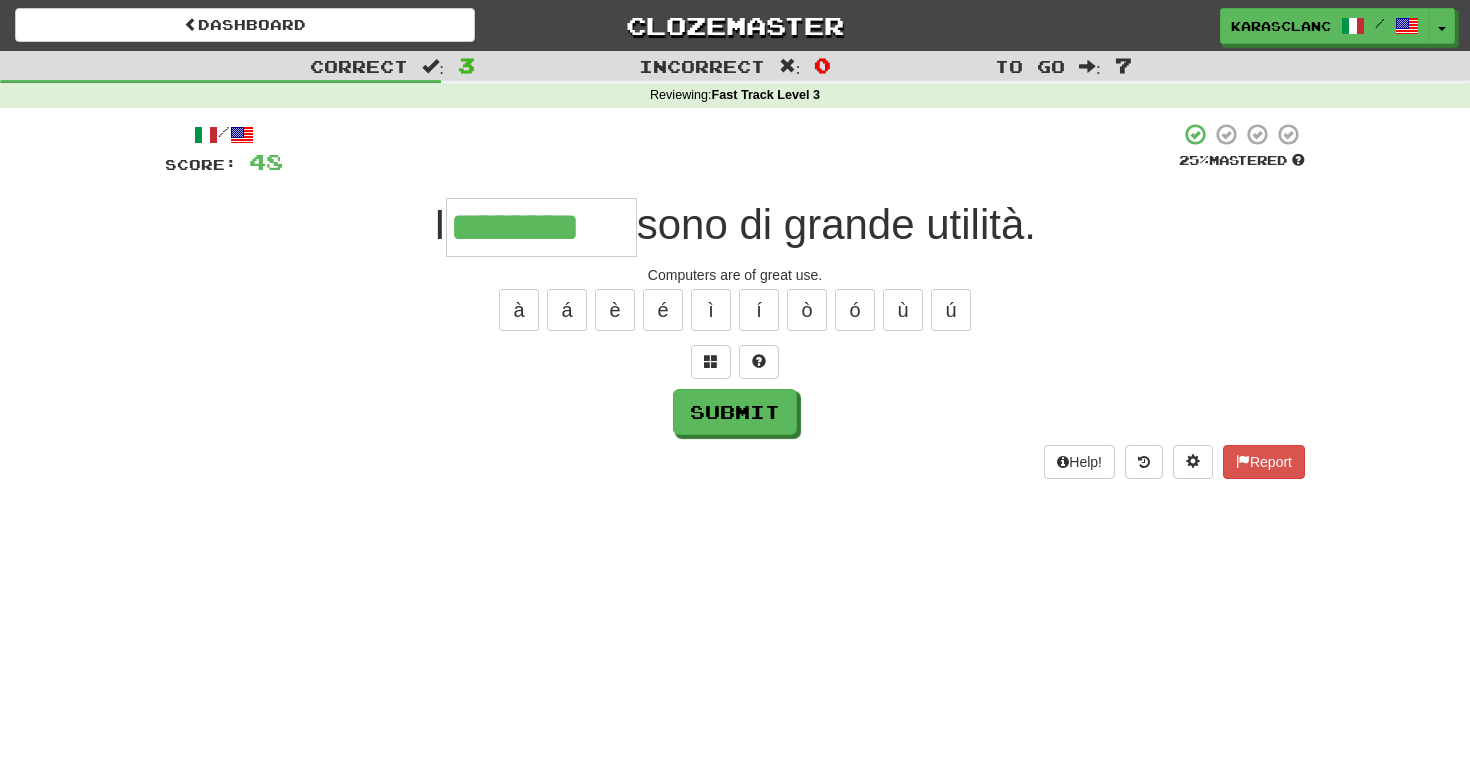 type on "********" 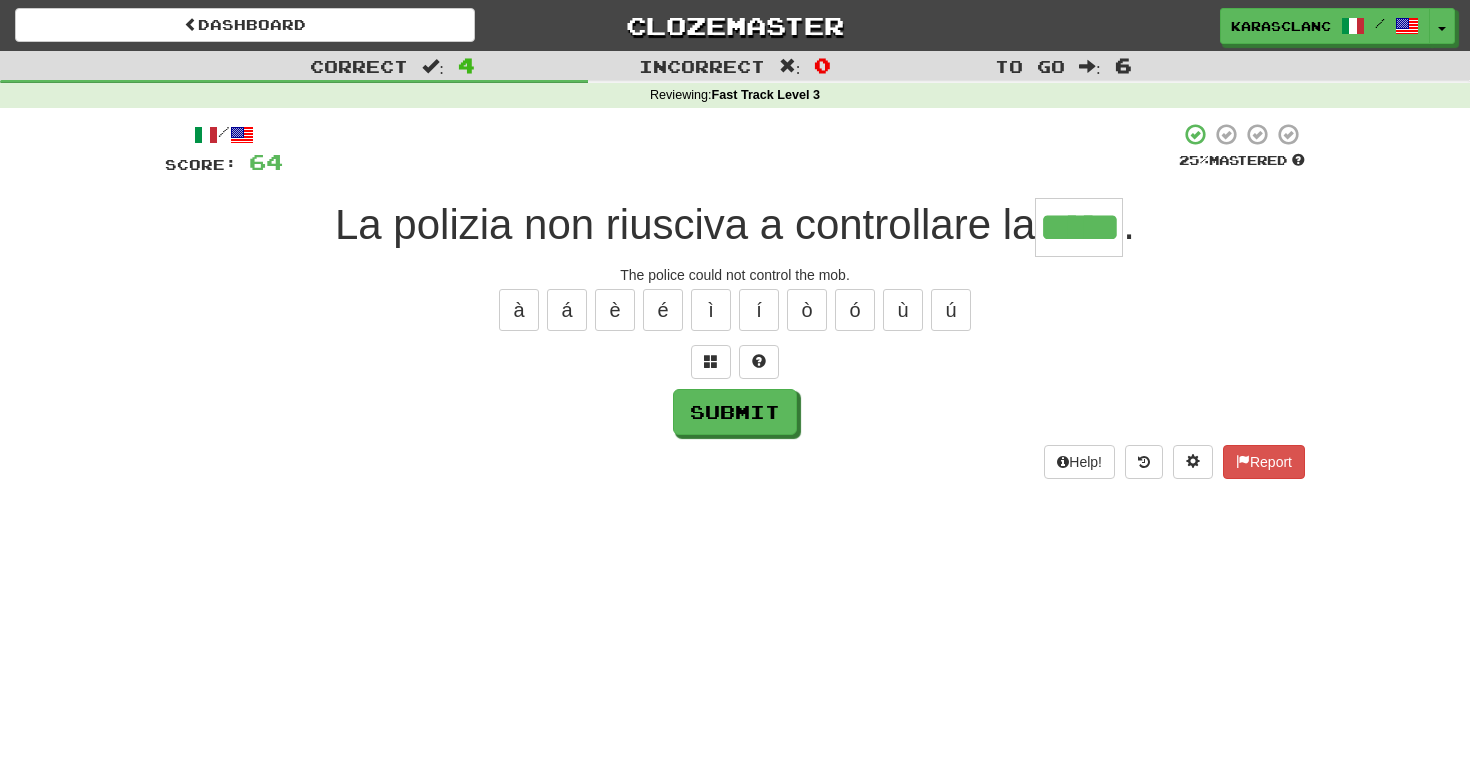 type on "*****" 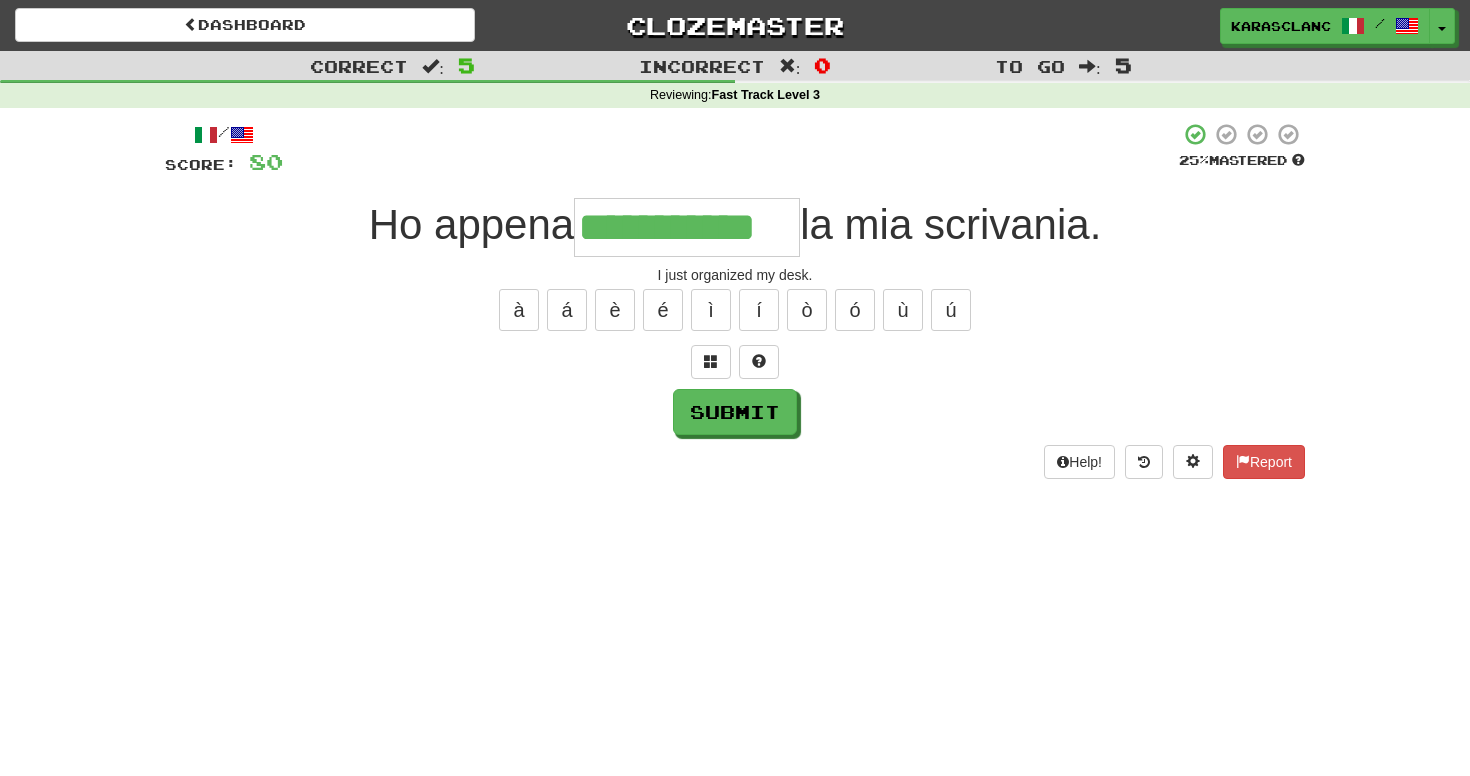 type on "**********" 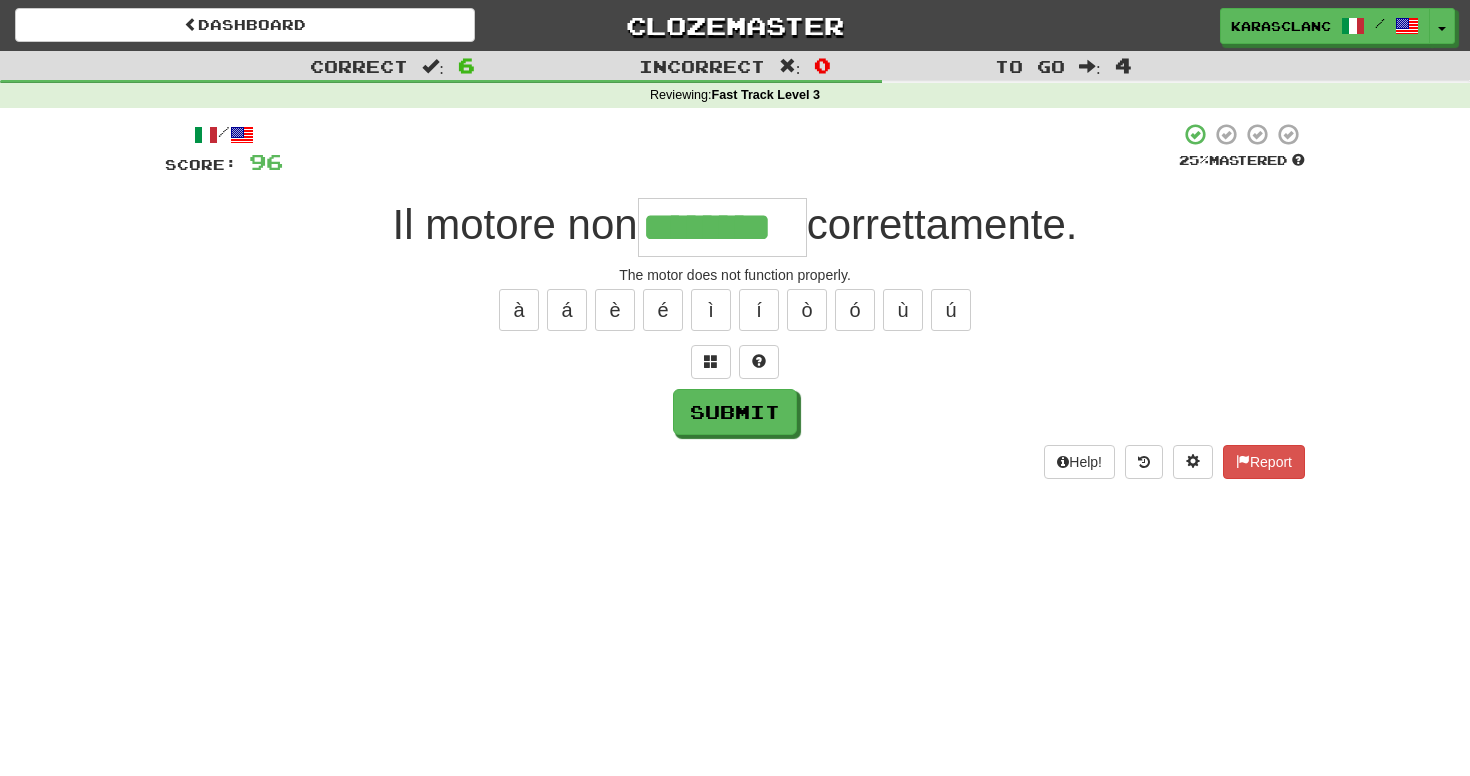 type on "********" 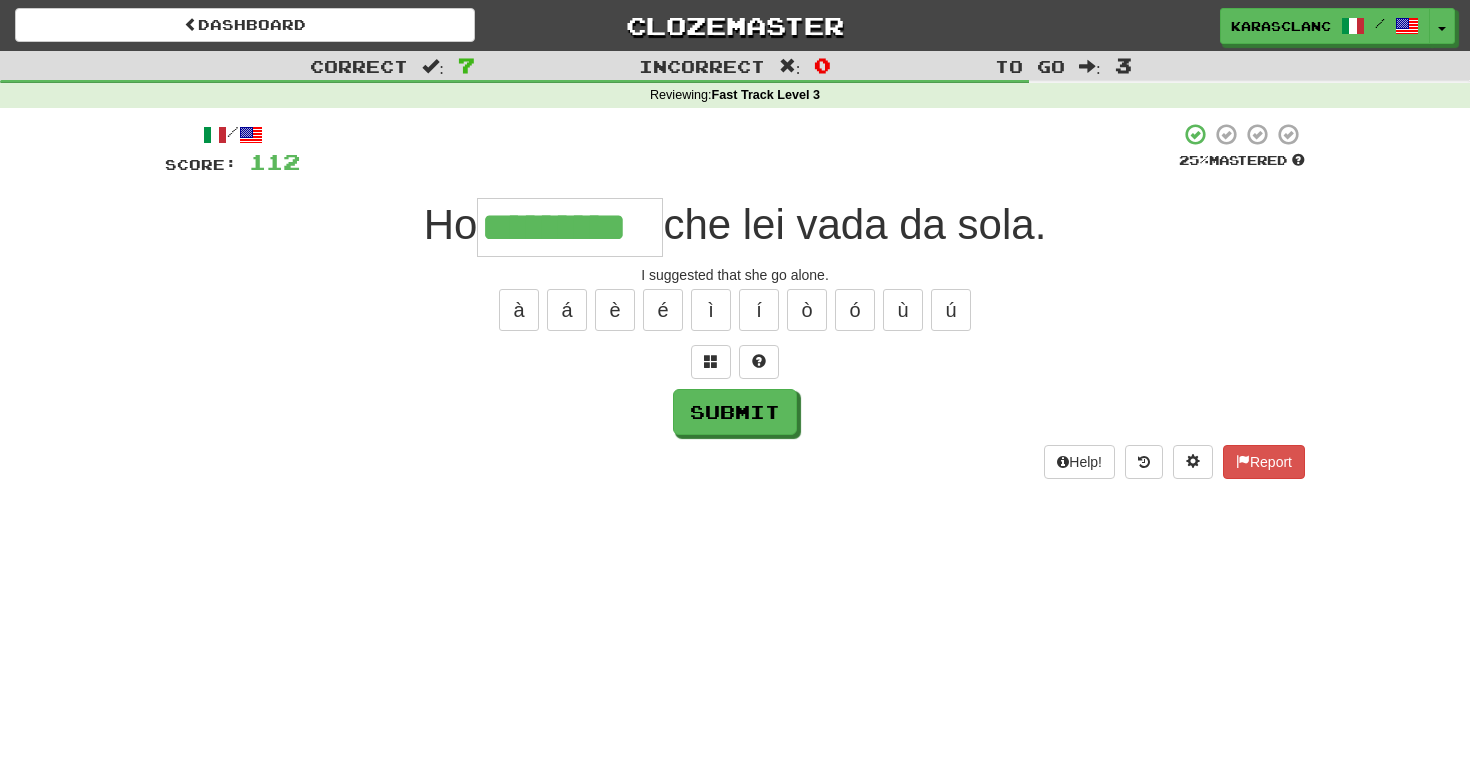 type on "*********" 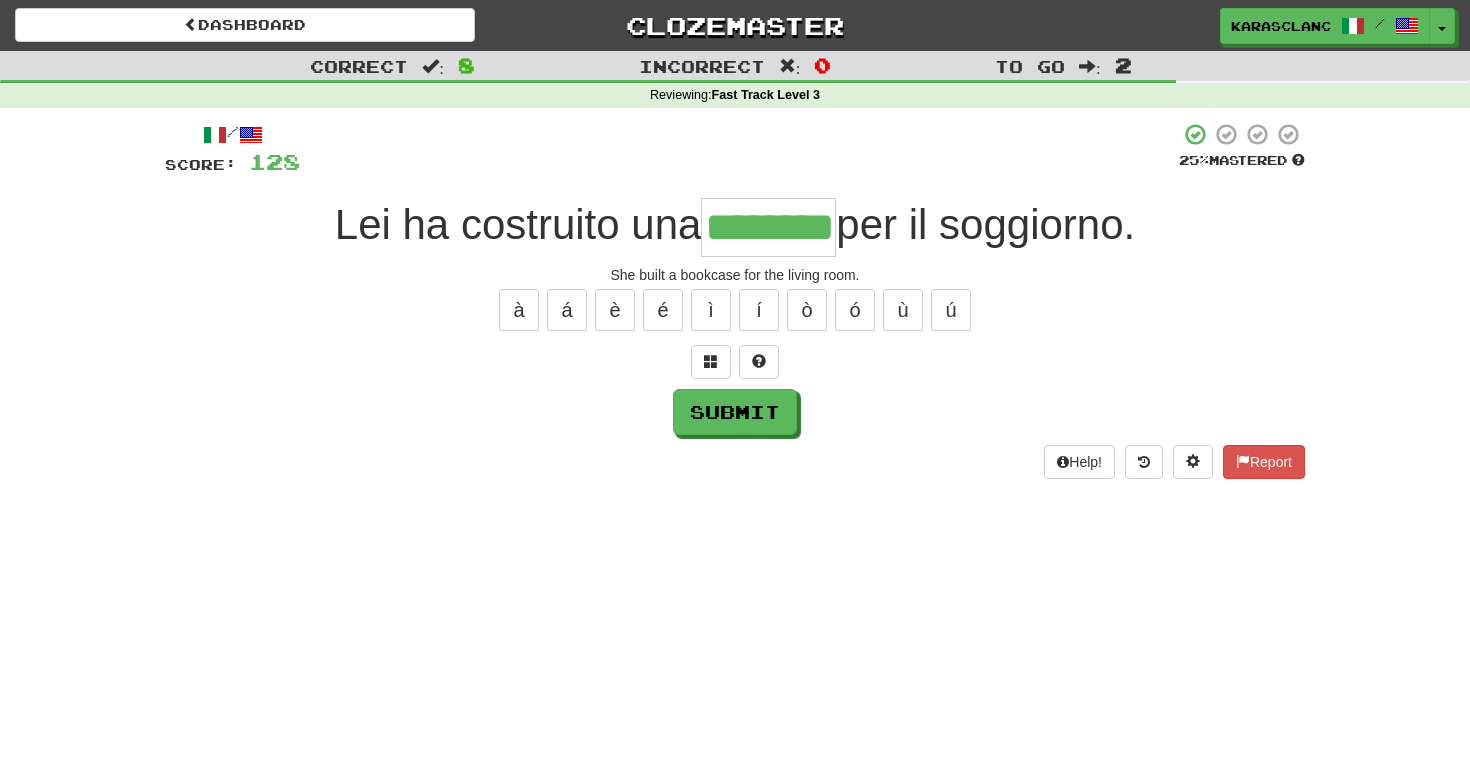 type on "********" 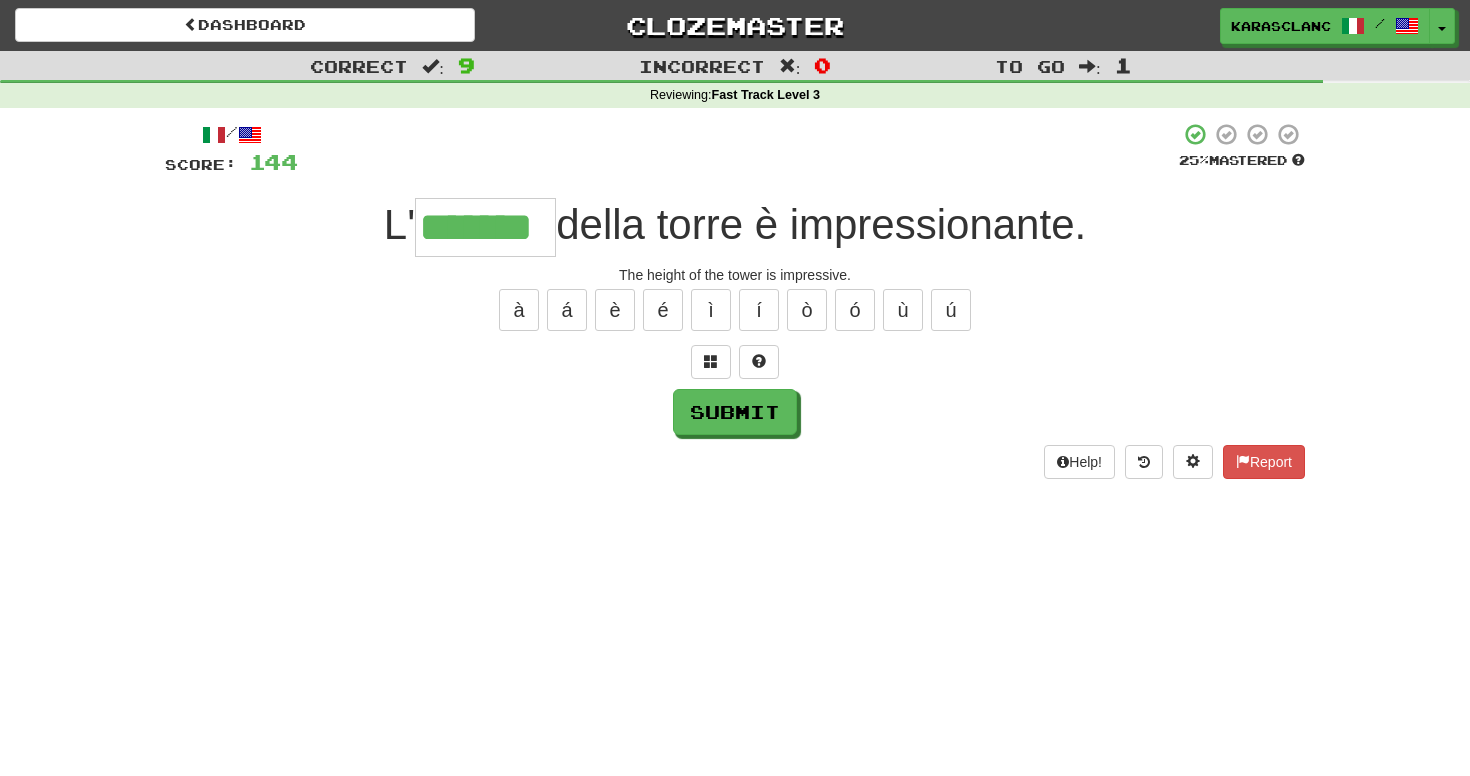 type on "*******" 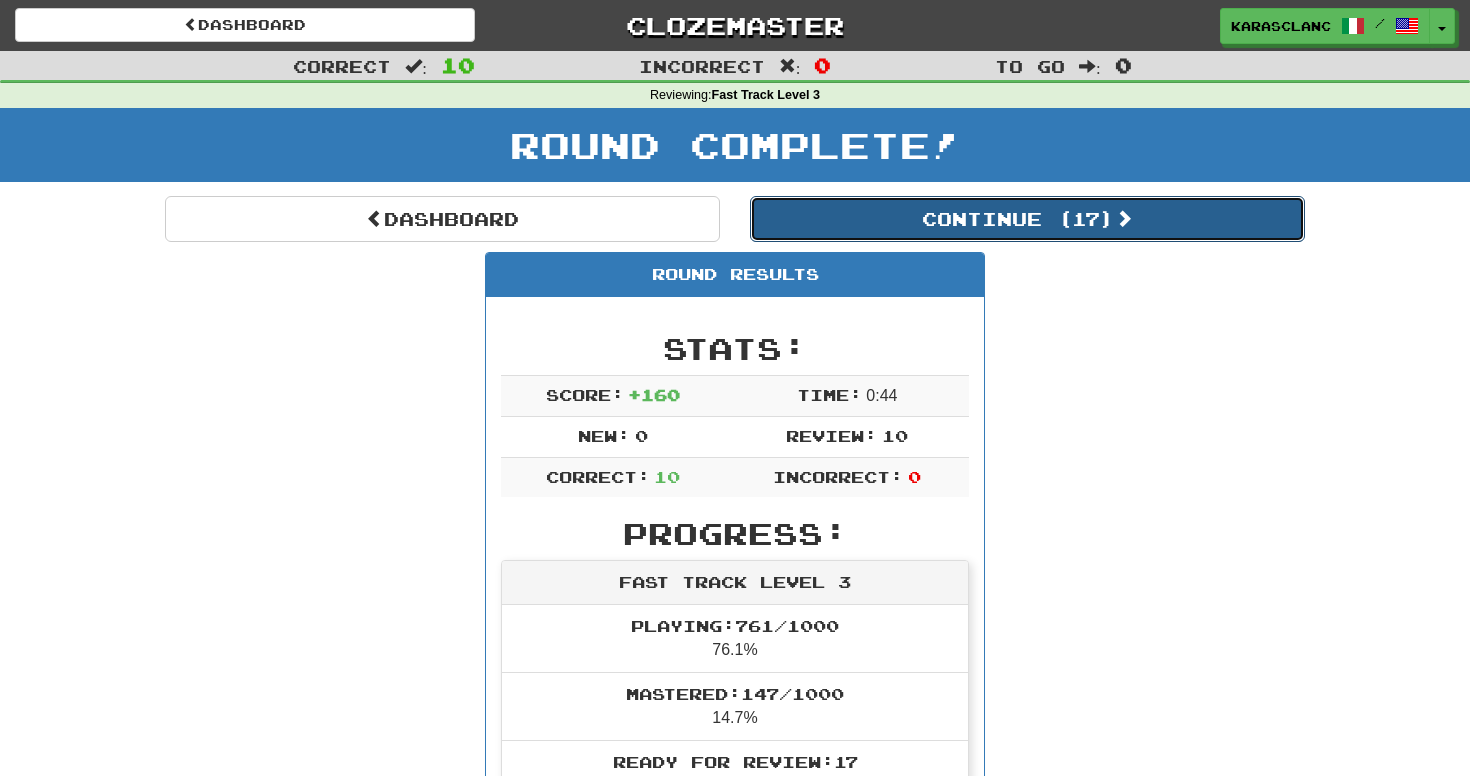 click on "Continue ( 17 )" at bounding box center (1027, 219) 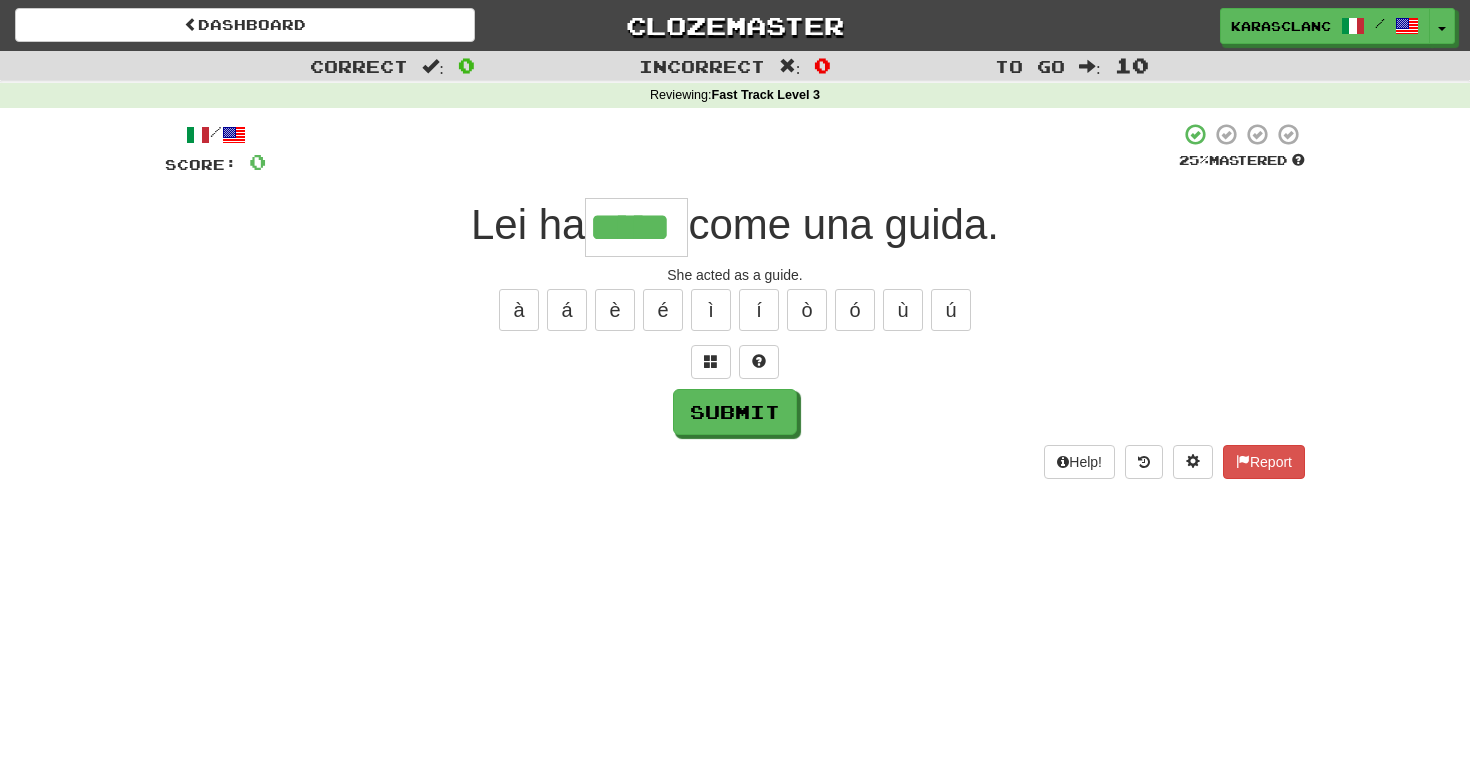 type on "*****" 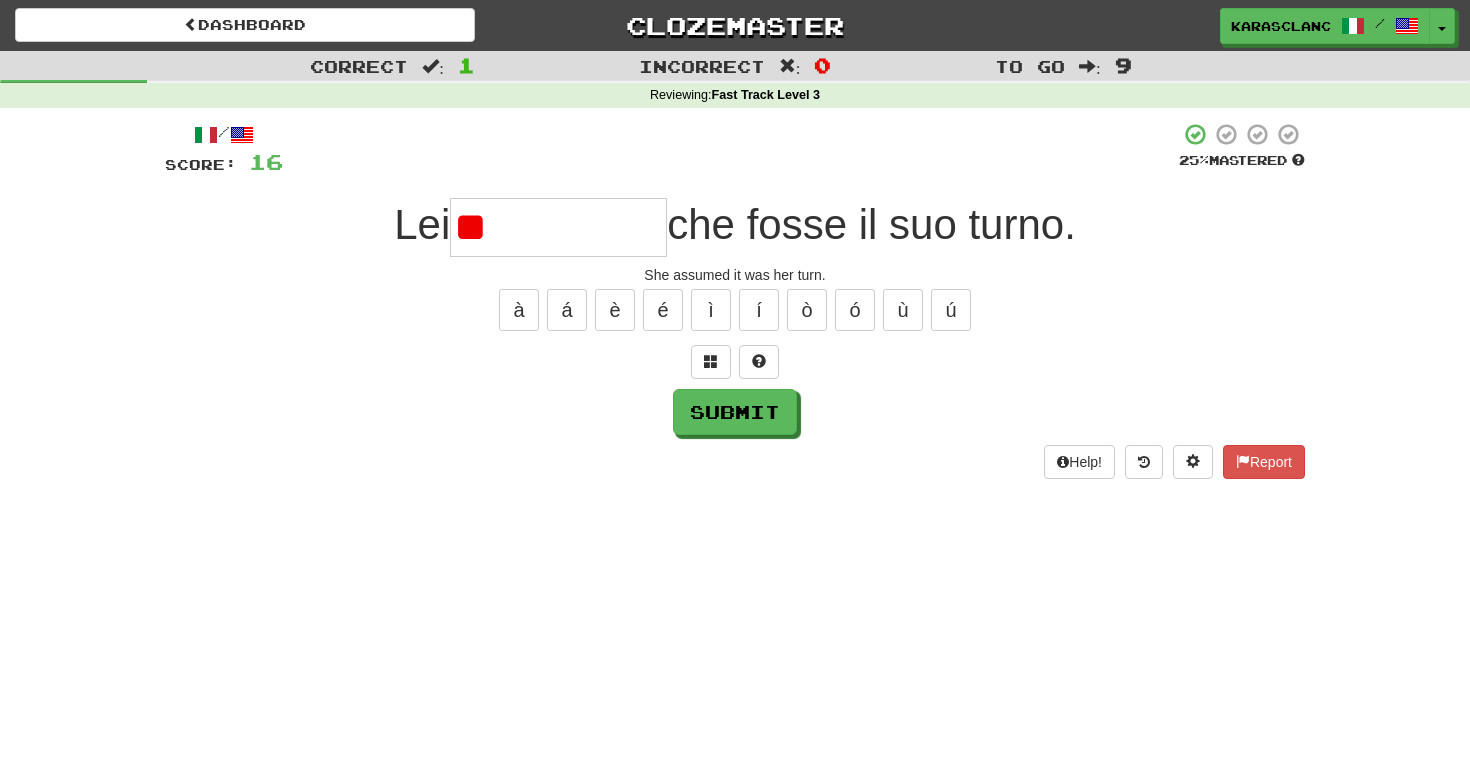 type on "*" 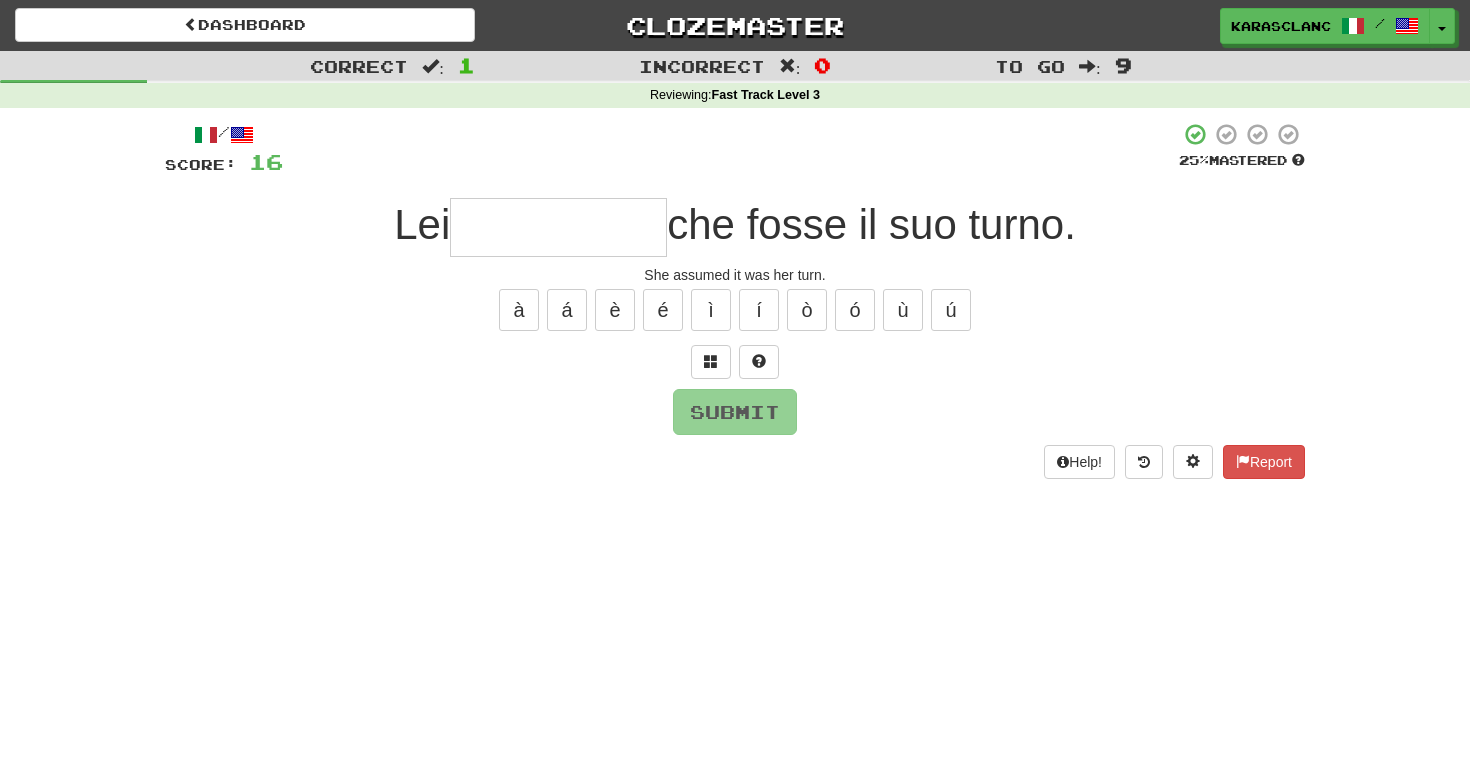type on "*********" 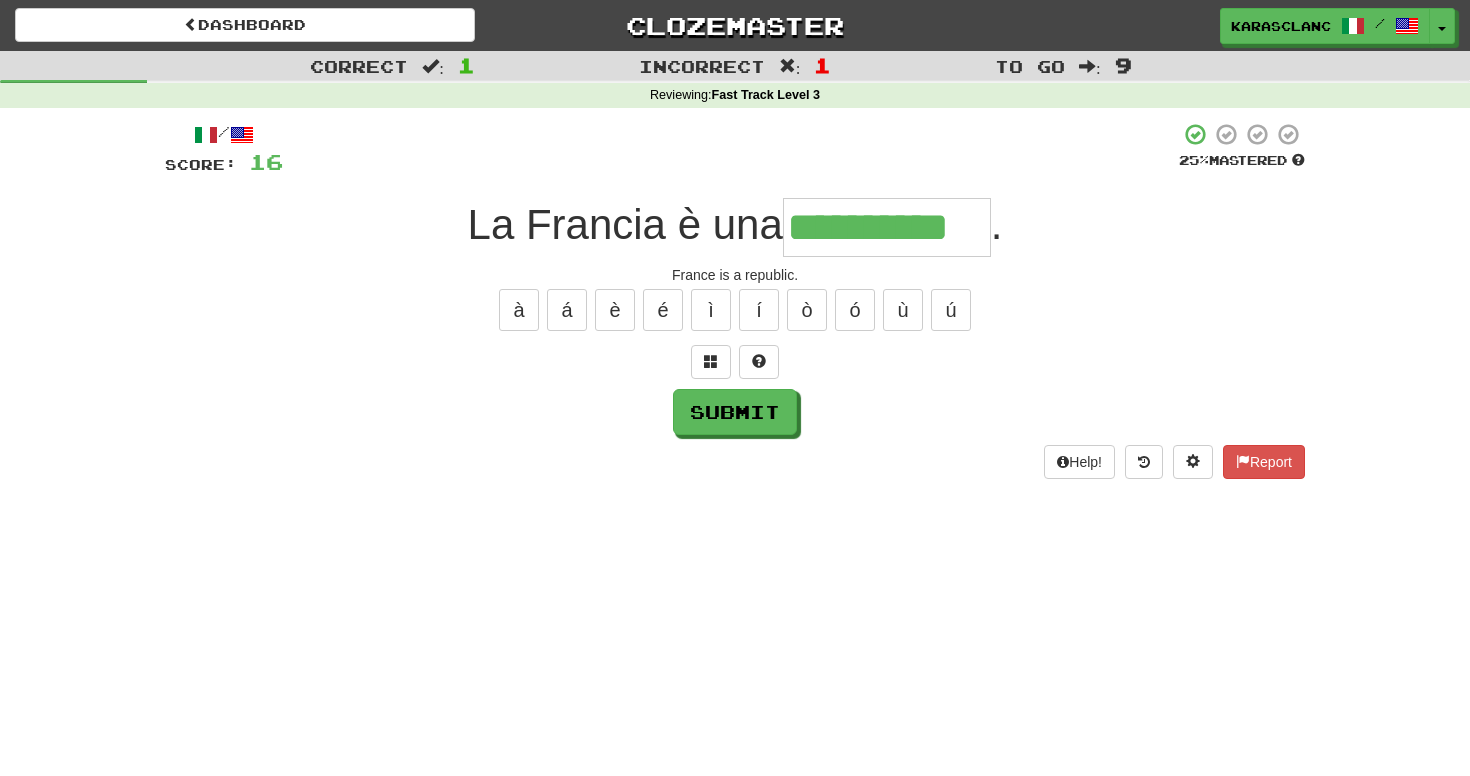 type on "**********" 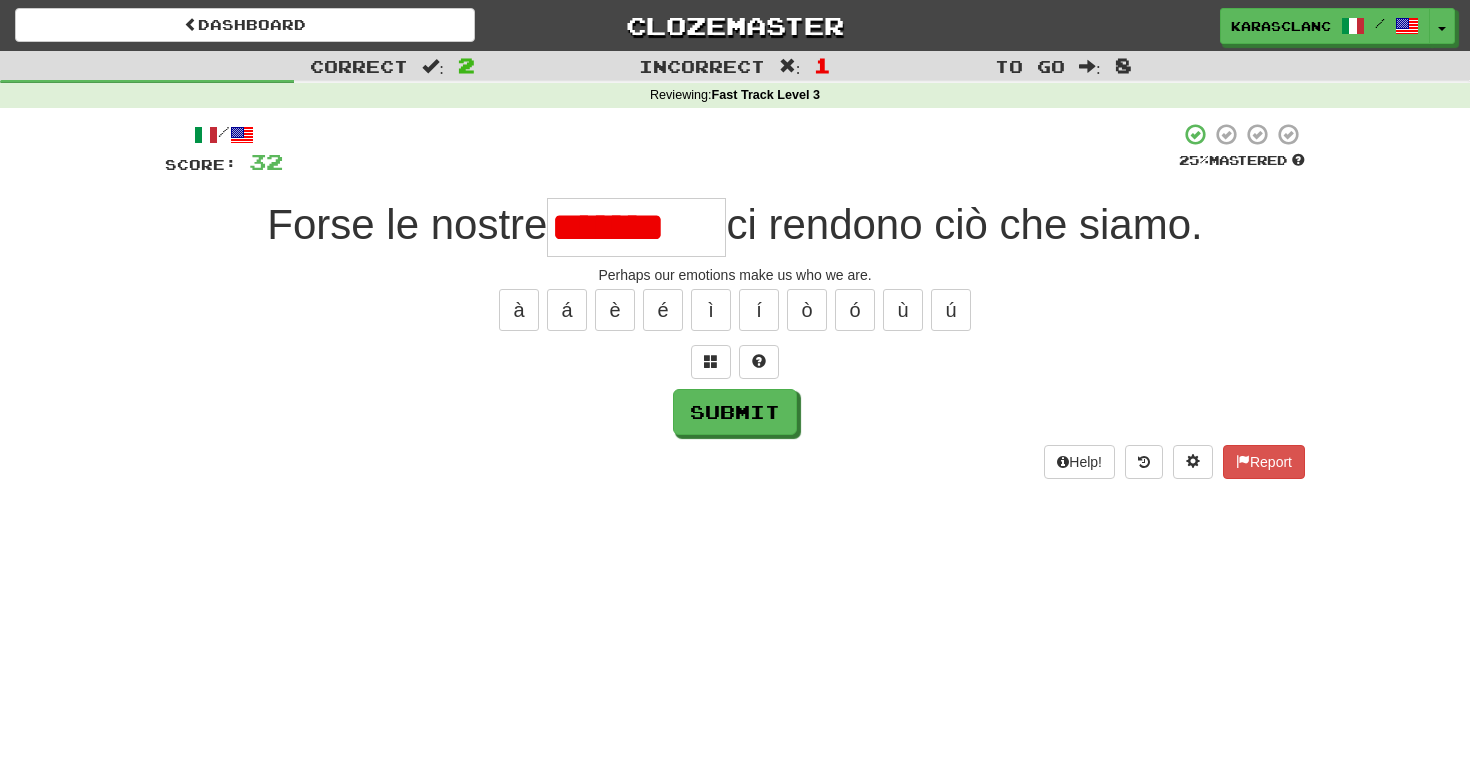 scroll, scrollTop: 0, scrollLeft: 0, axis: both 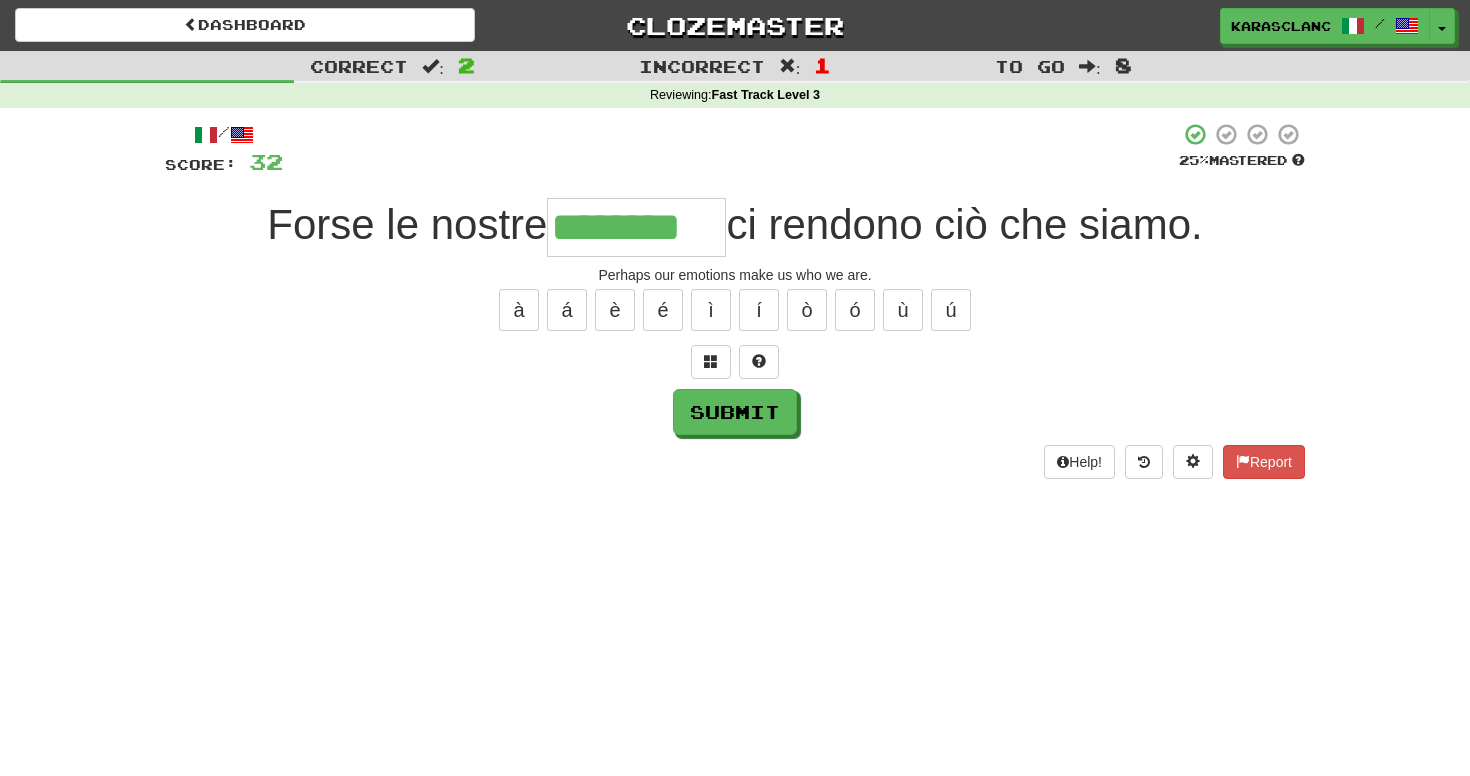 type on "********" 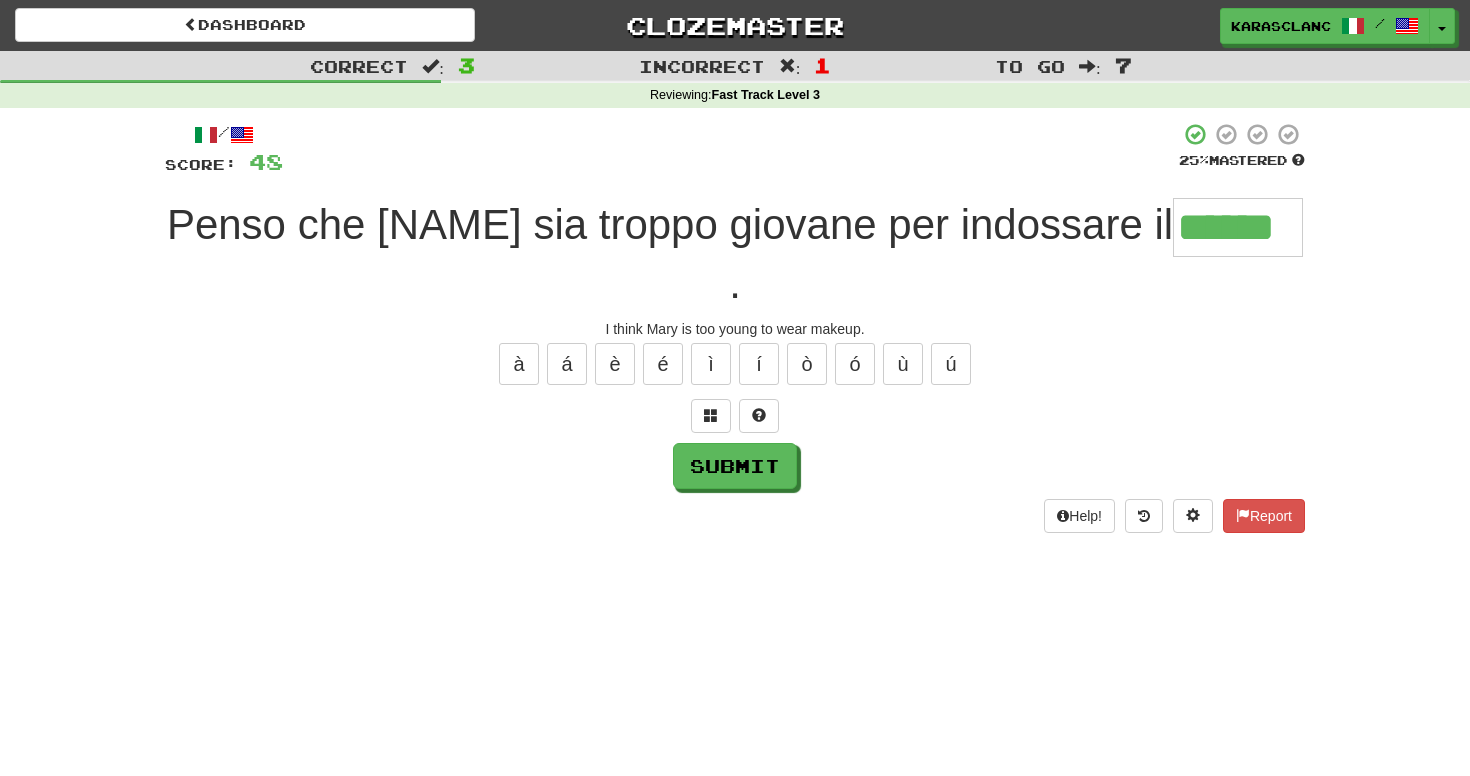 type on "******" 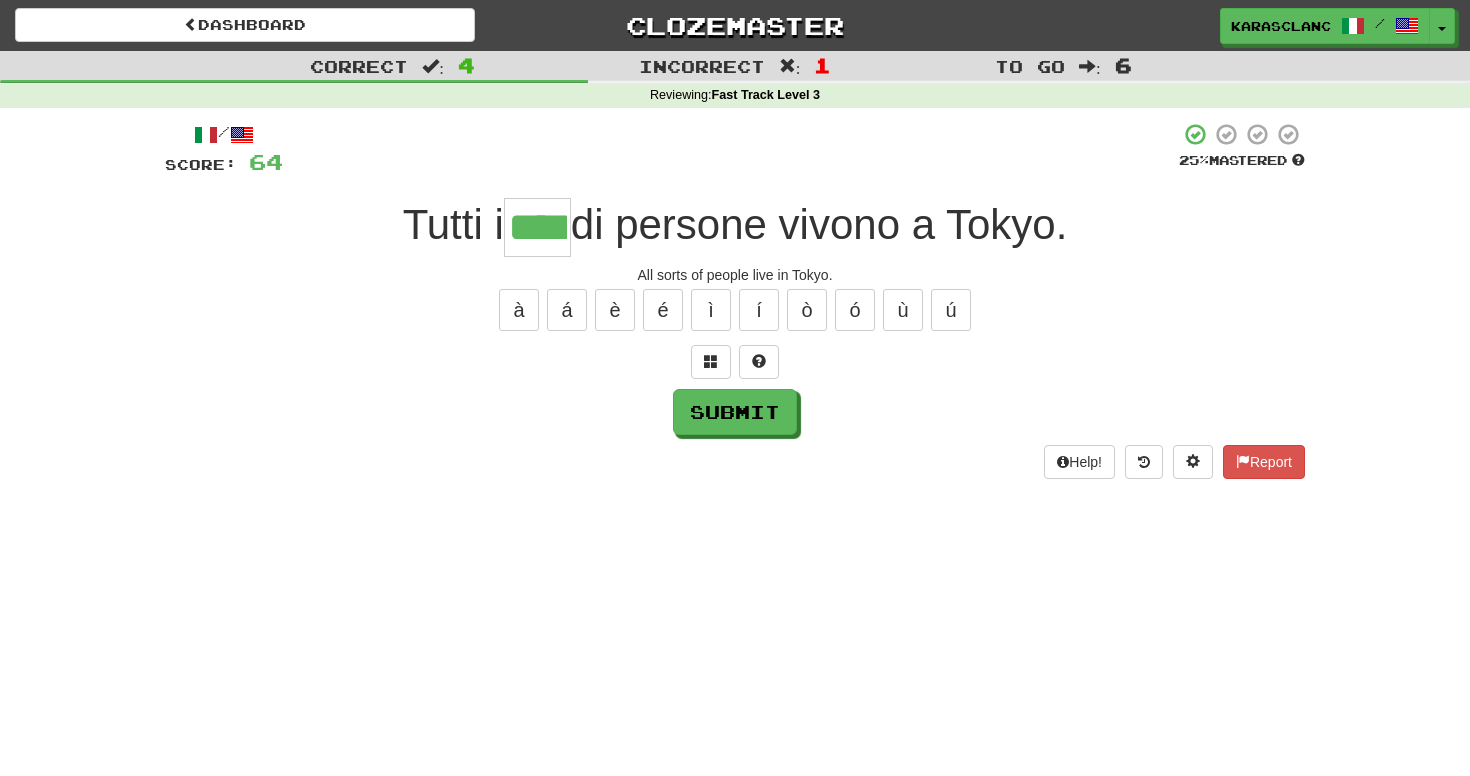type on "****" 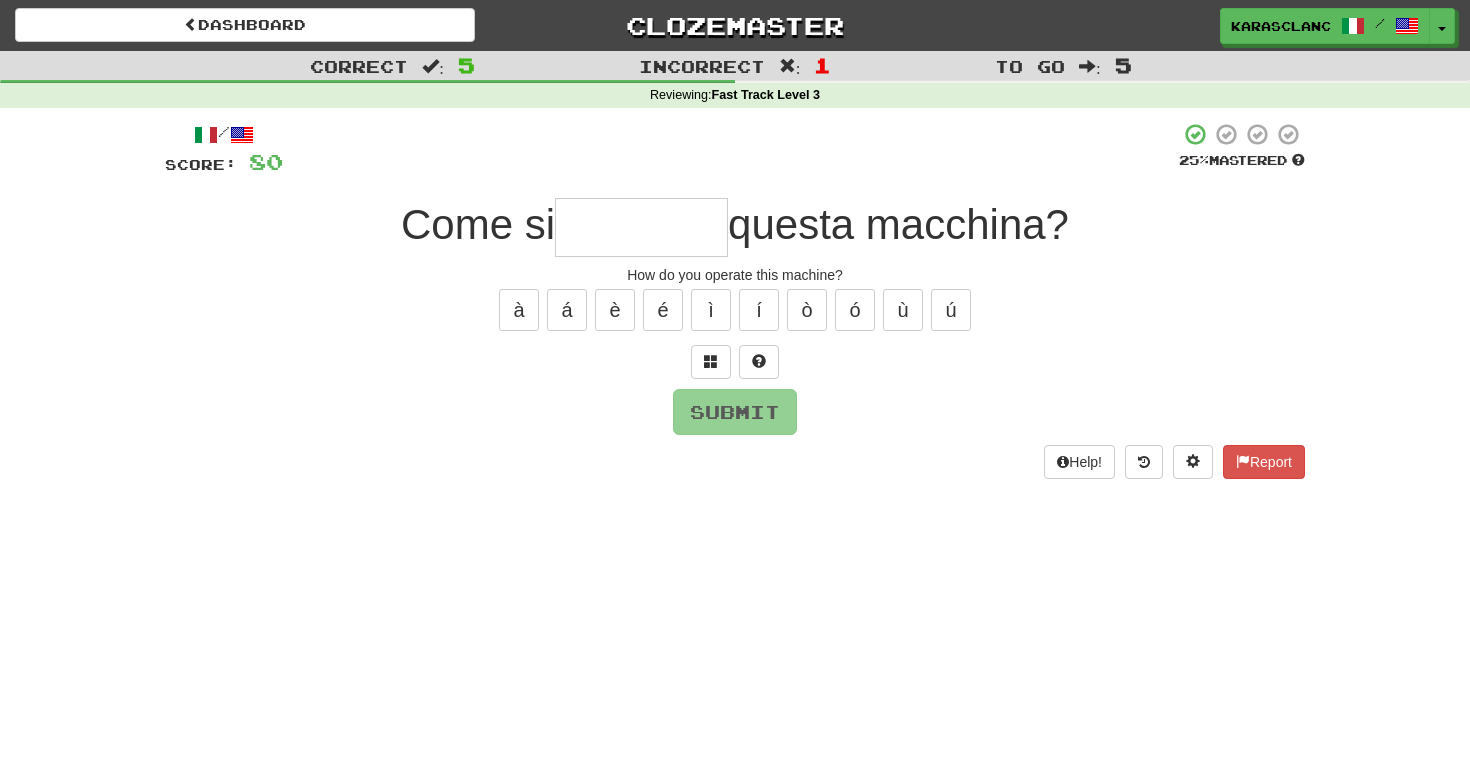 type on "*" 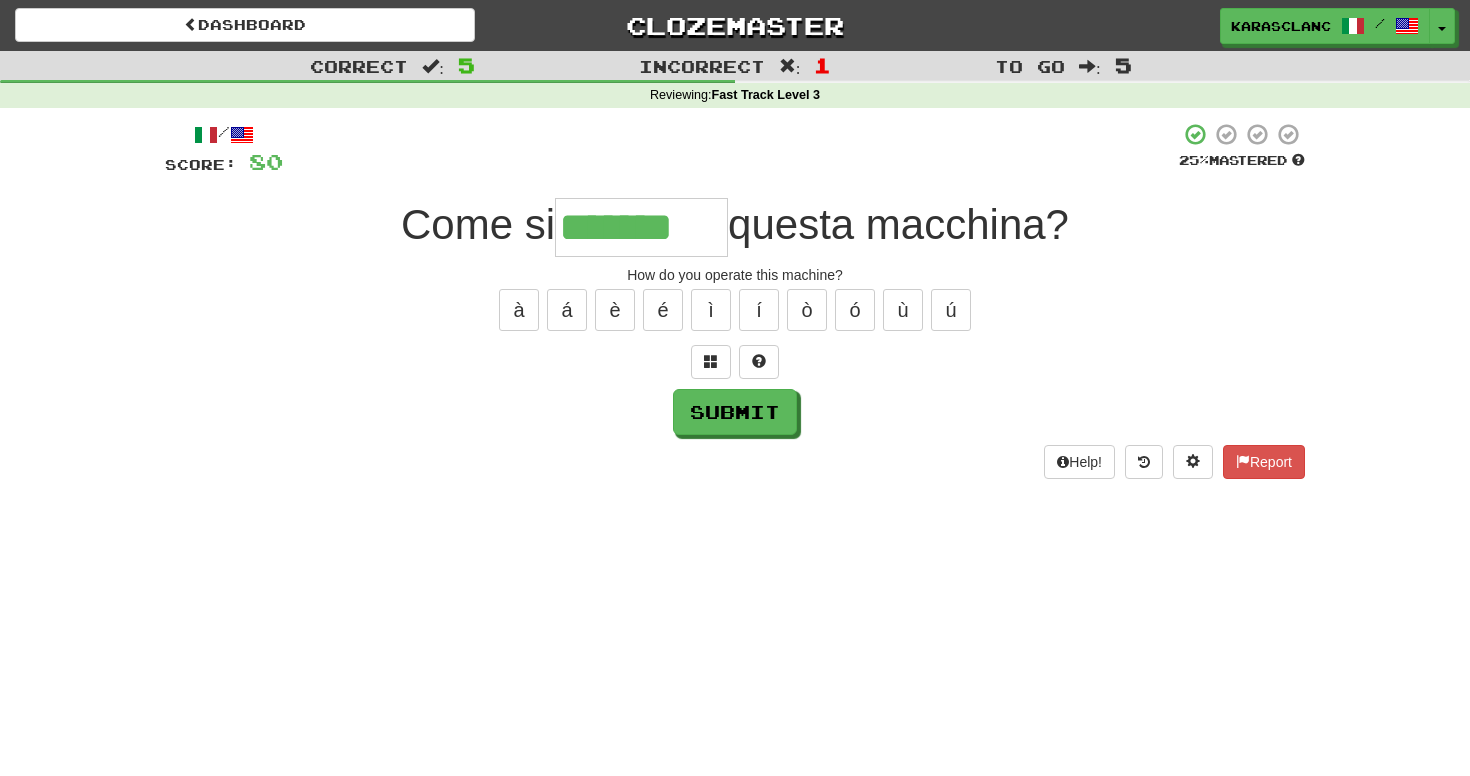 type on "*******" 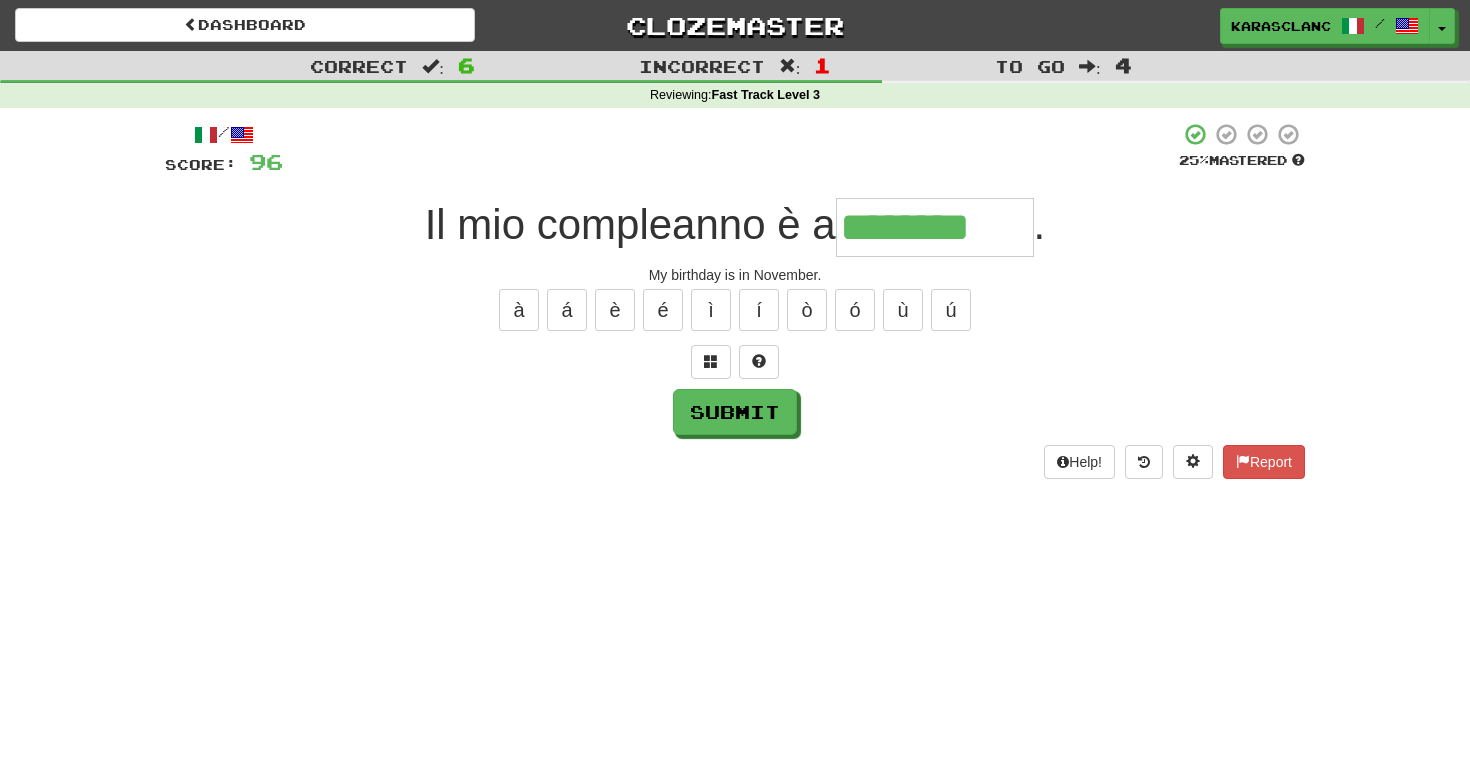 type on "********" 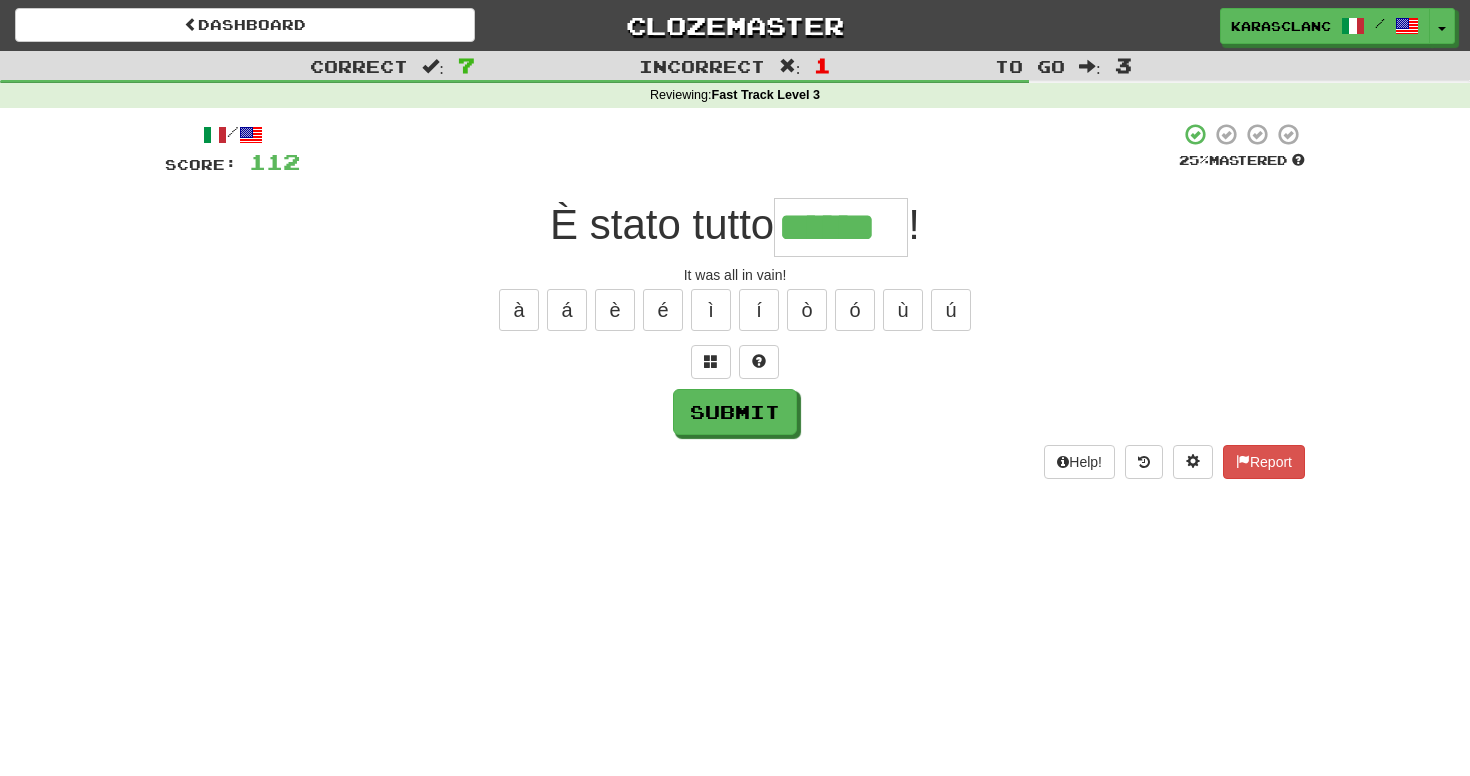 type on "******" 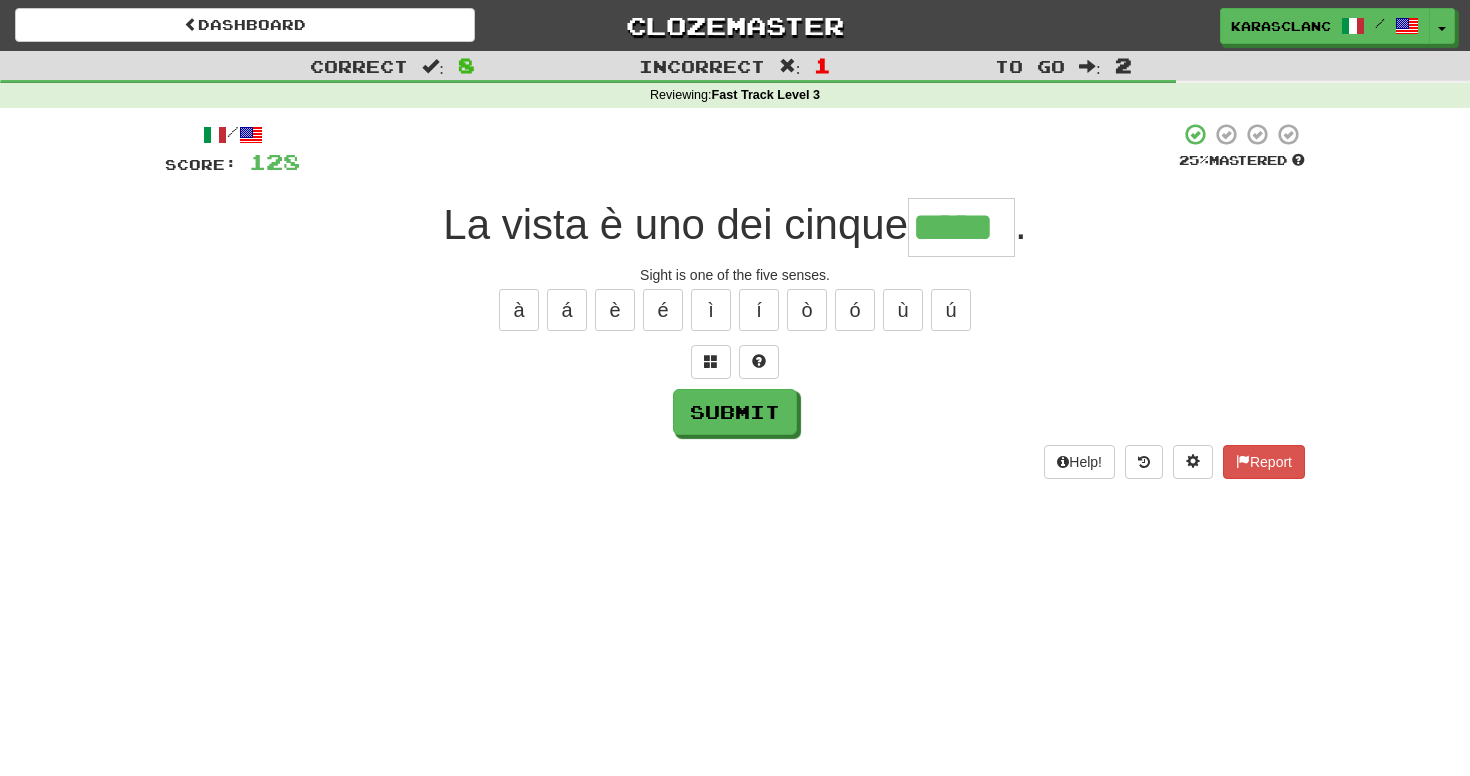 type on "*****" 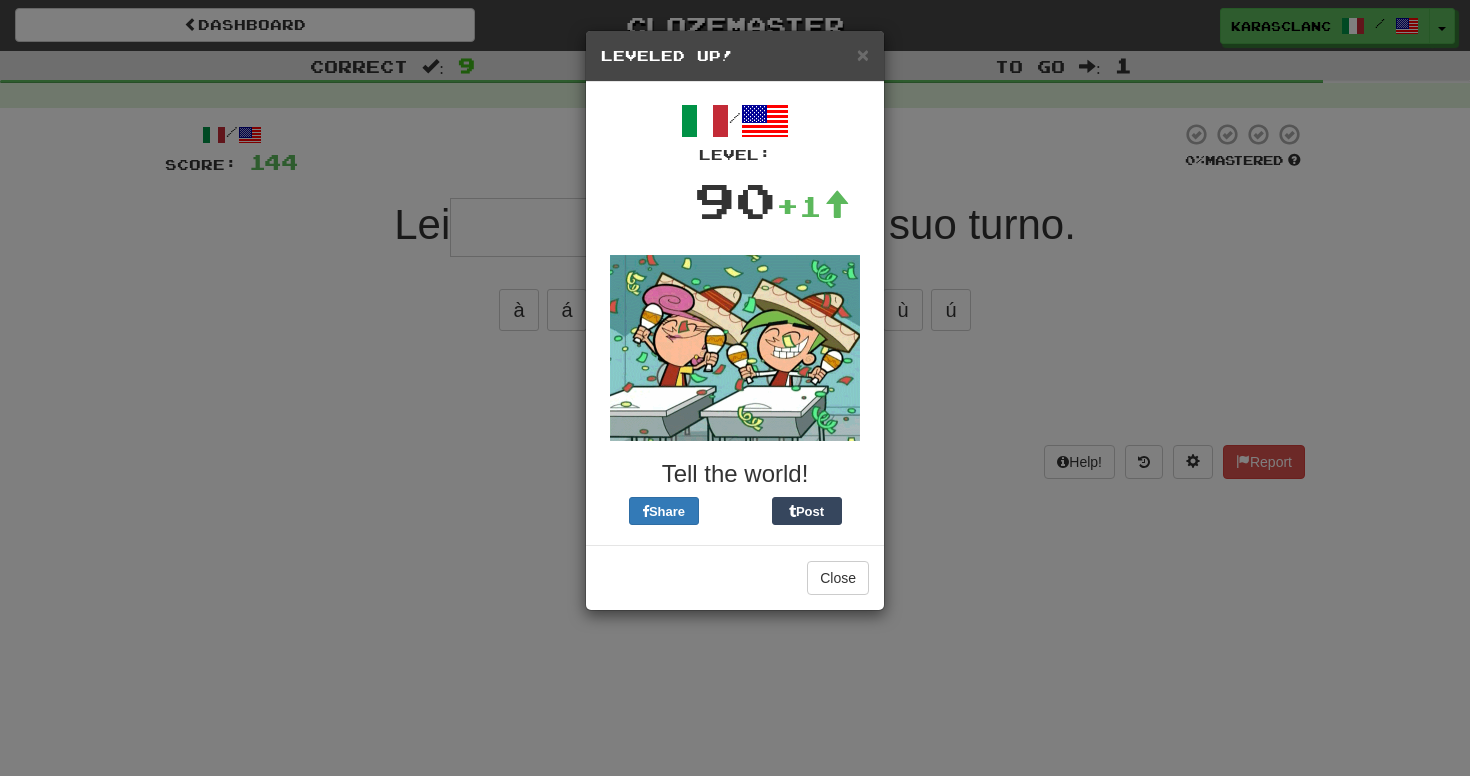 click on "Close" at bounding box center [735, 577] 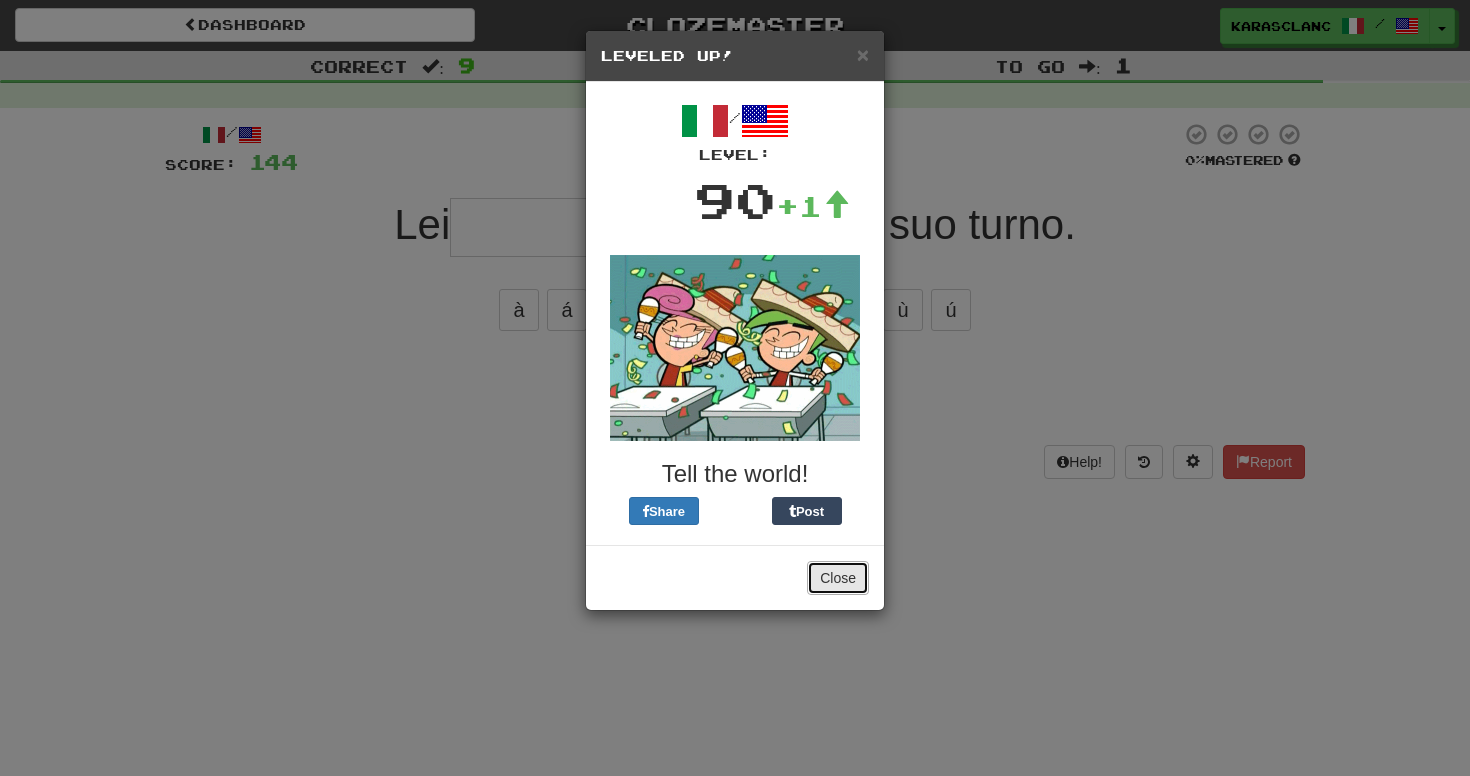 click on "Close" at bounding box center [838, 578] 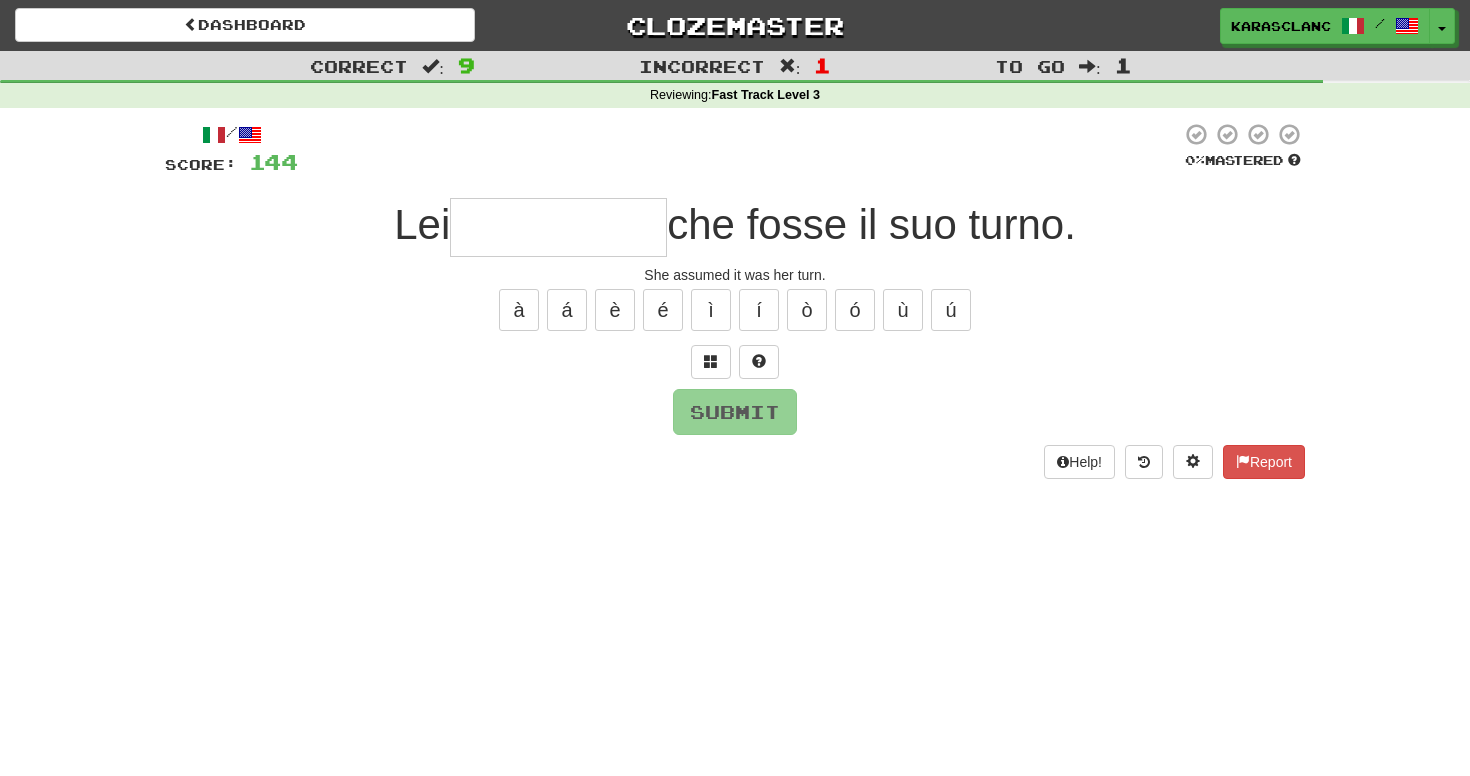 click at bounding box center [558, 227] 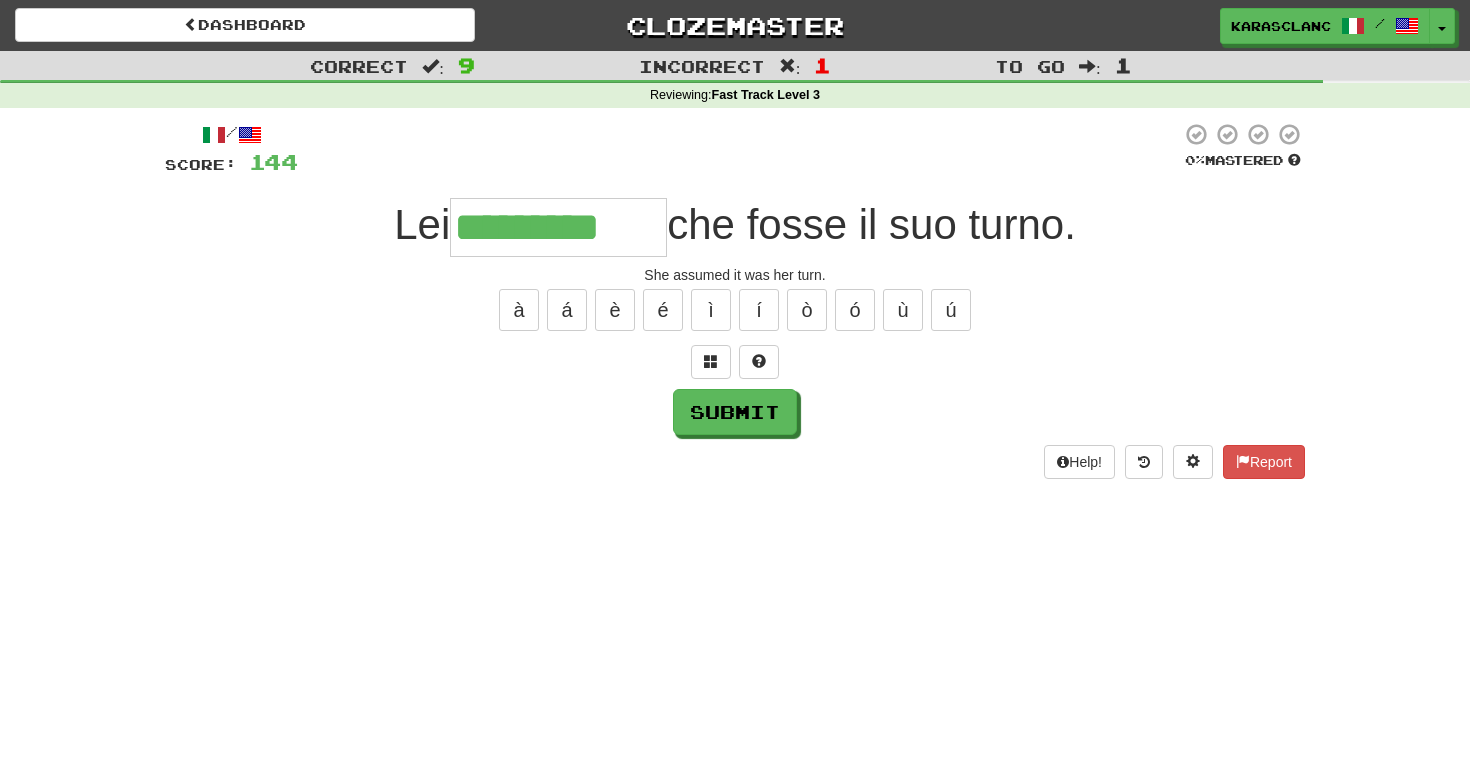 type on "*********" 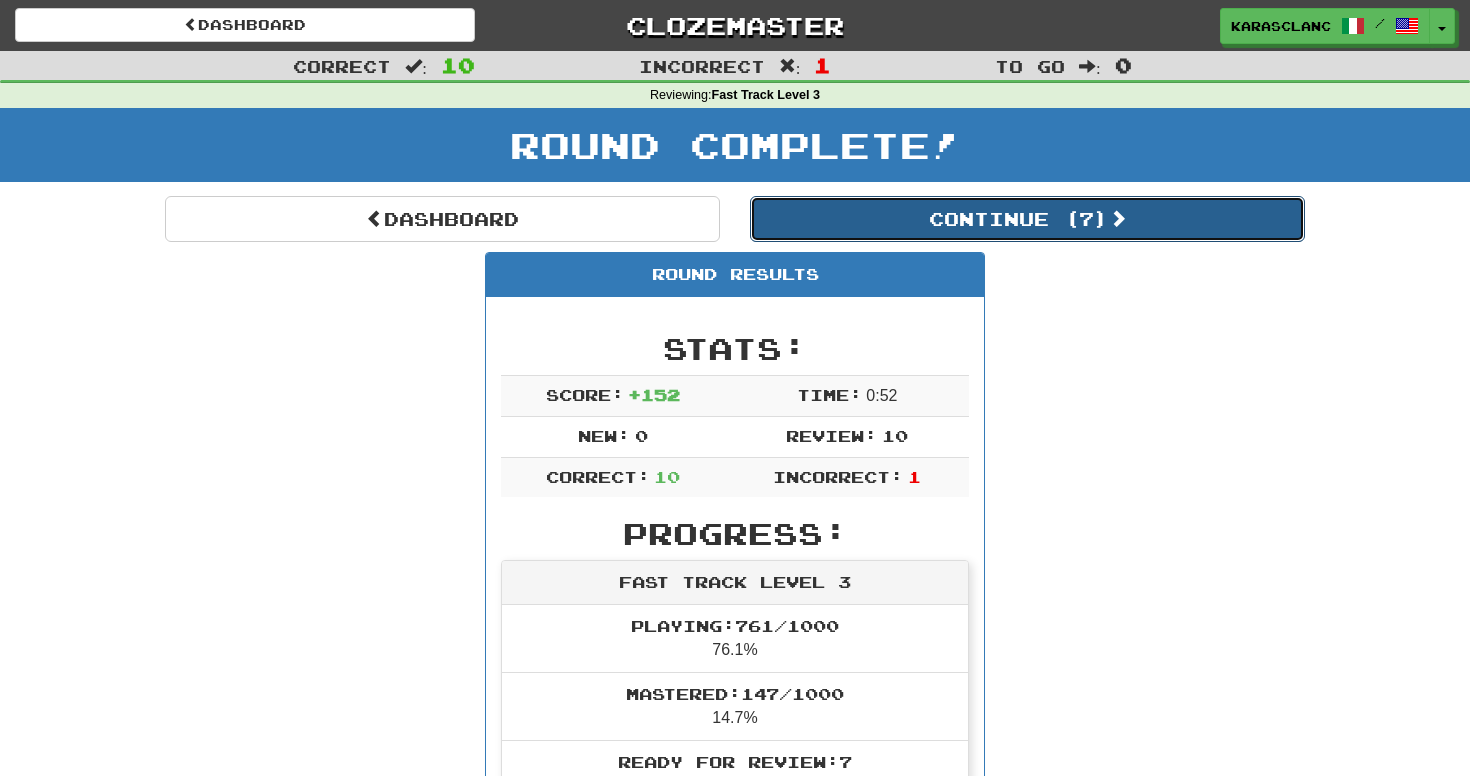 click on "Continue ( 7 )" at bounding box center [1027, 219] 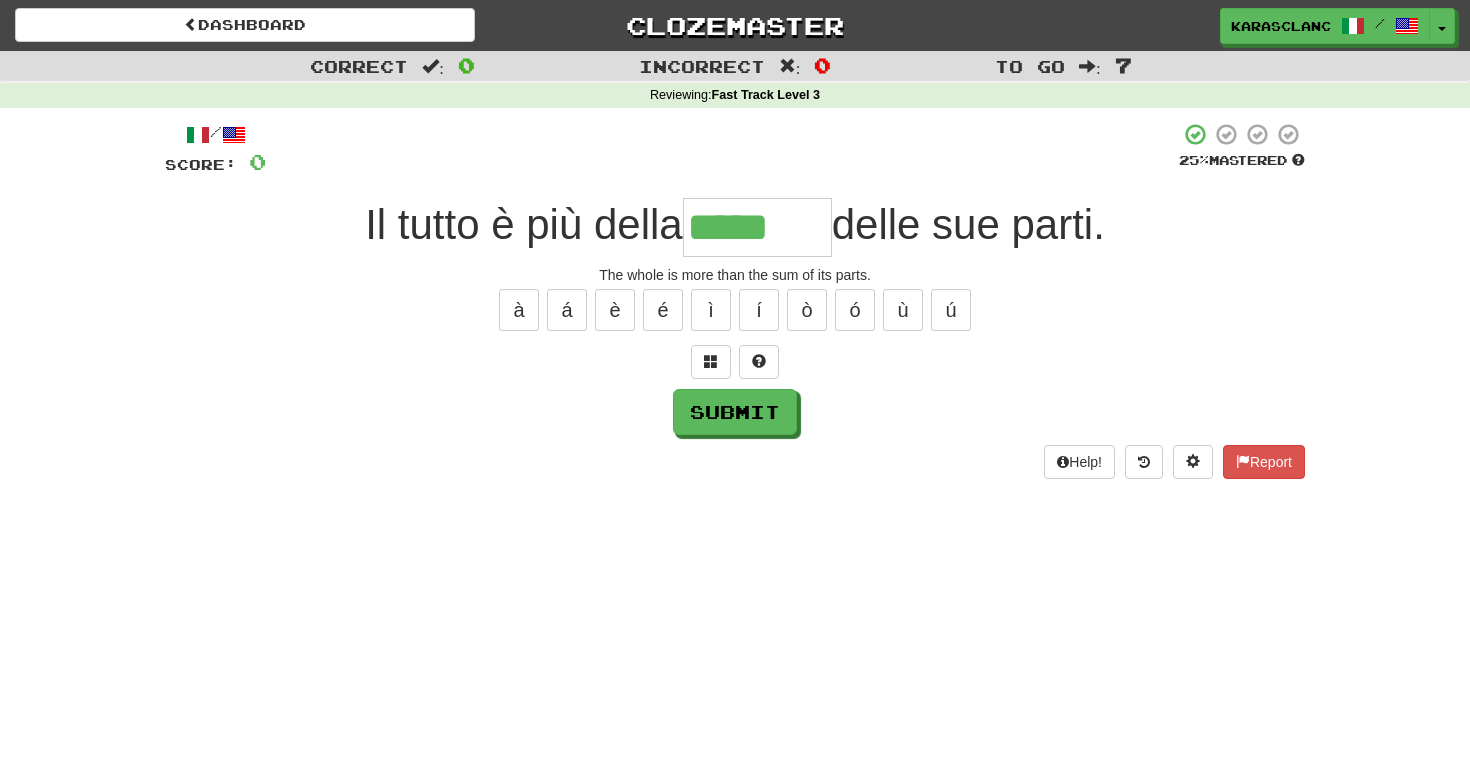 type on "*****" 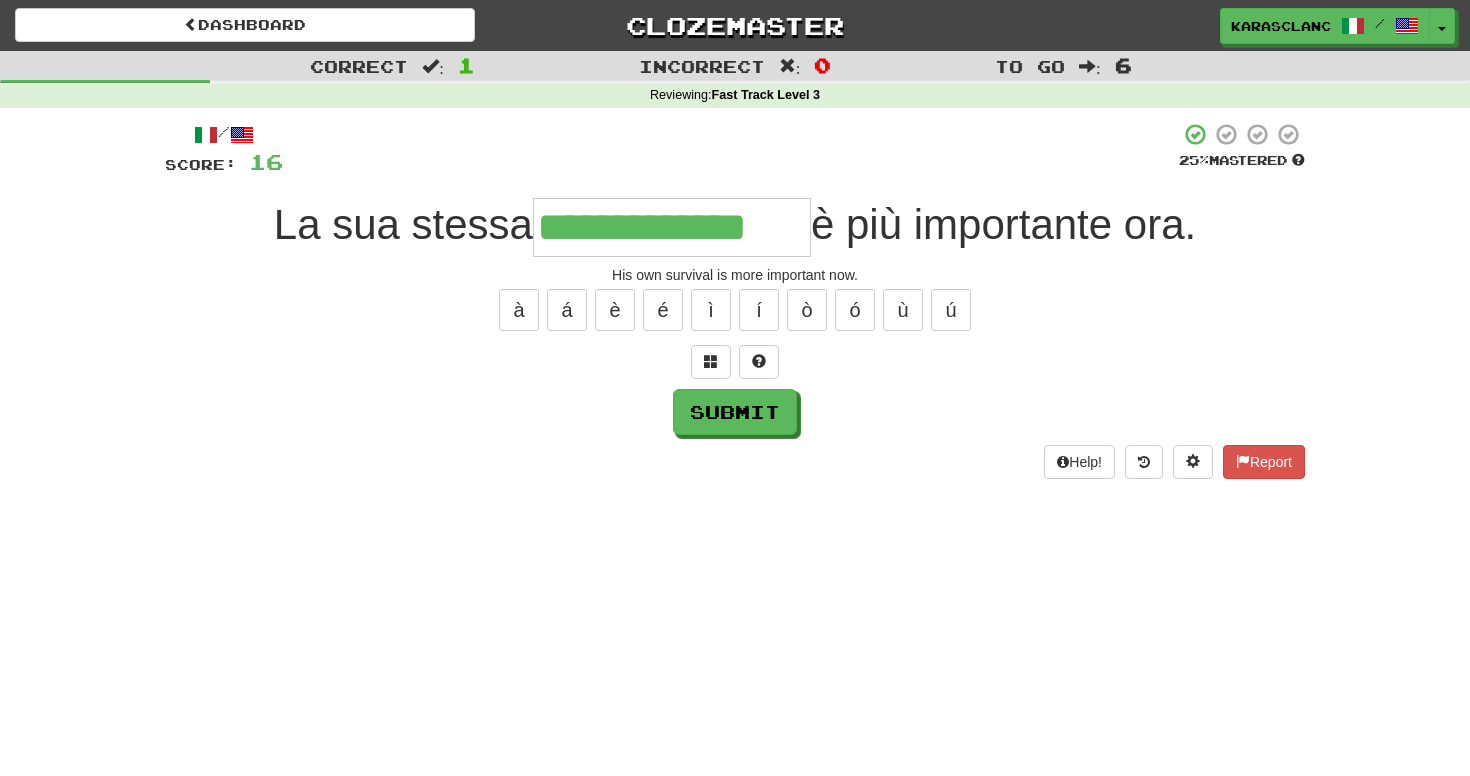 type on "**********" 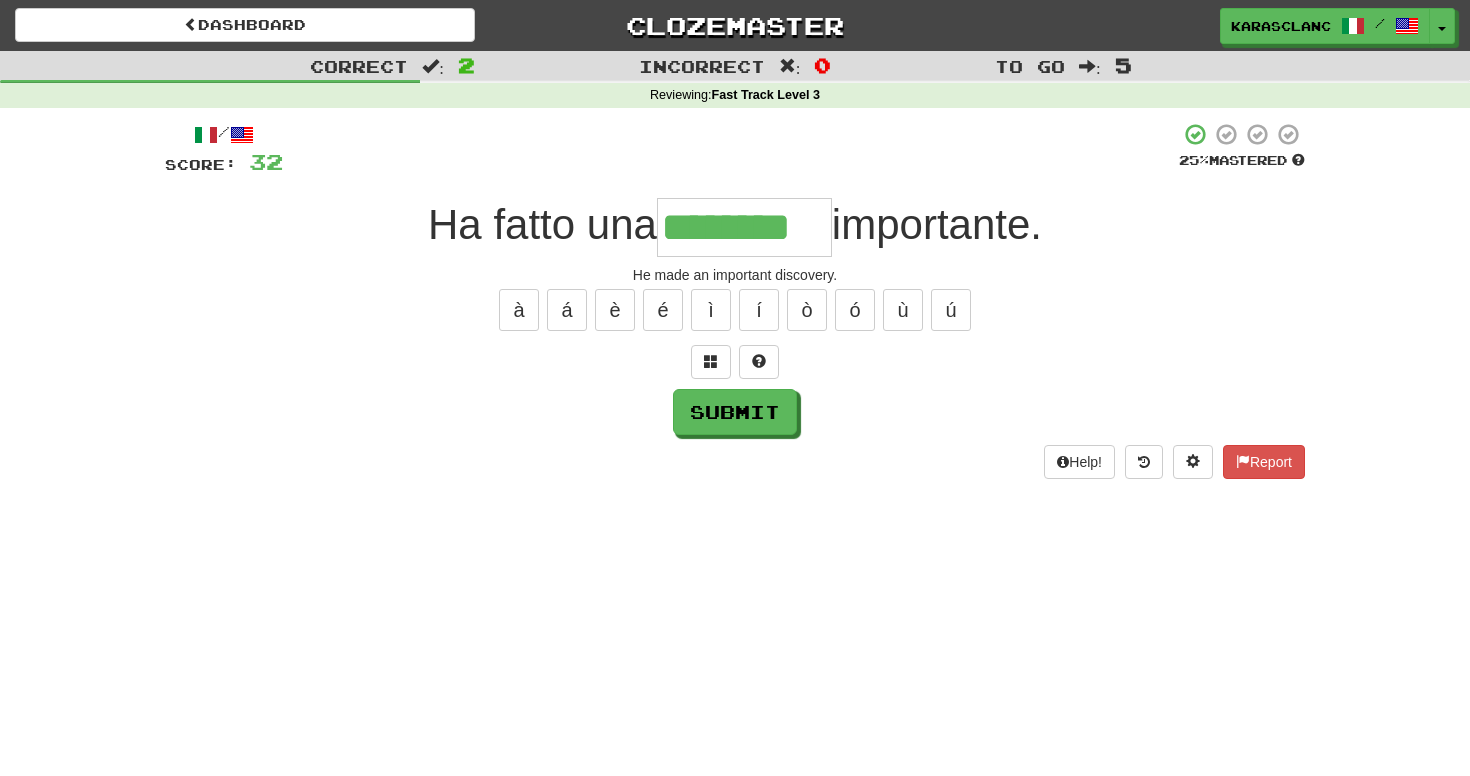 type on "********" 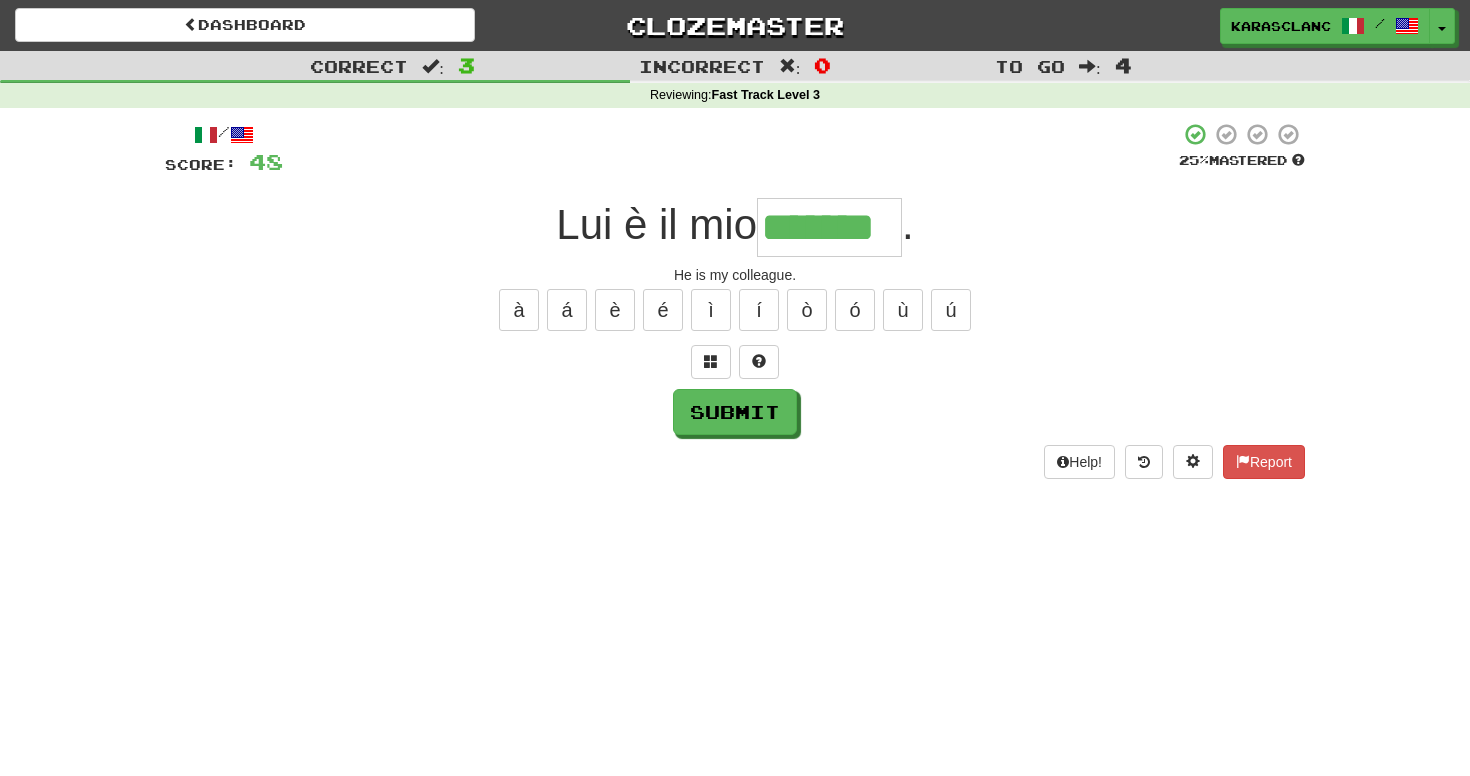 type on "*******" 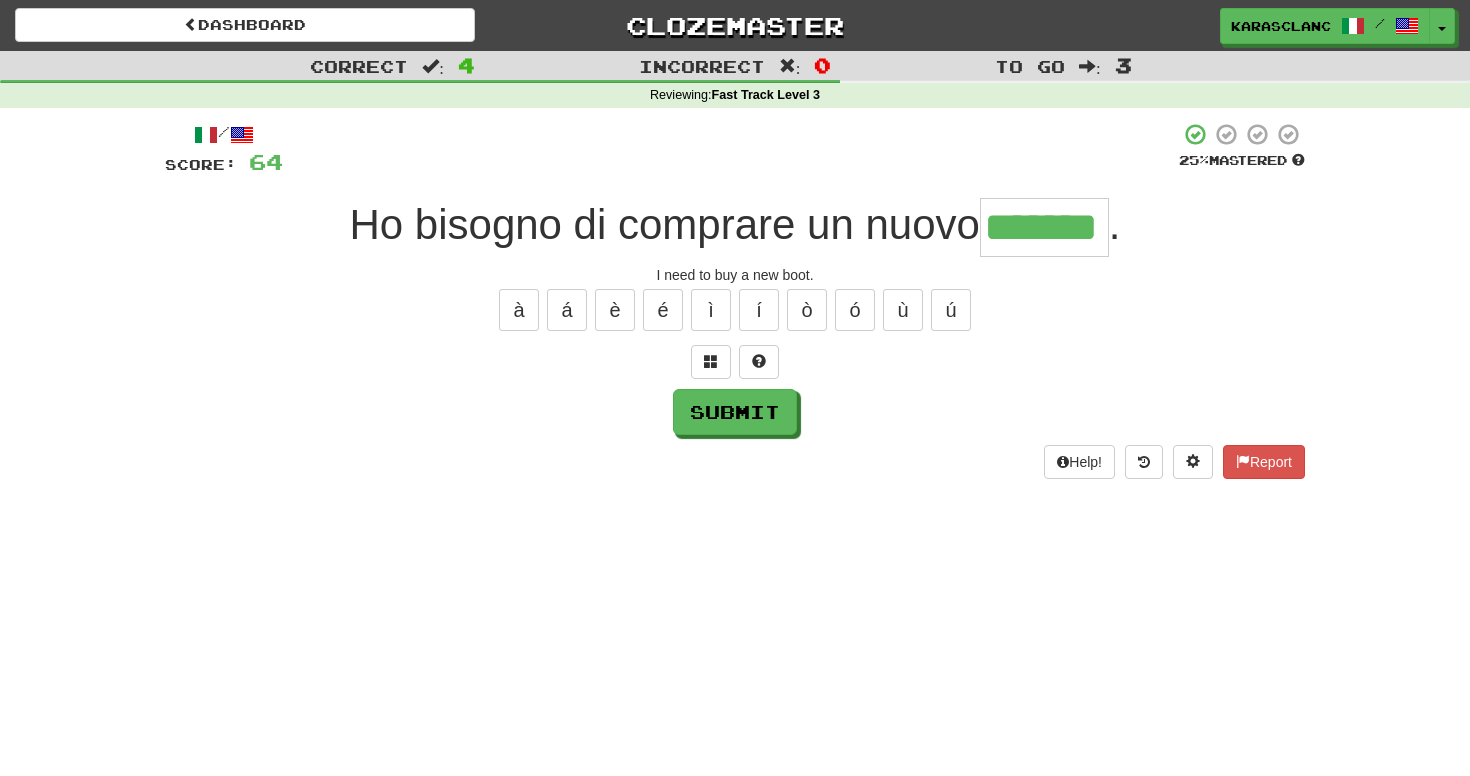 type on "*******" 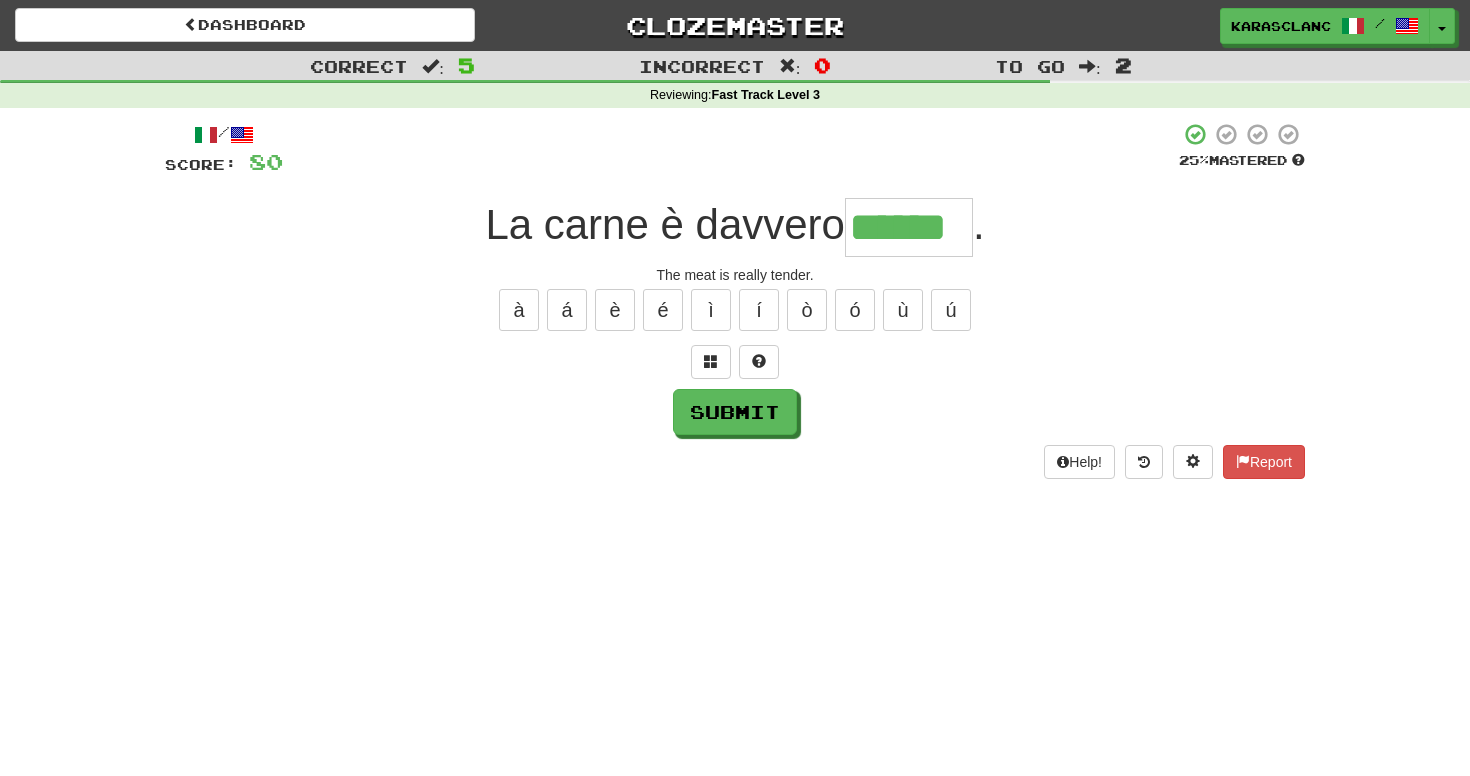 type on "******" 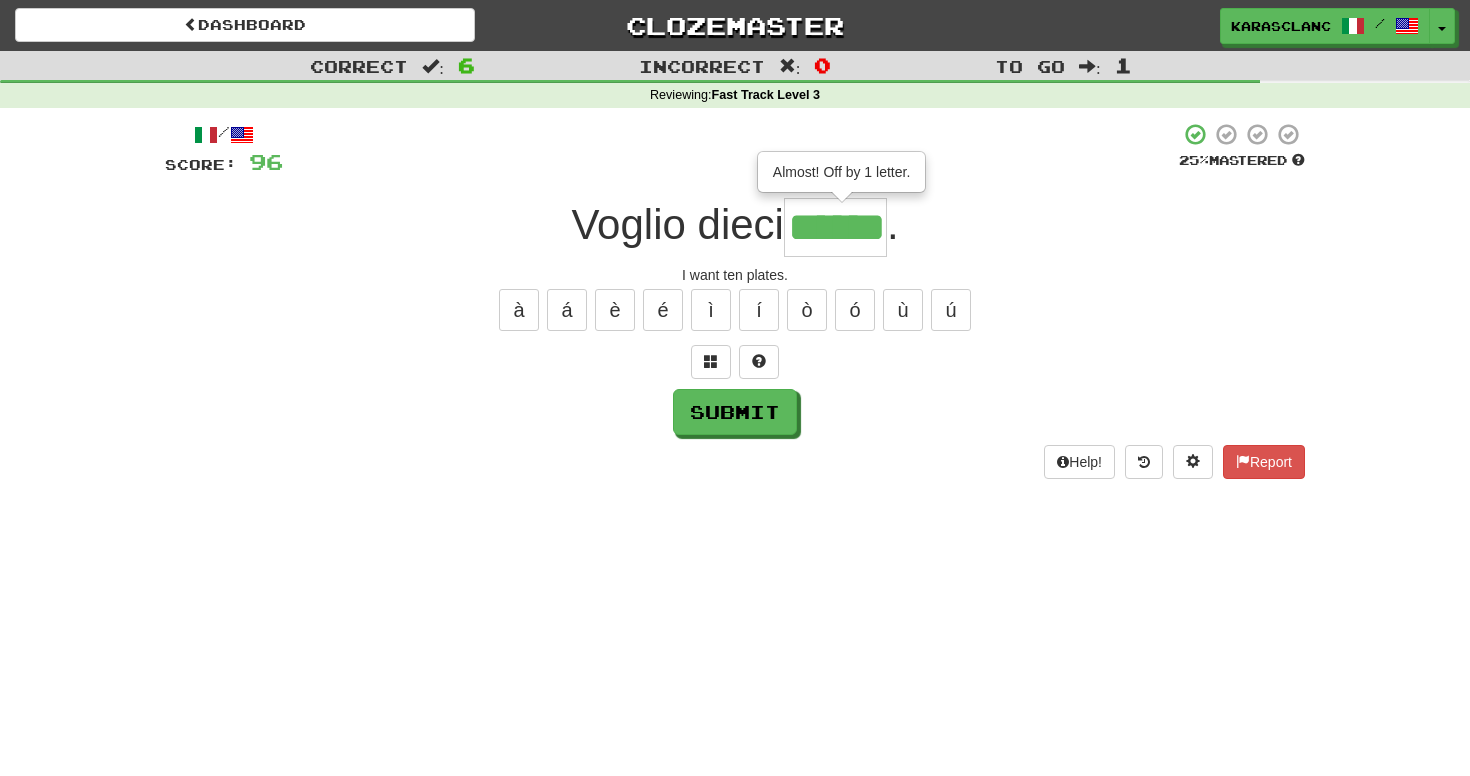 type on "******" 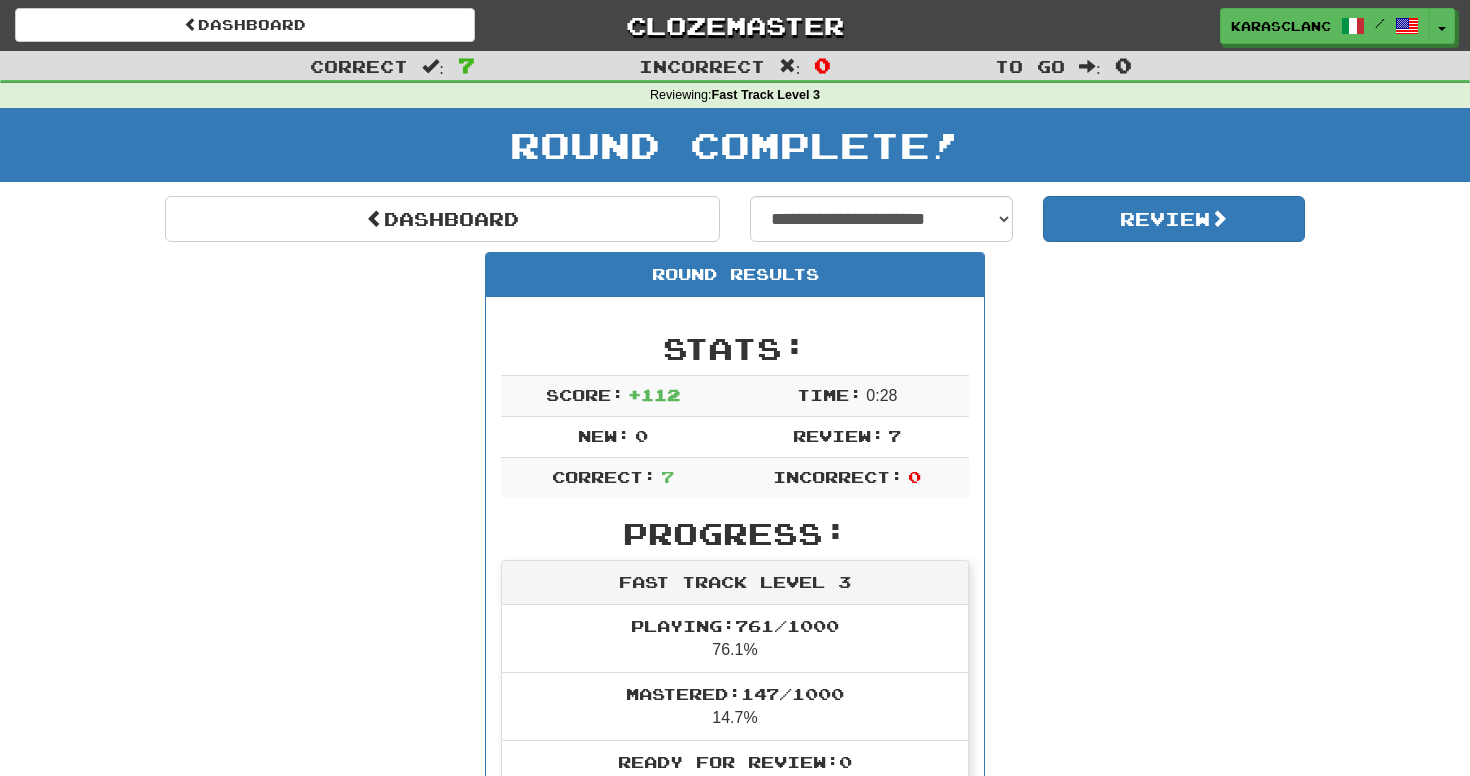 click on "Round Complete!" at bounding box center [735, 145] 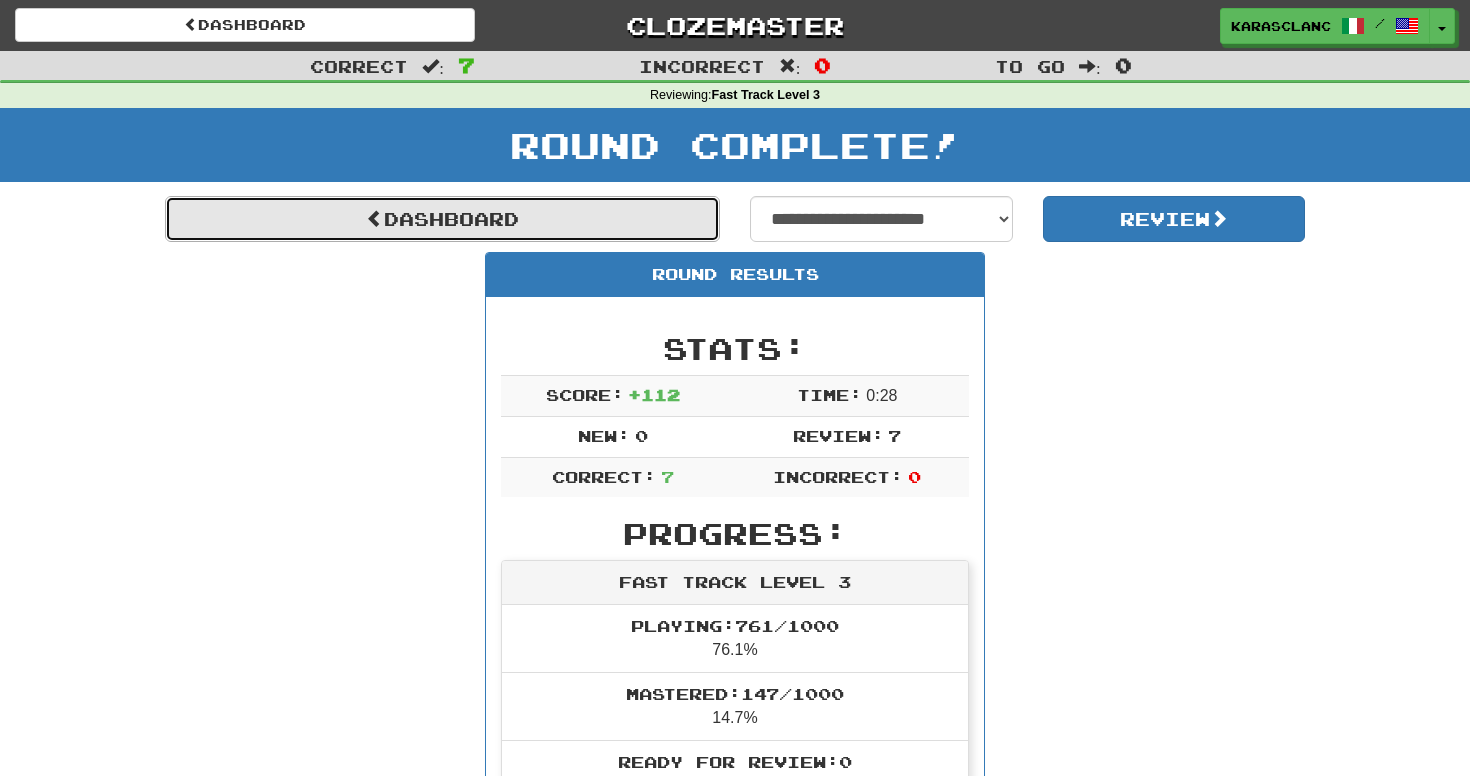 click on "Dashboard" at bounding box center (442, 219) 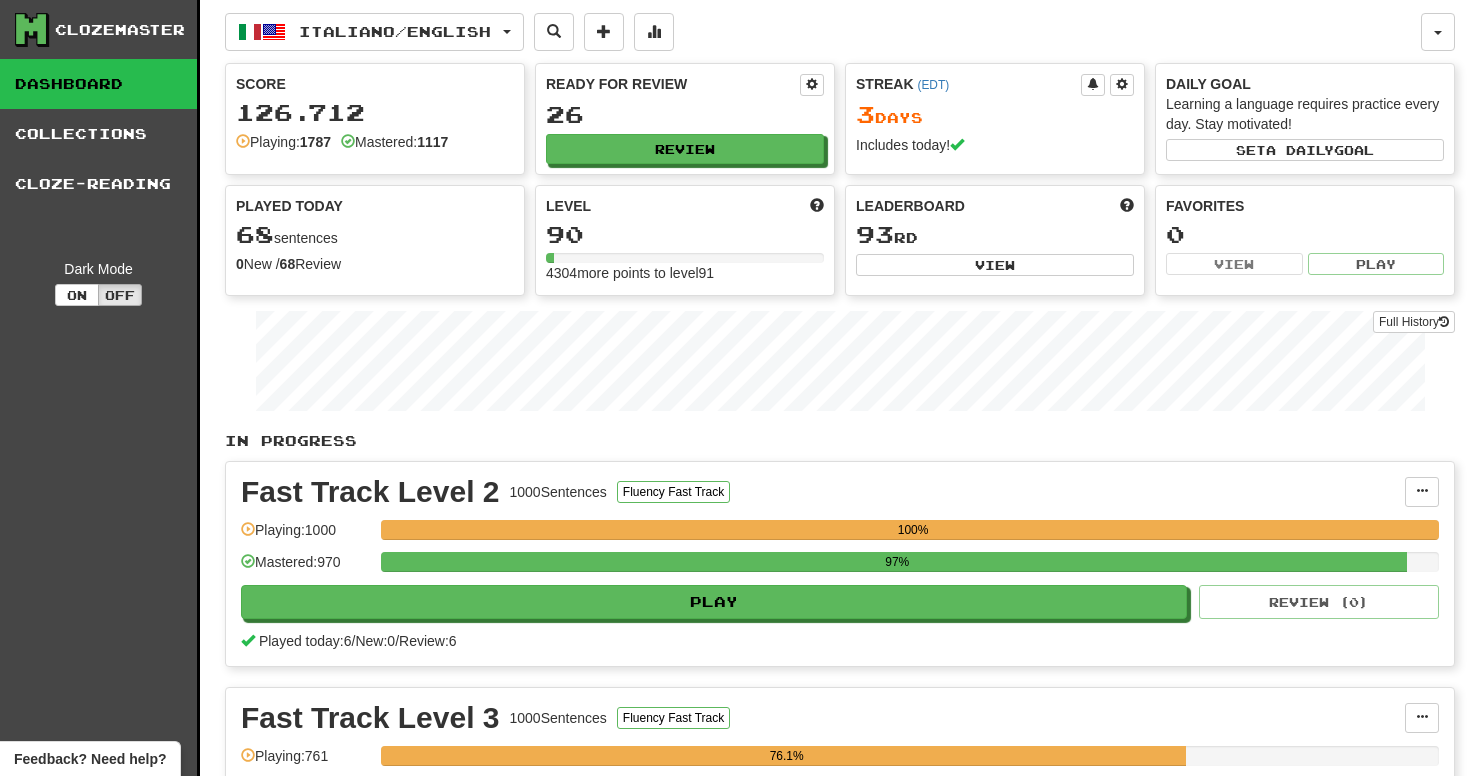 scroll, scrollTop: 0, scrollLeft: 0, axis: both 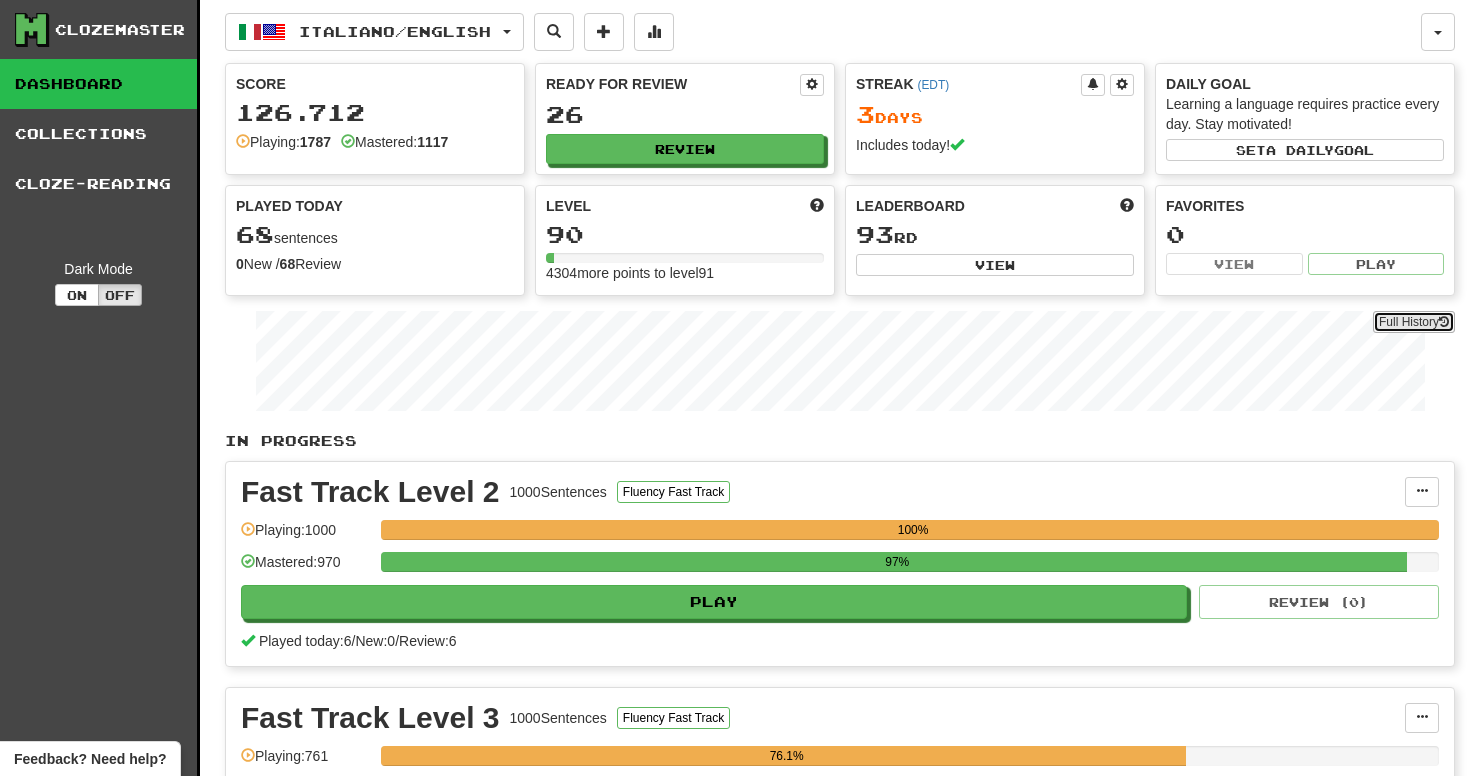 click on "Full History" at bounding box center (1414, 322) 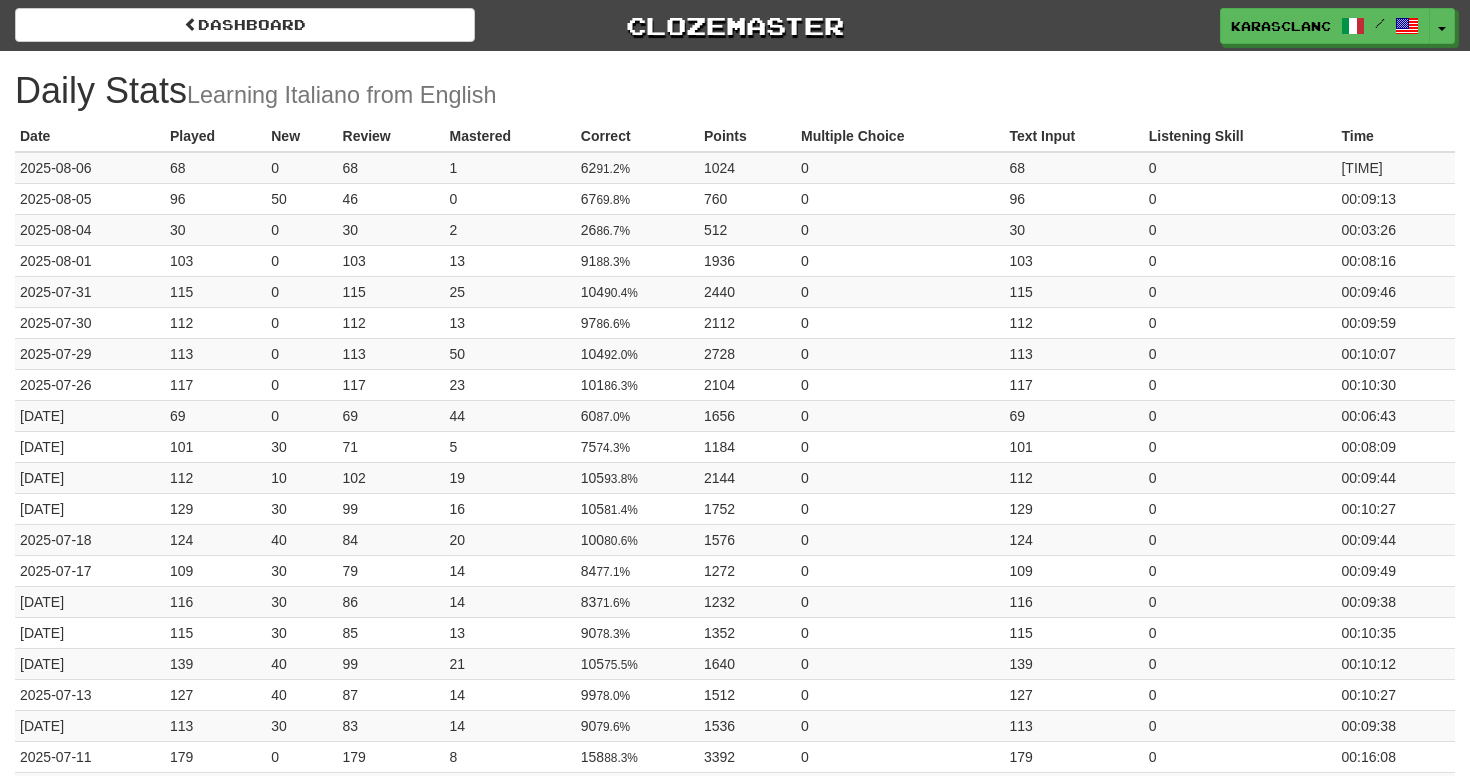 scroll, scrollTop: 0, scrollLeft: 0, axis: both 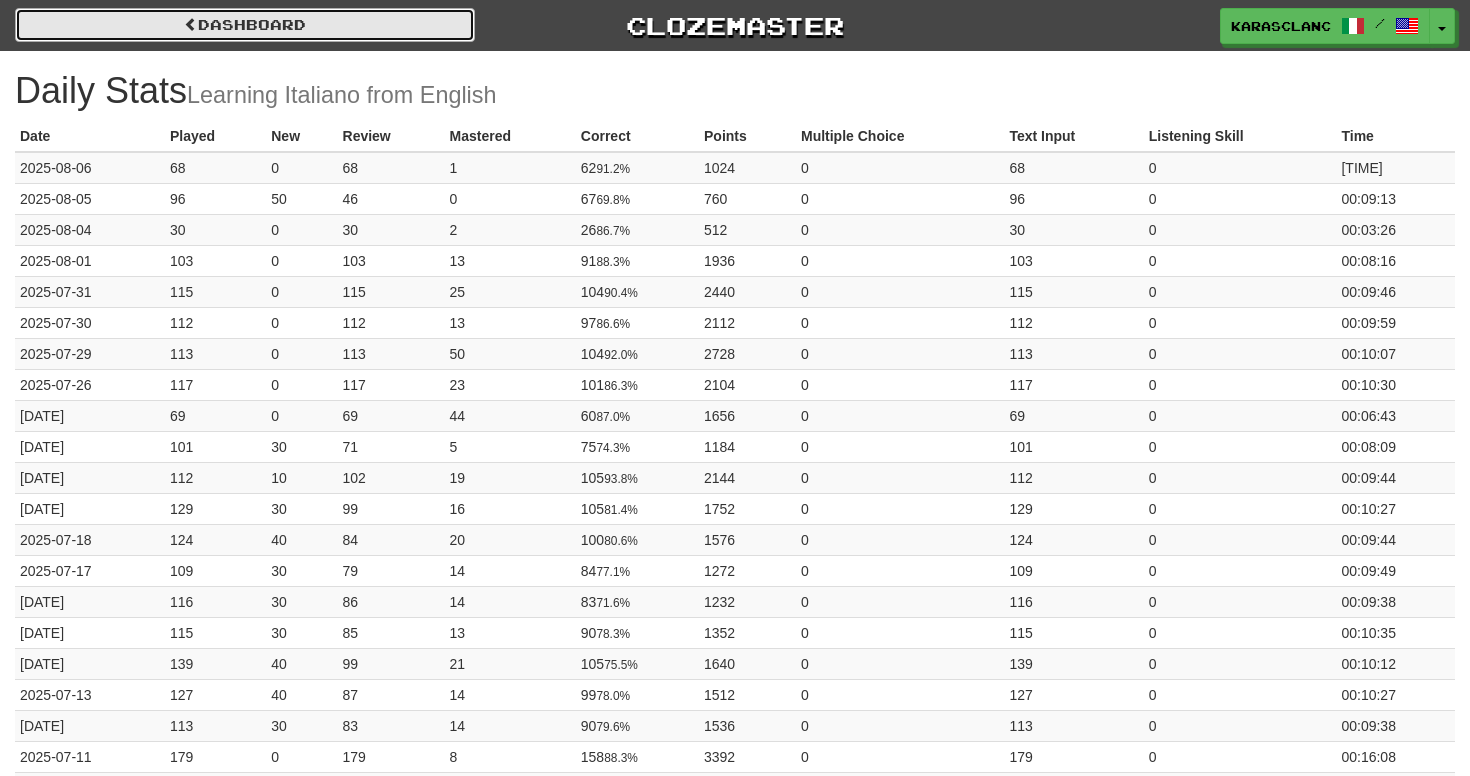 click on "Dashboard" at bounding box center (245, 25) 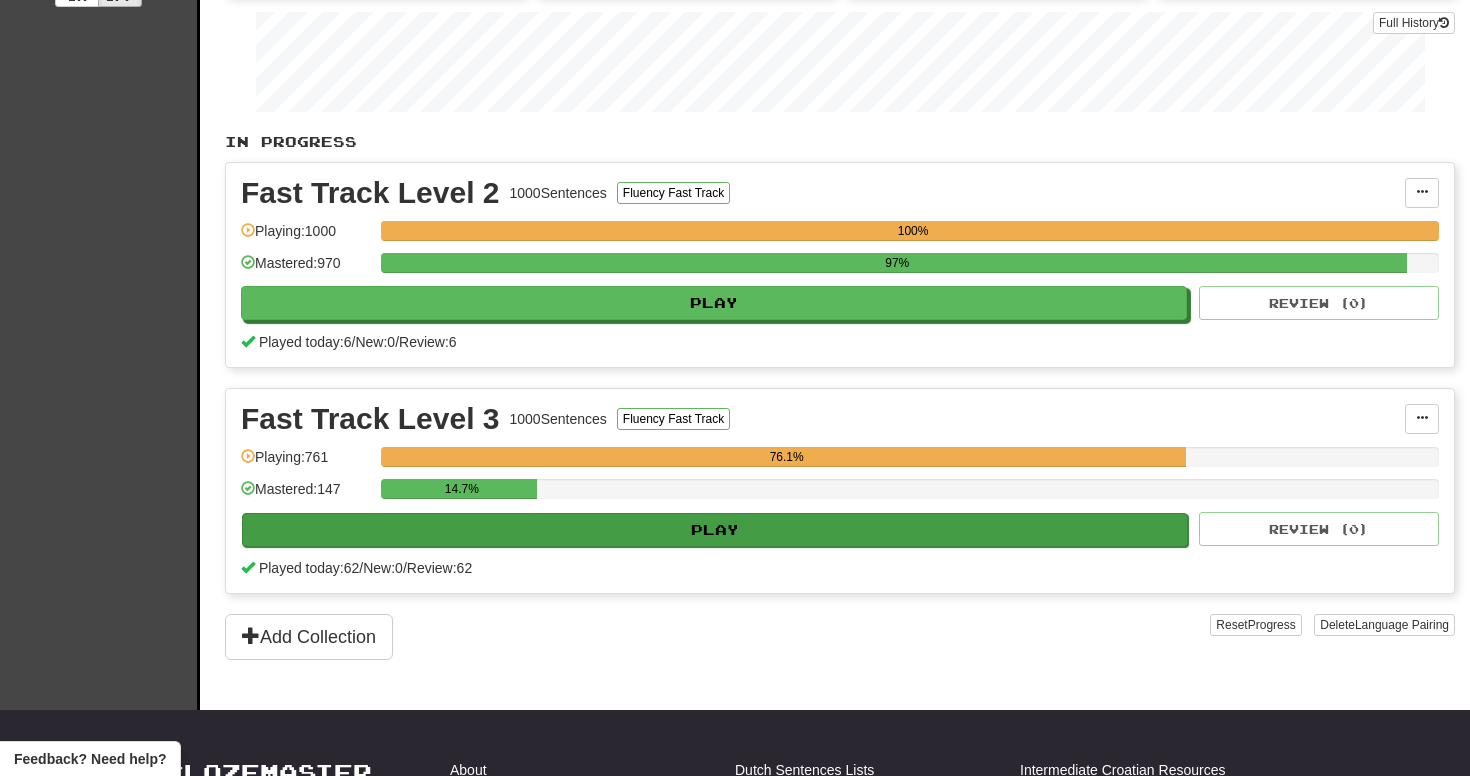 scroll, scrollTop: 298, scrollLeft: 0, axis: vertical 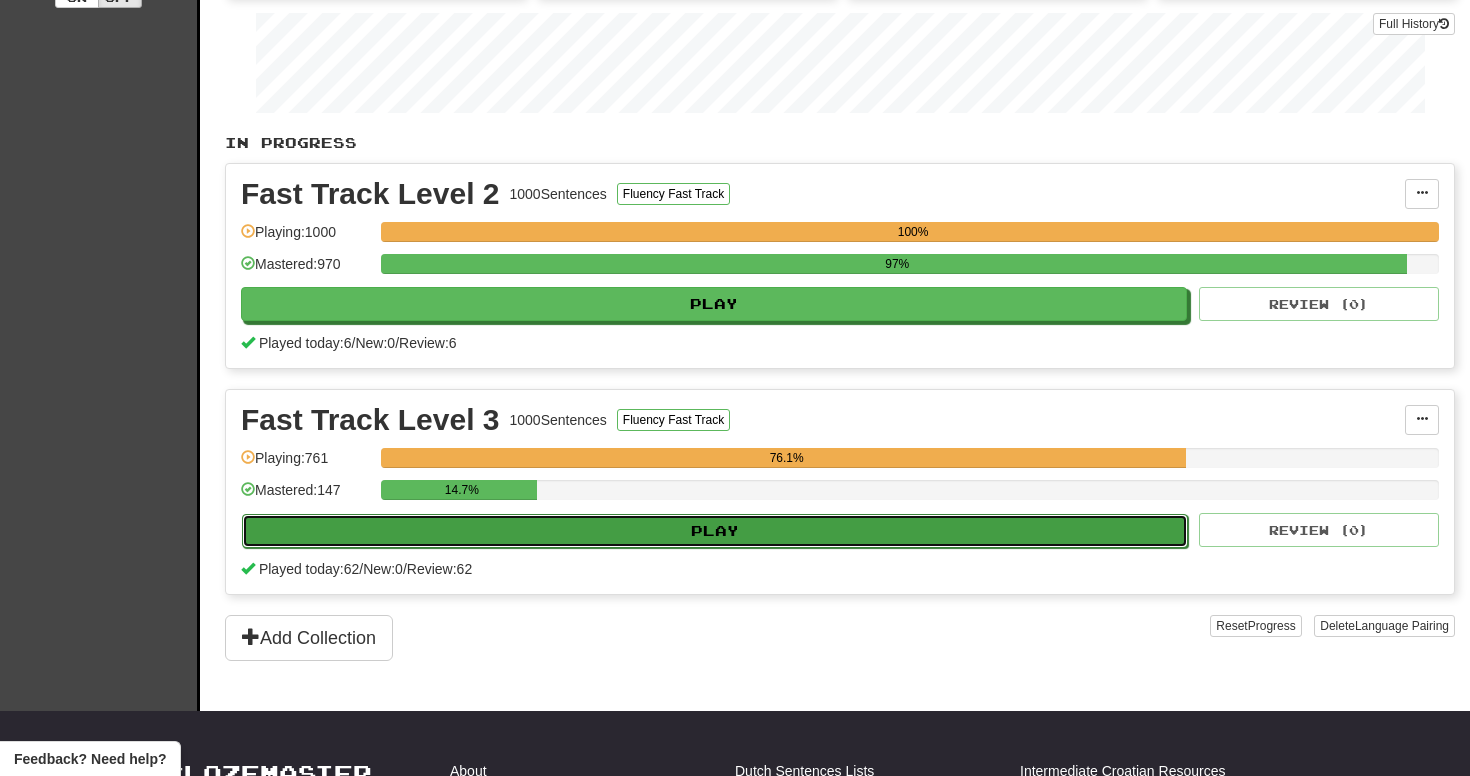 click on "Play" at bounding box center (715, 531) 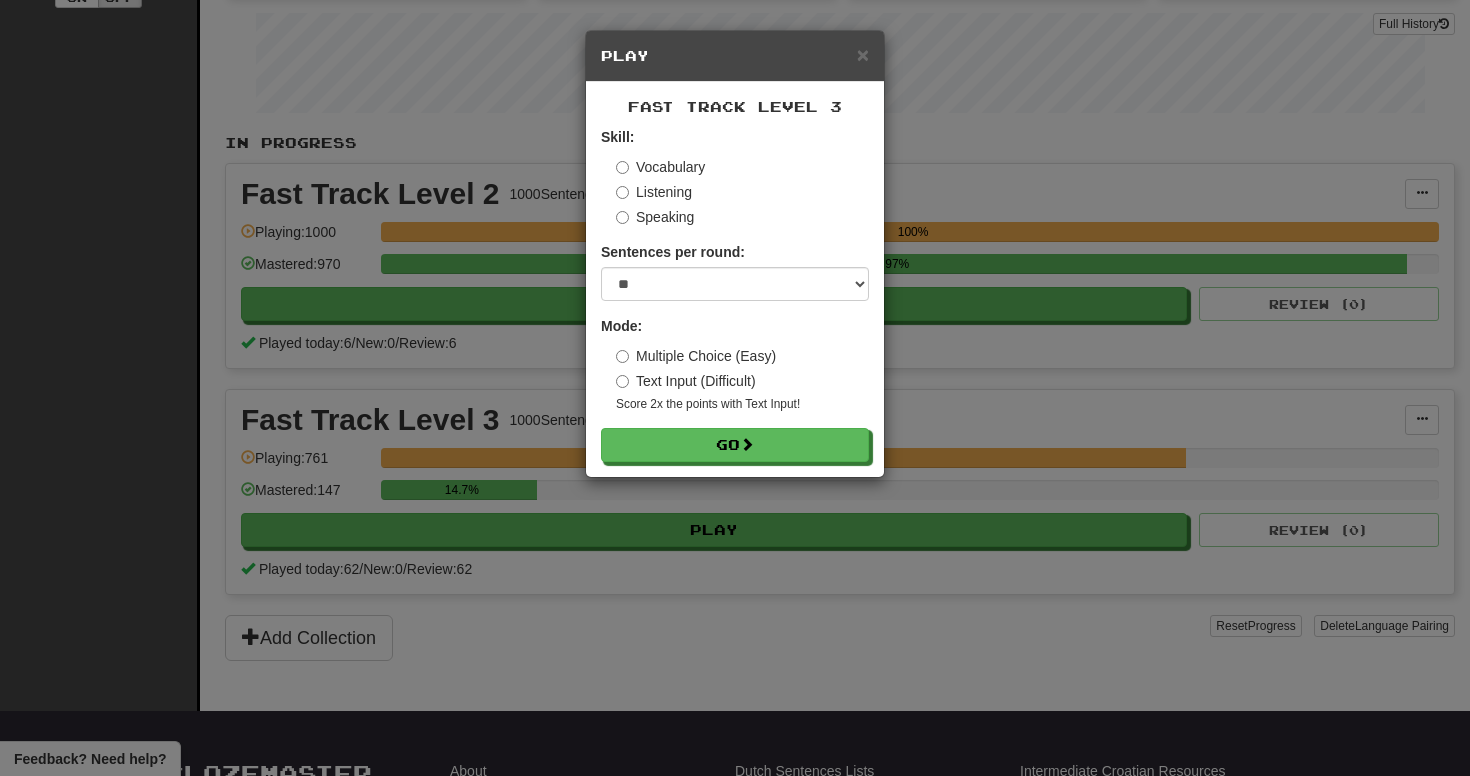 click on "Fast Track Level 3 Skill: Vocabulary Listening Speaking Sentences per round: * ** ** ** ** ** *** ******** Mode: Multiple Choice (Easy) Text Input (Difficult) Score 2x the points with Text Input ! Go" at bounding box center (735, 279) 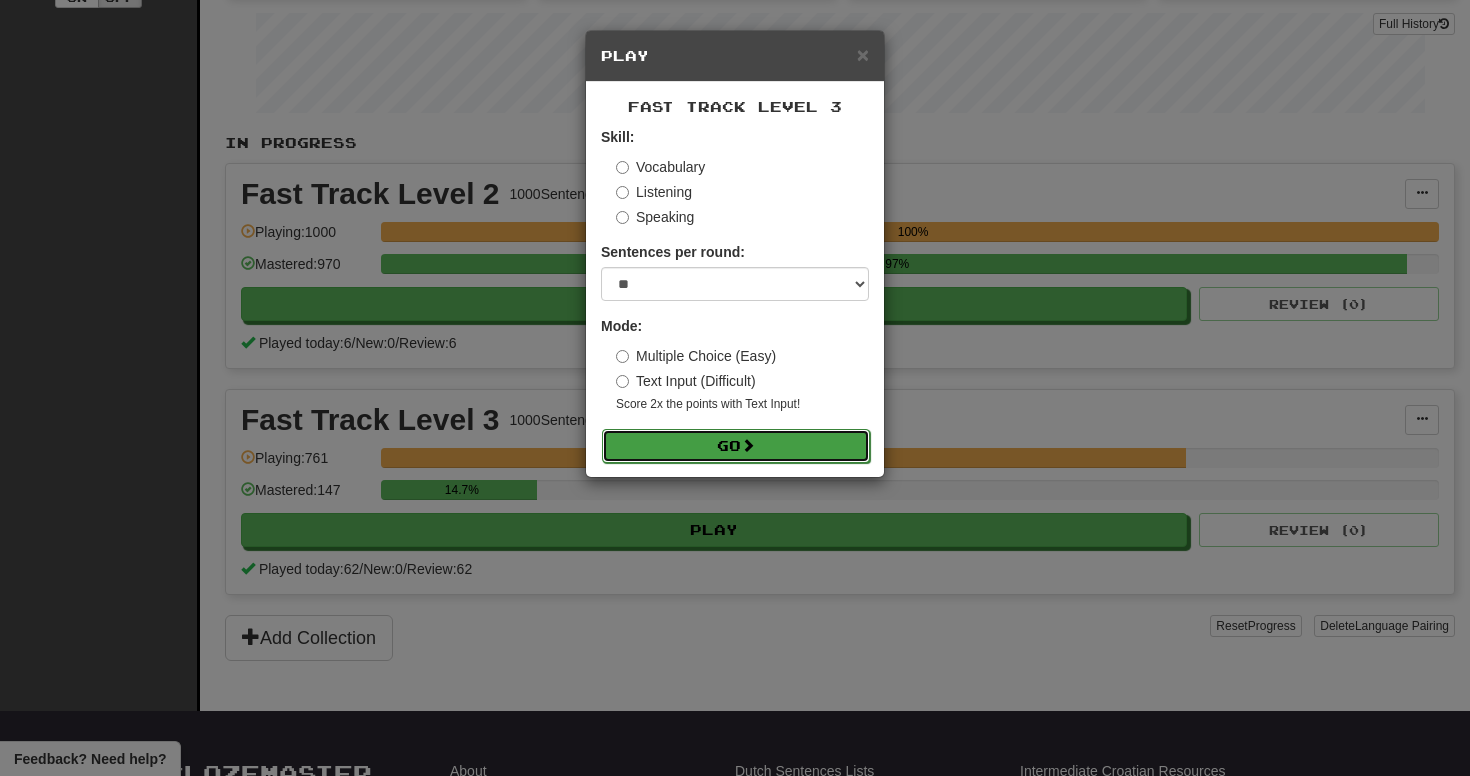click on "Go" at bounding box center [736, 446] 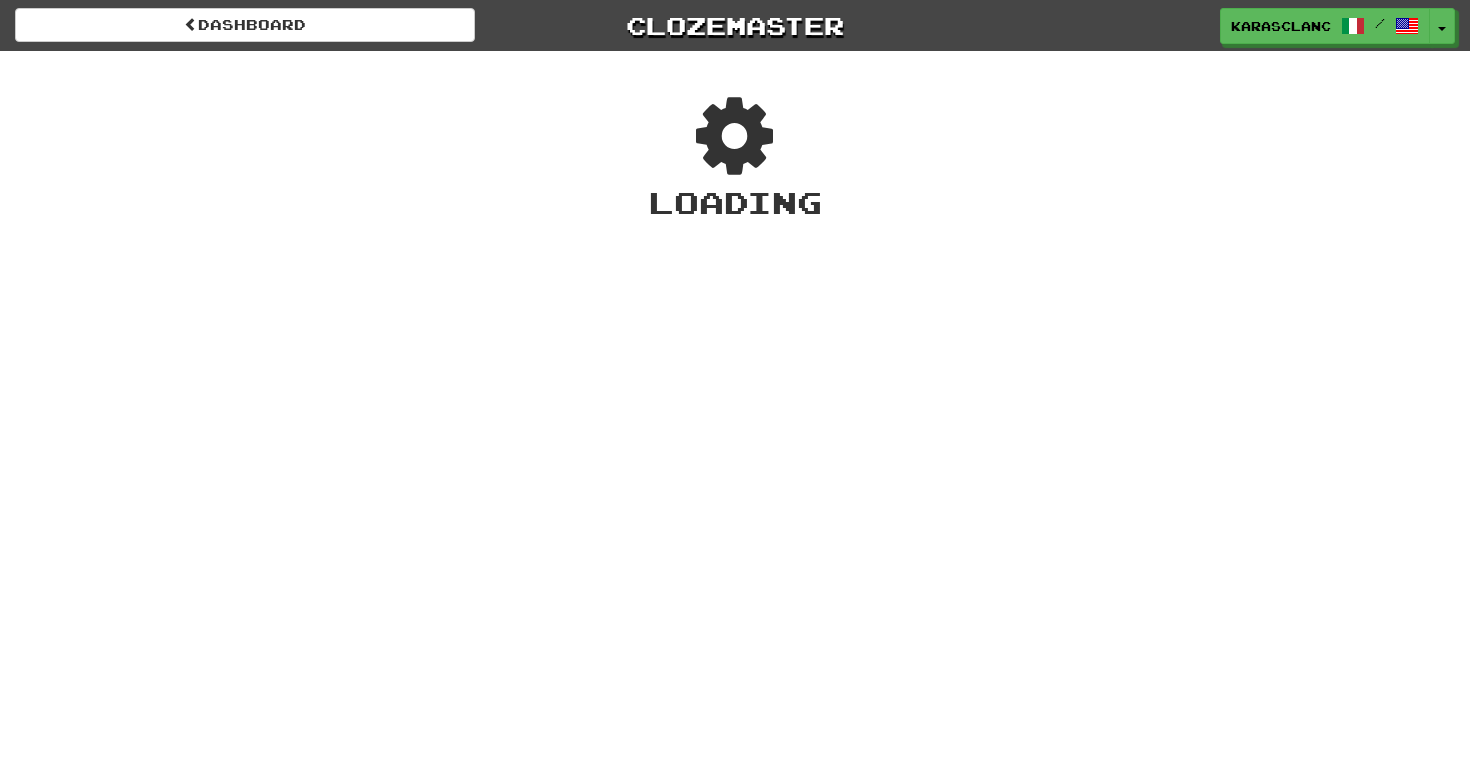 scroll, scrollTop: 0, scrollLeft: 0, axis: both 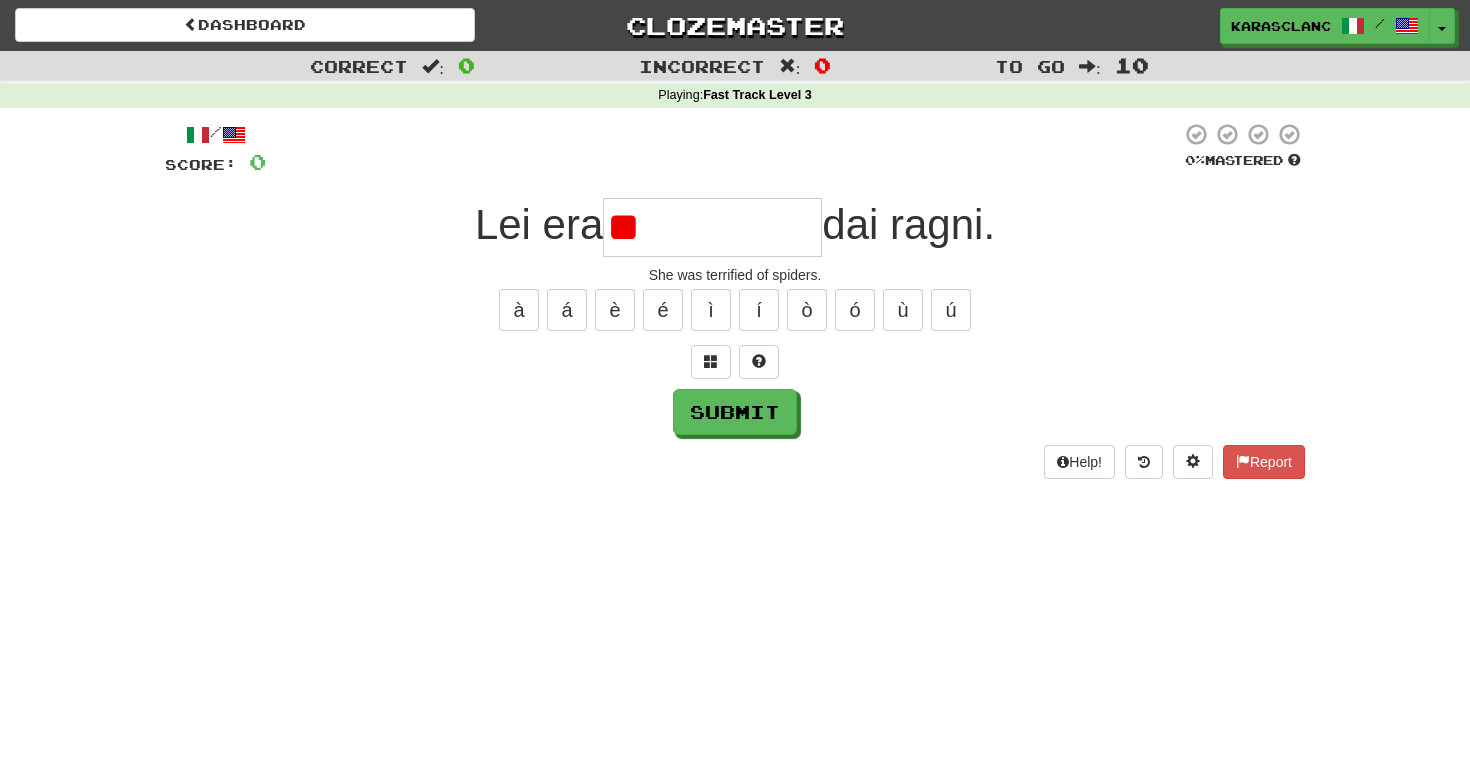 type on "*" 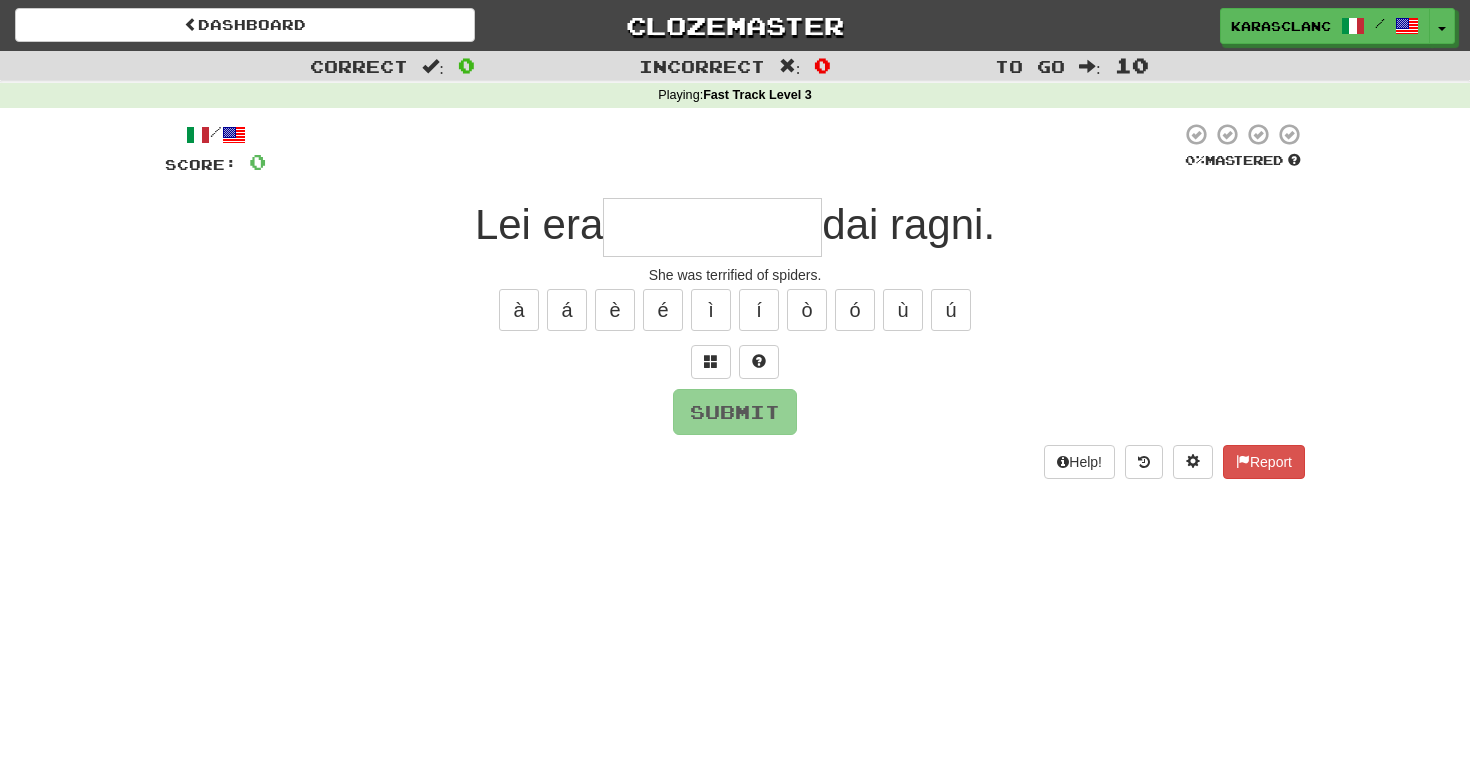 type on "*" 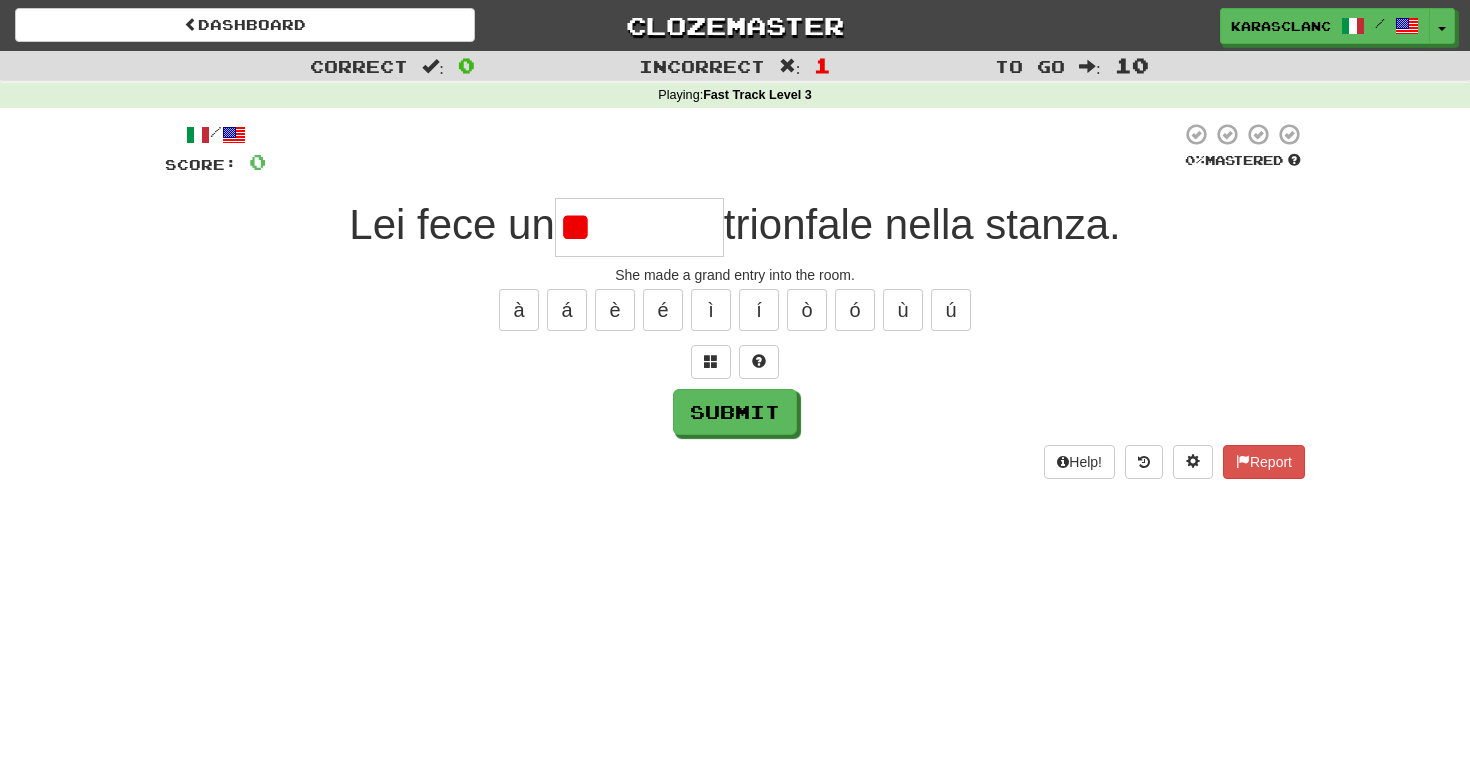 type on "*" 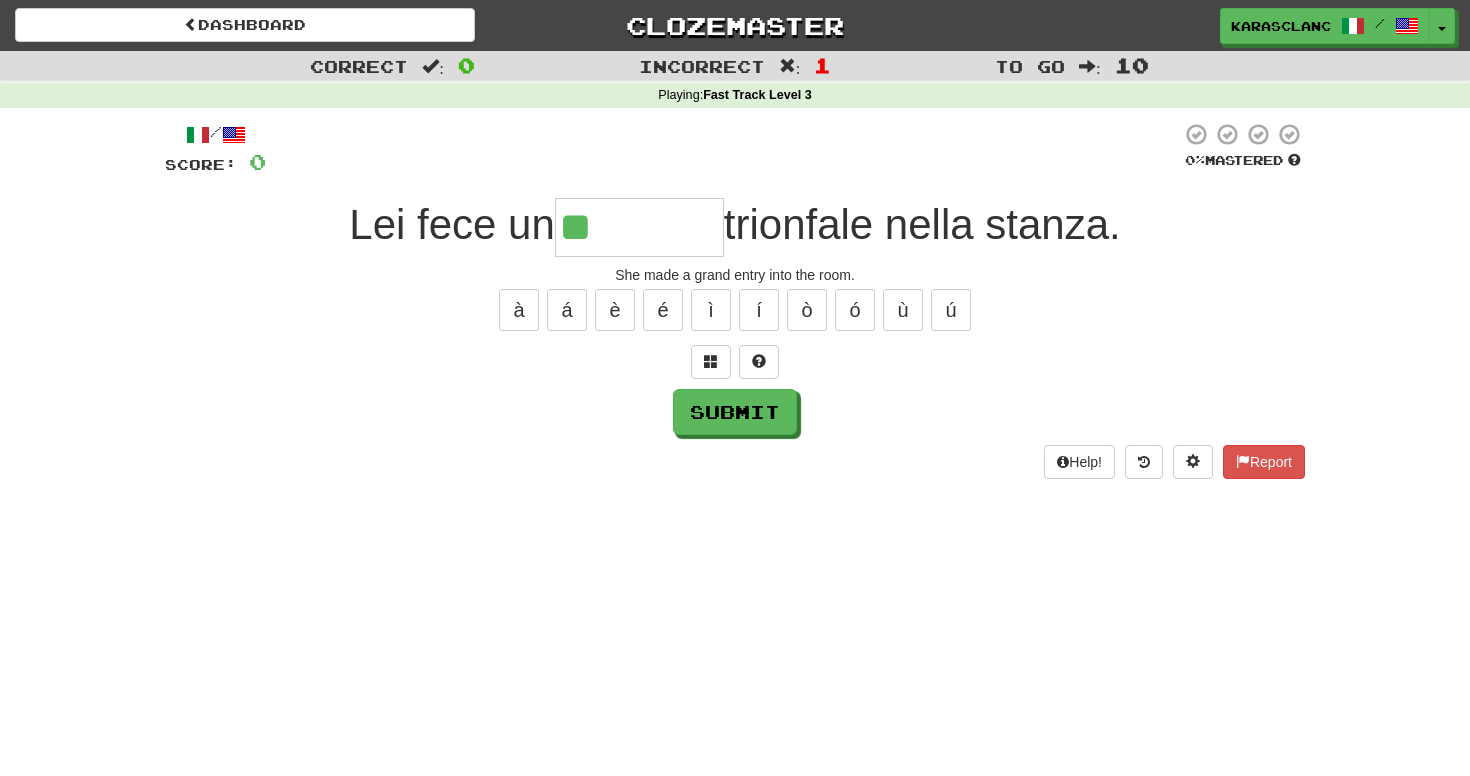 type on "********" 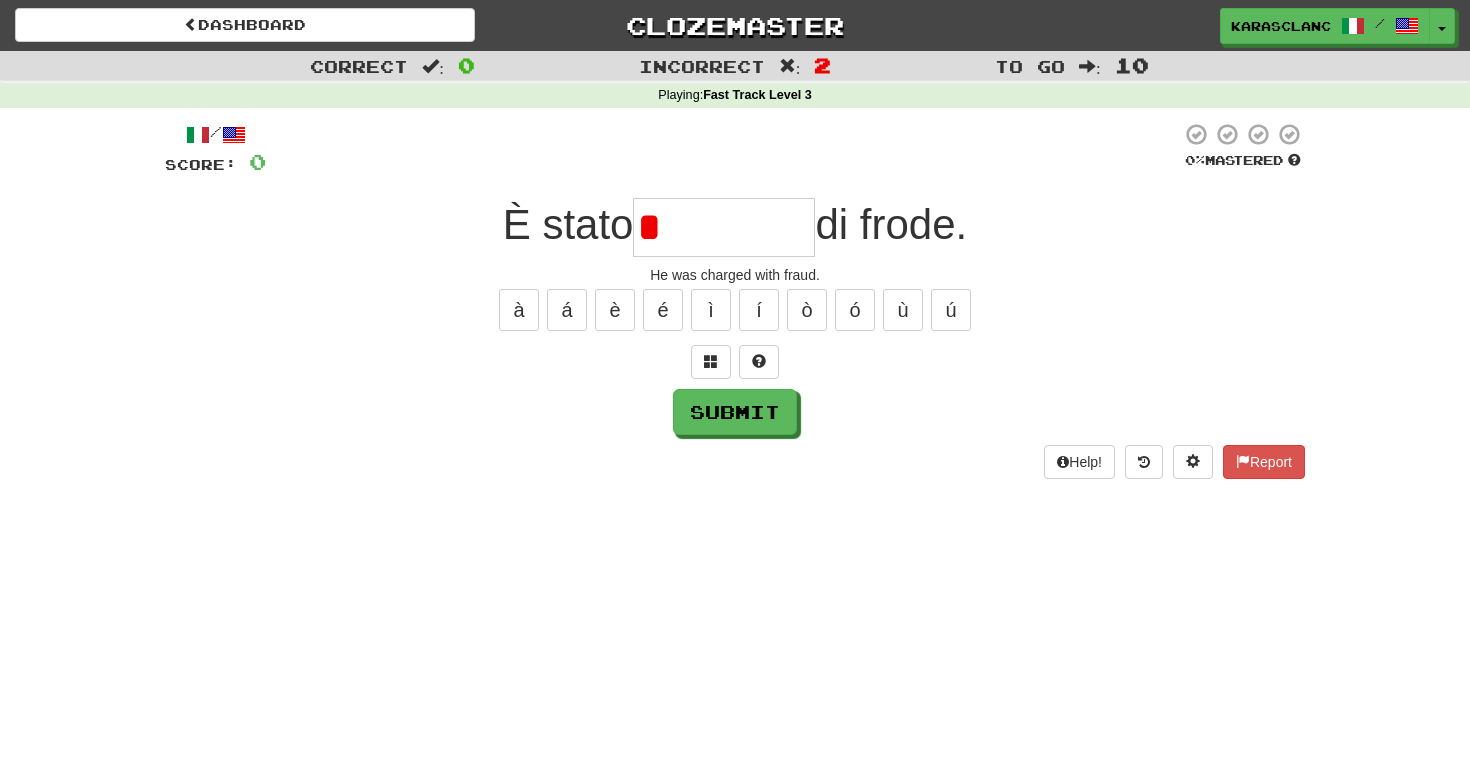 type on "********" 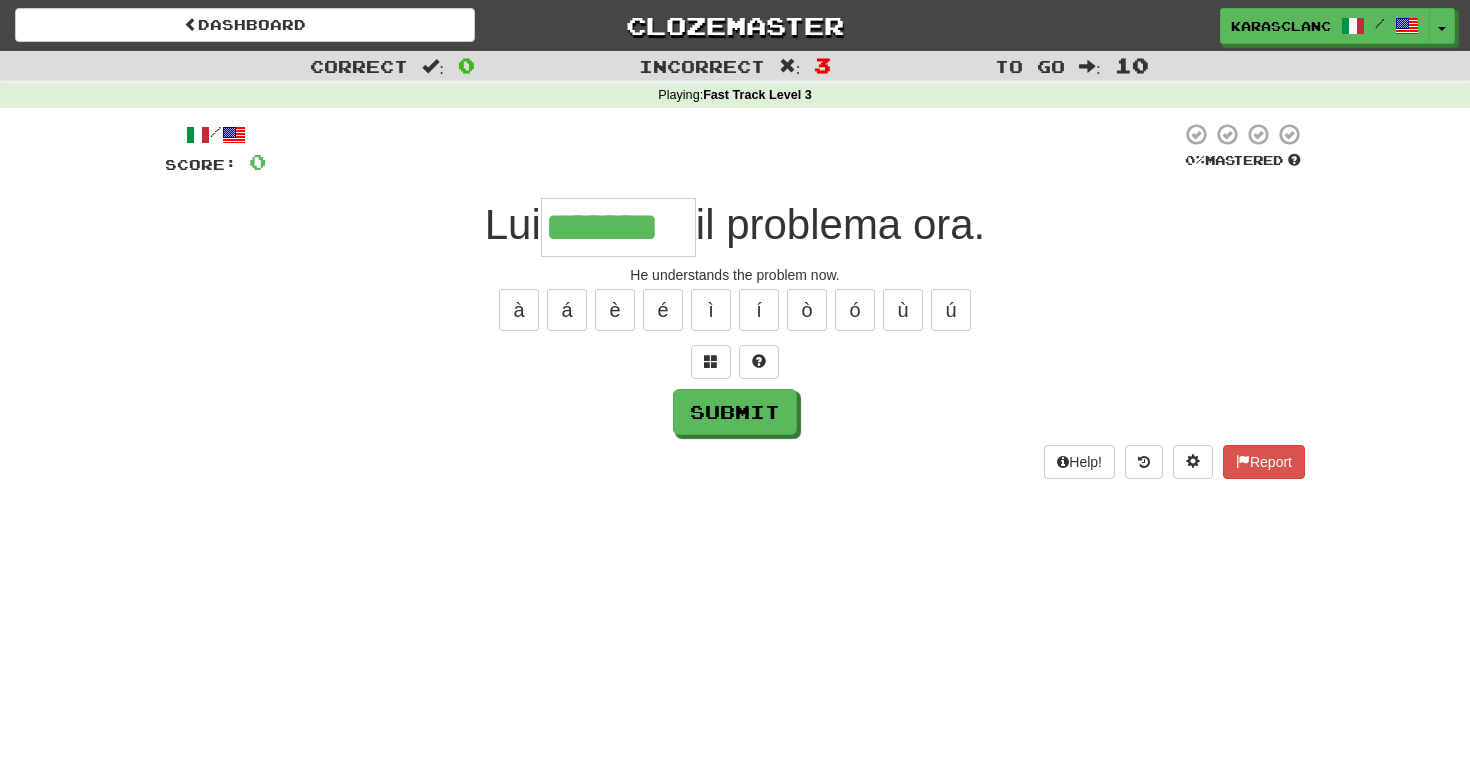 type on "*******" 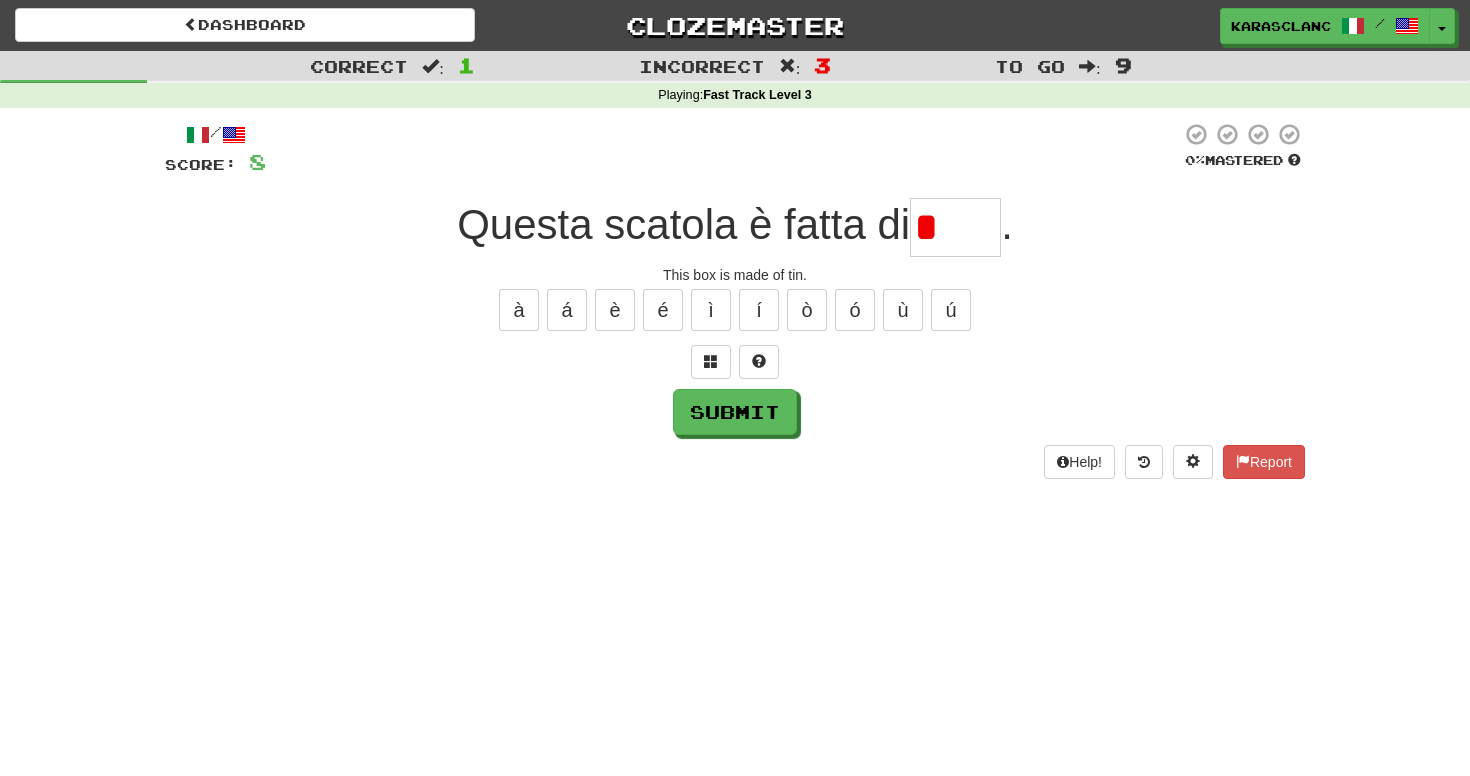 type on "*****" 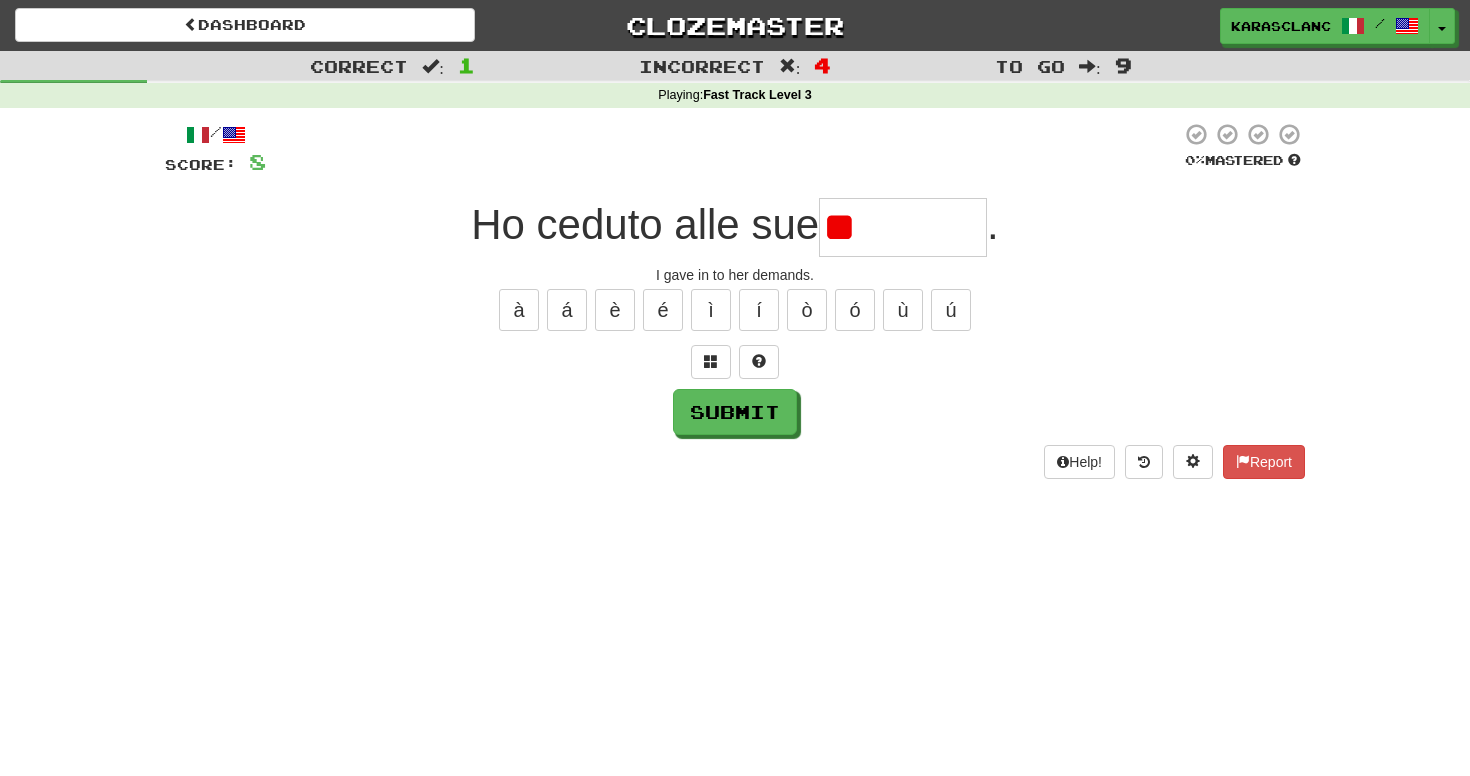type on "*" 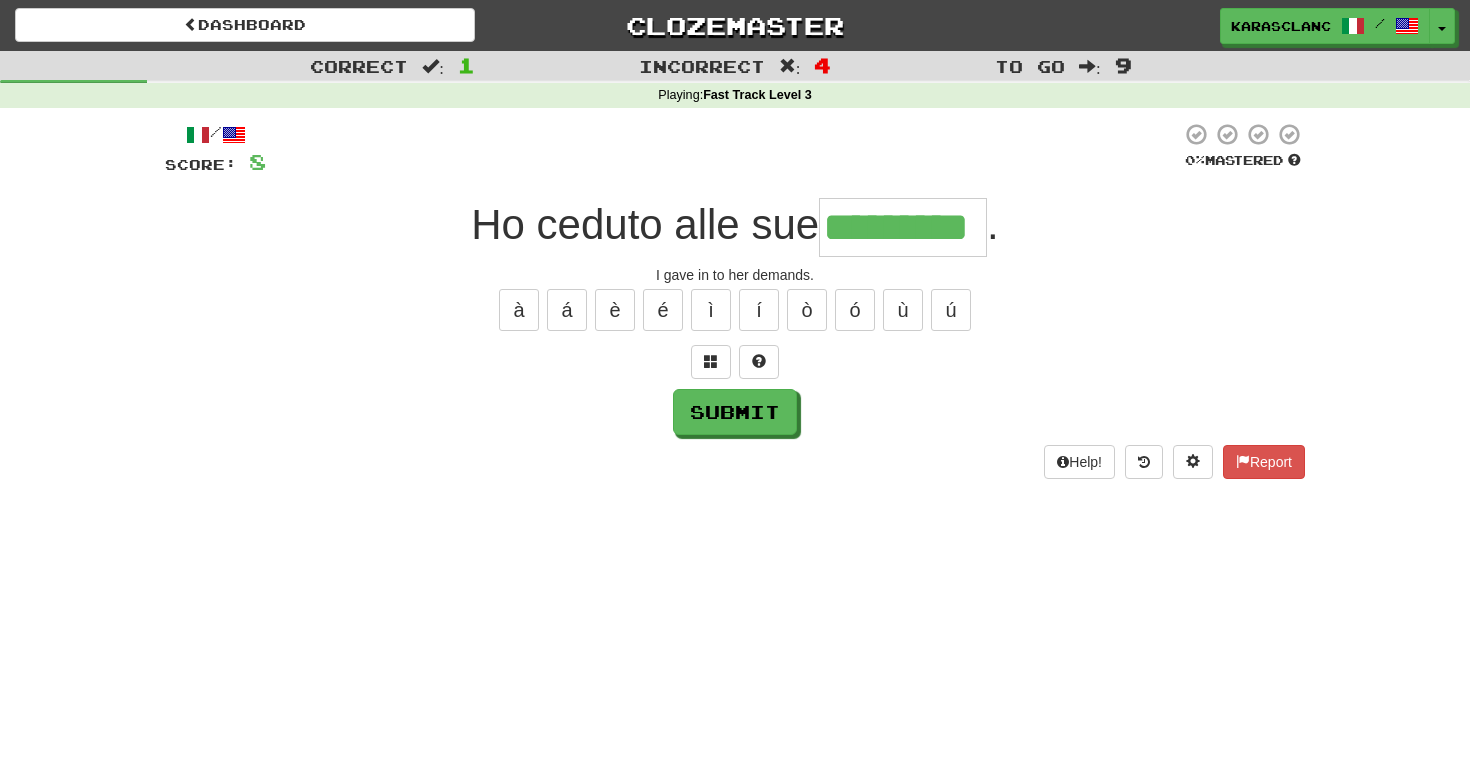 type on "*********" 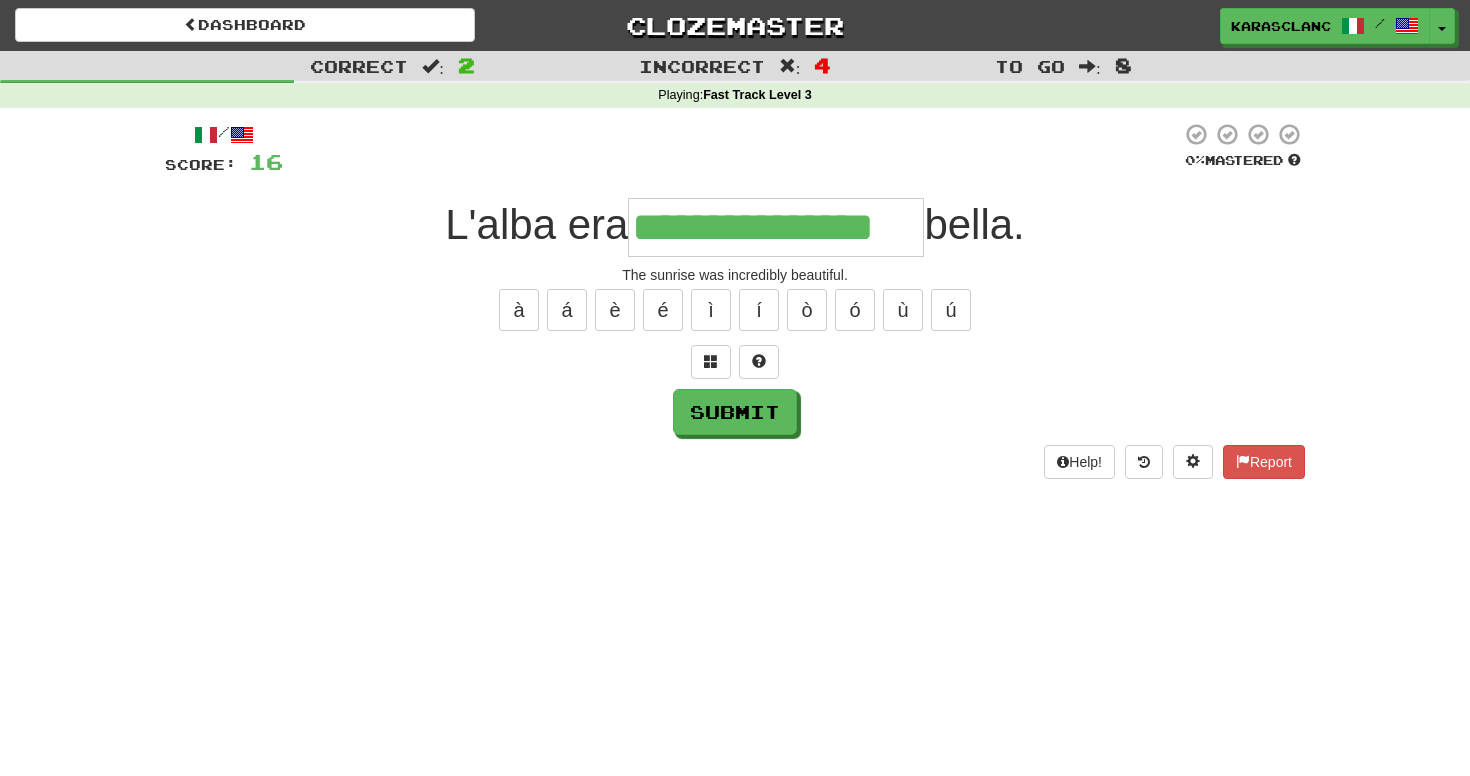 type on "**********" 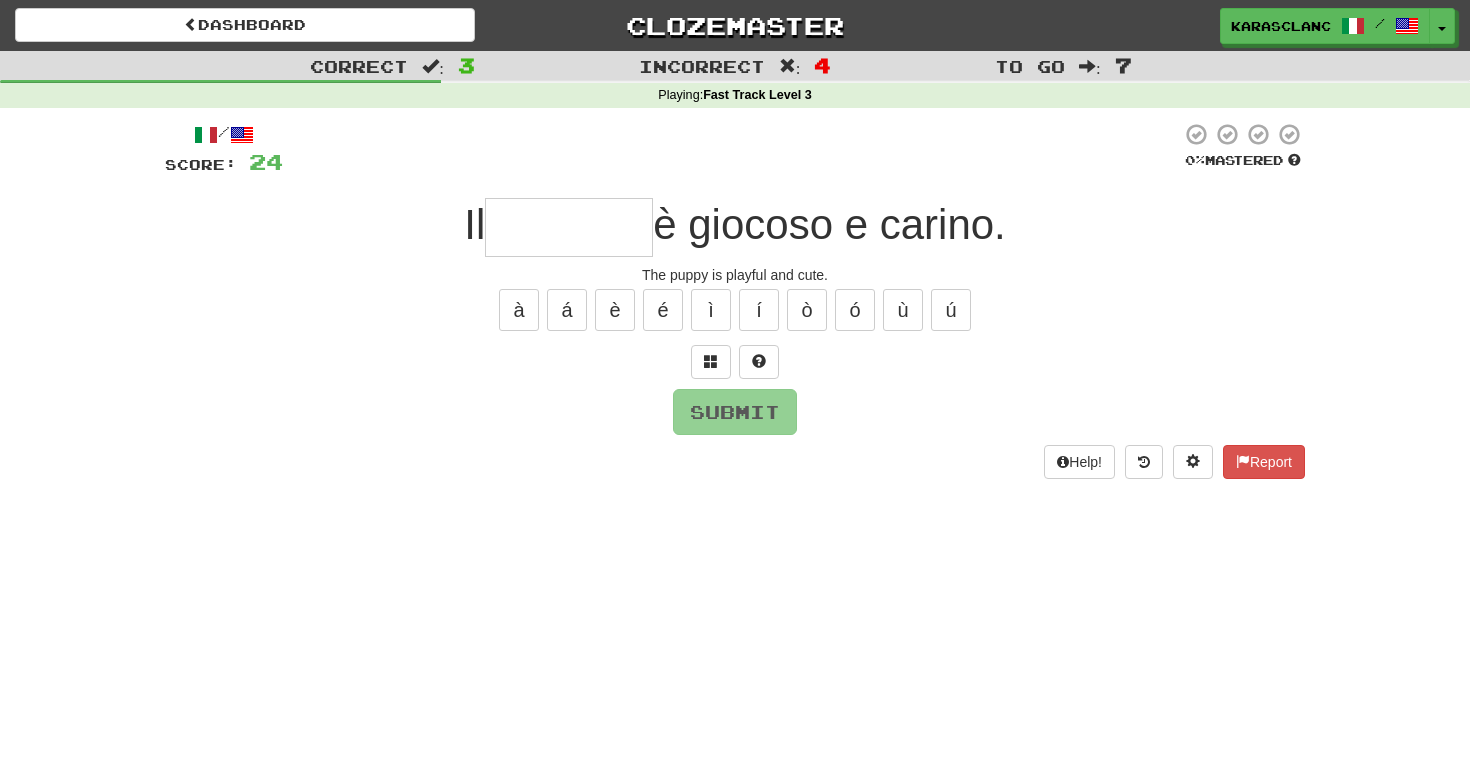 type on "********" 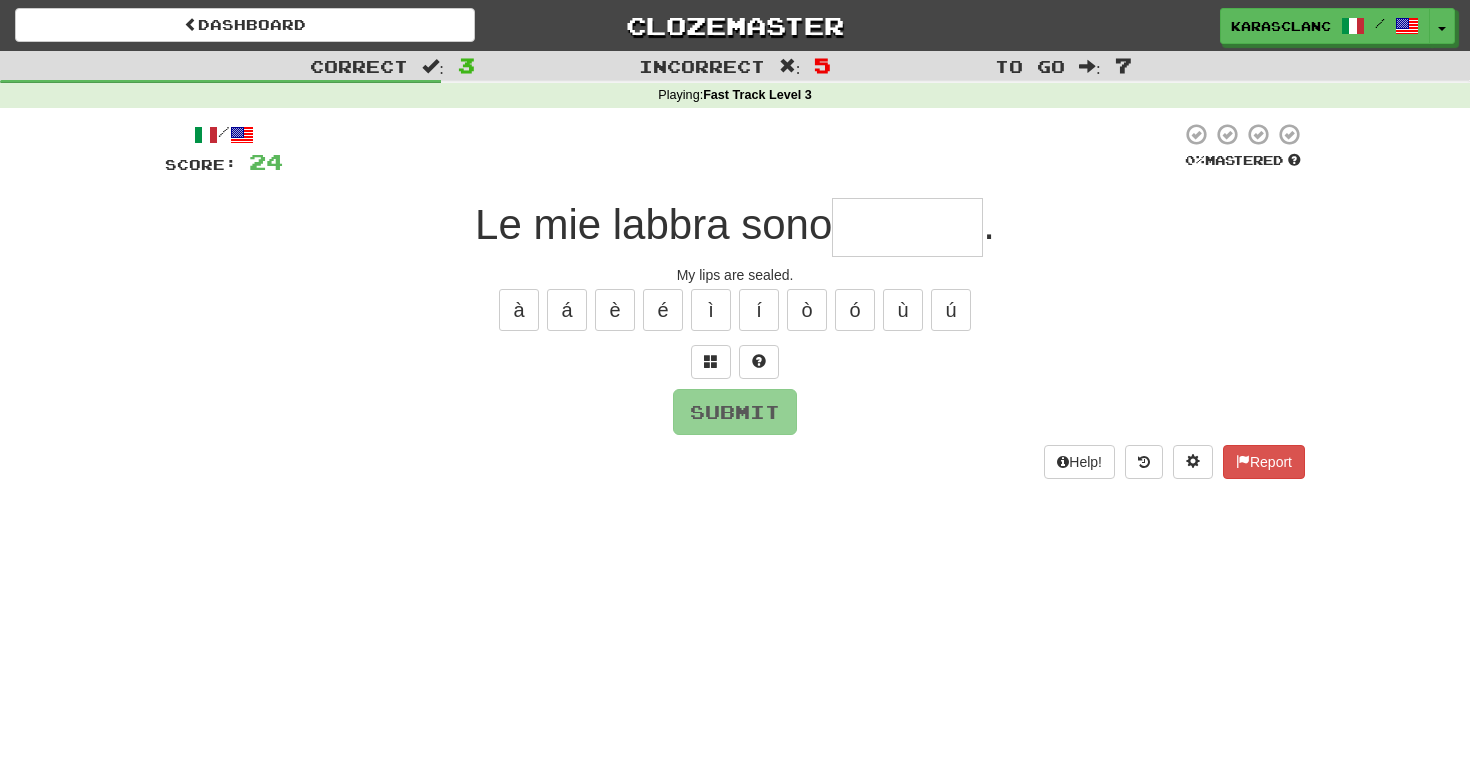type on "*********" 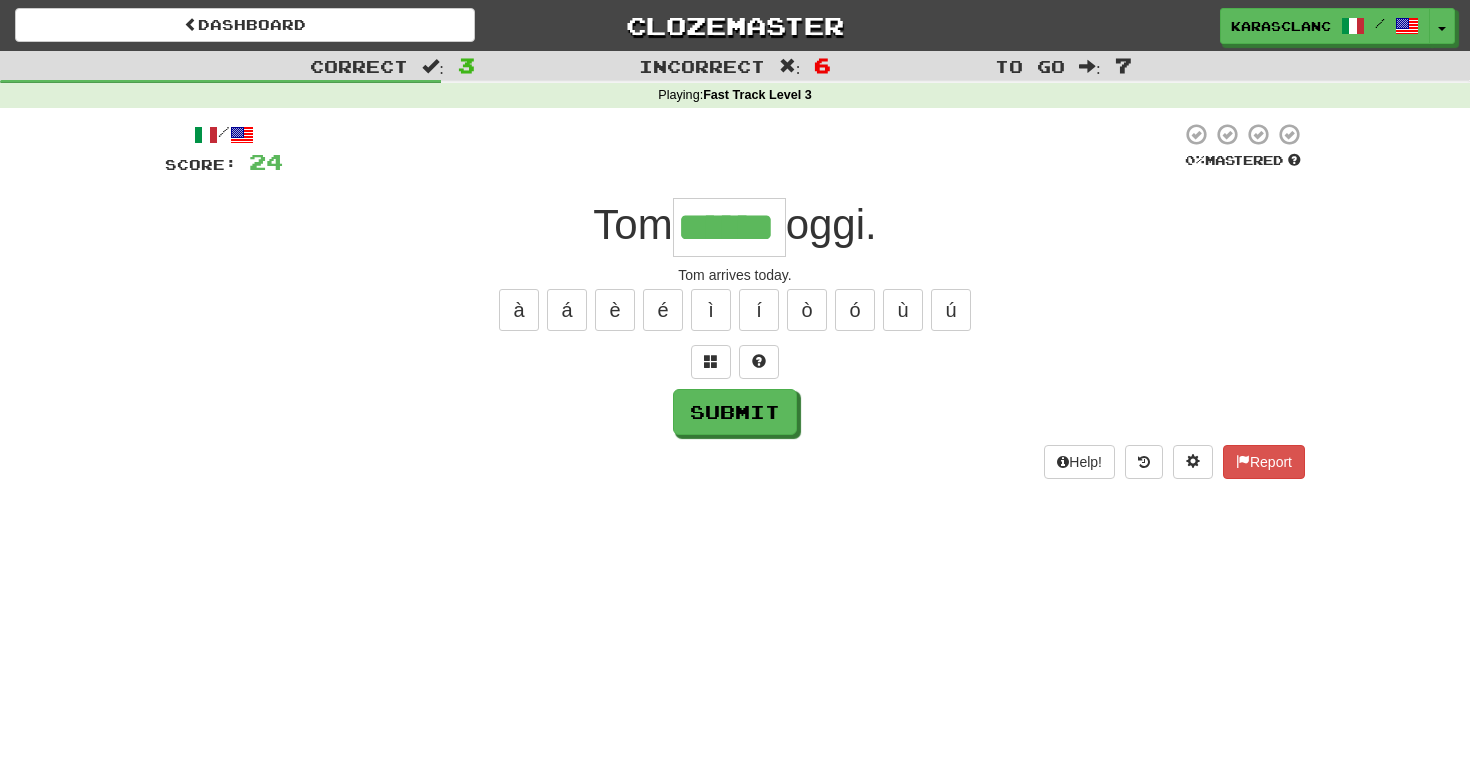 type on "******" 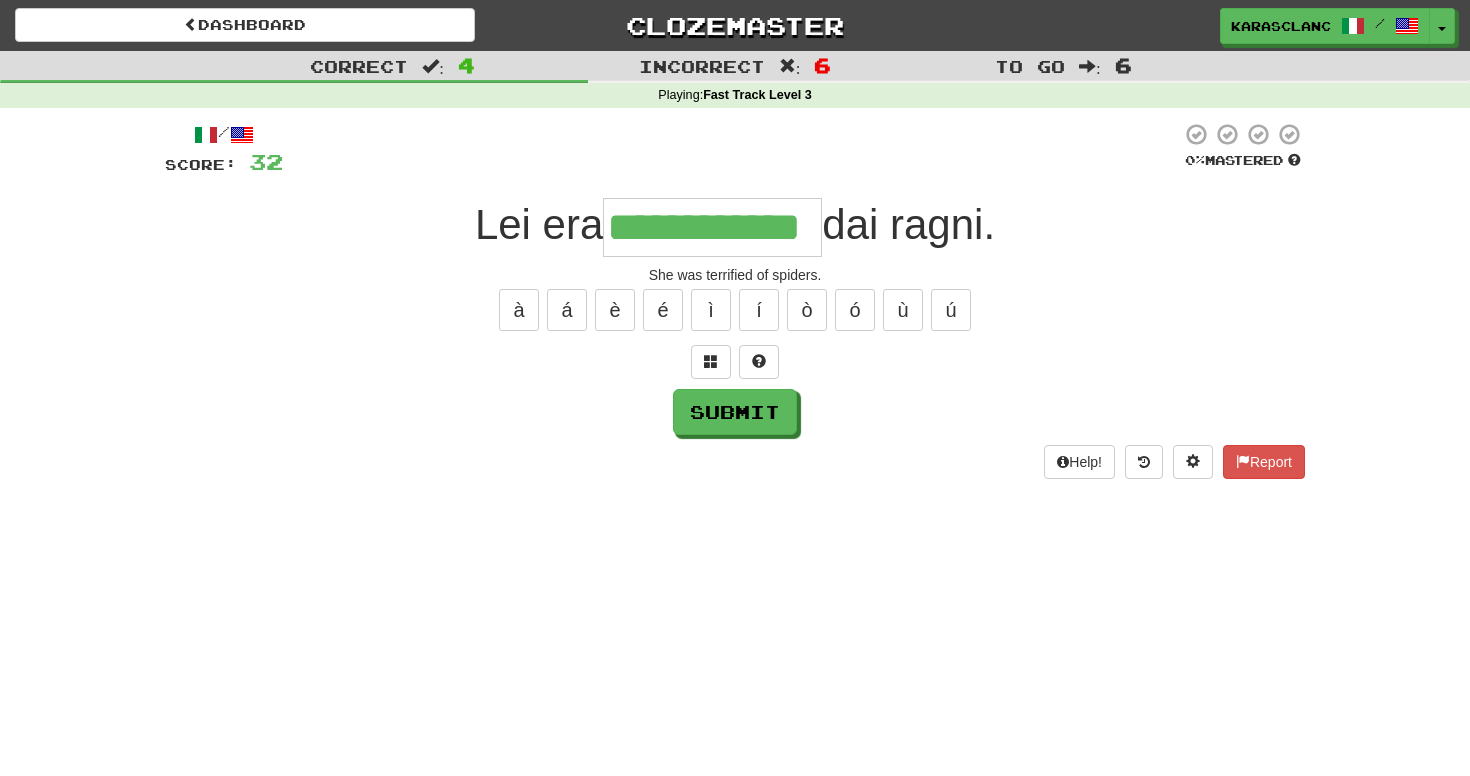 type on "**********" 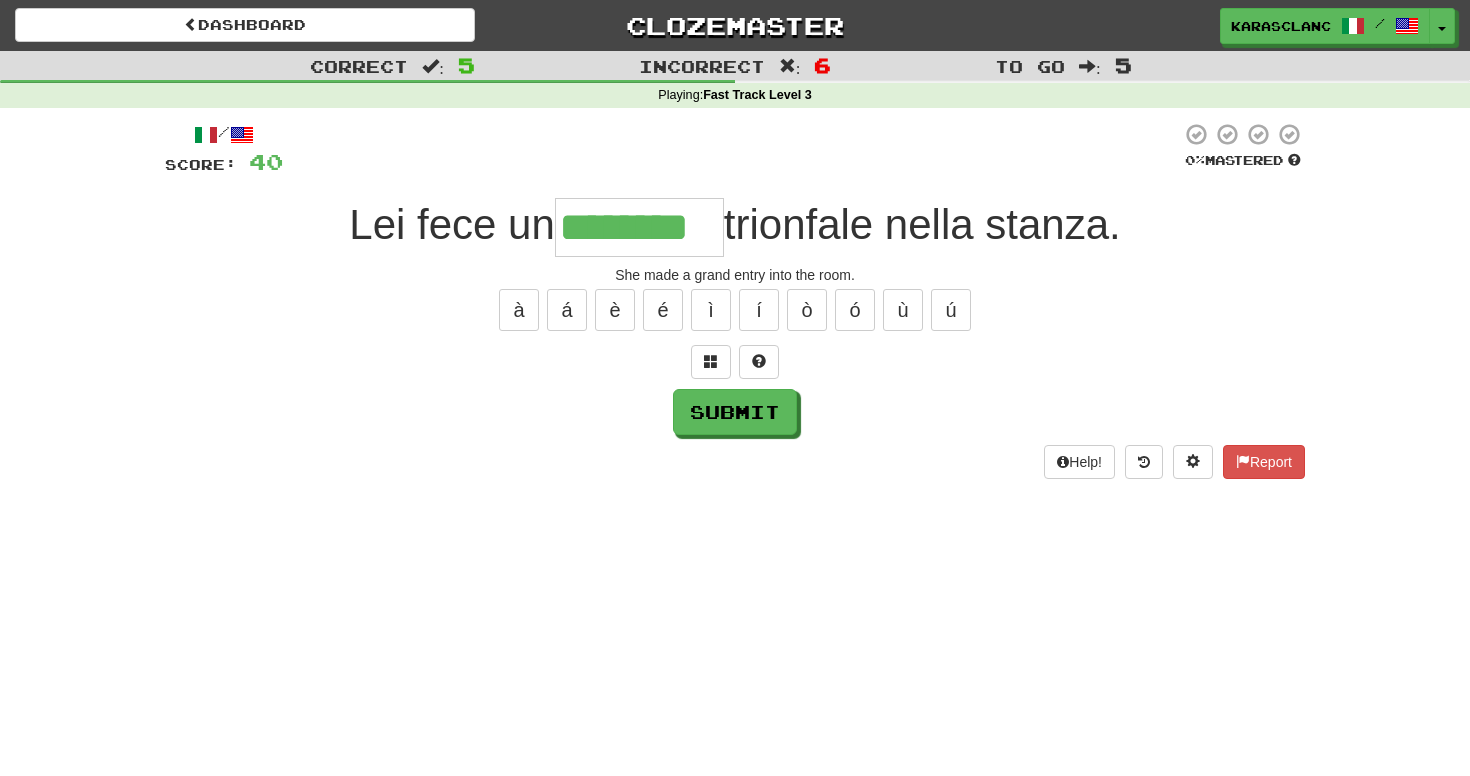 type on "********" 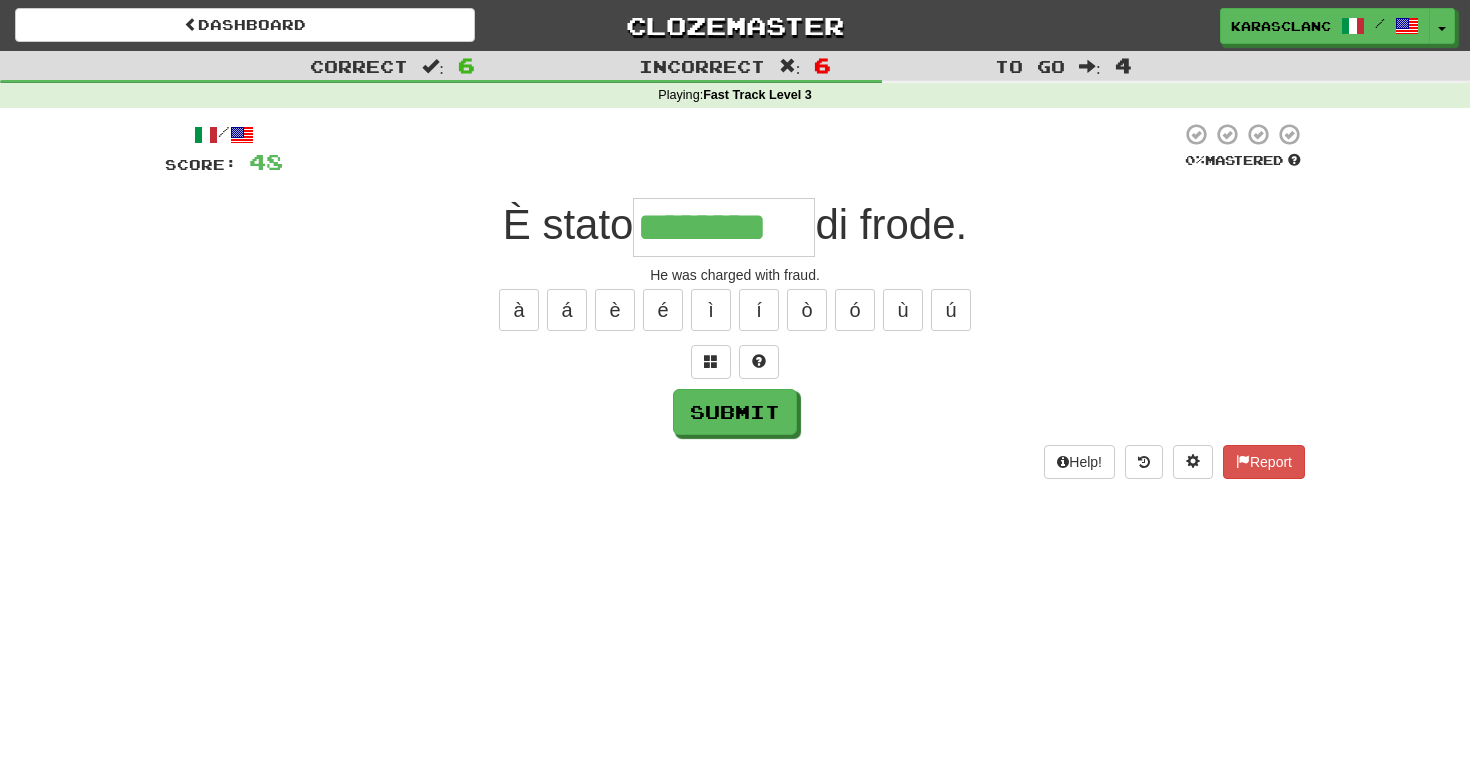 type on "********" 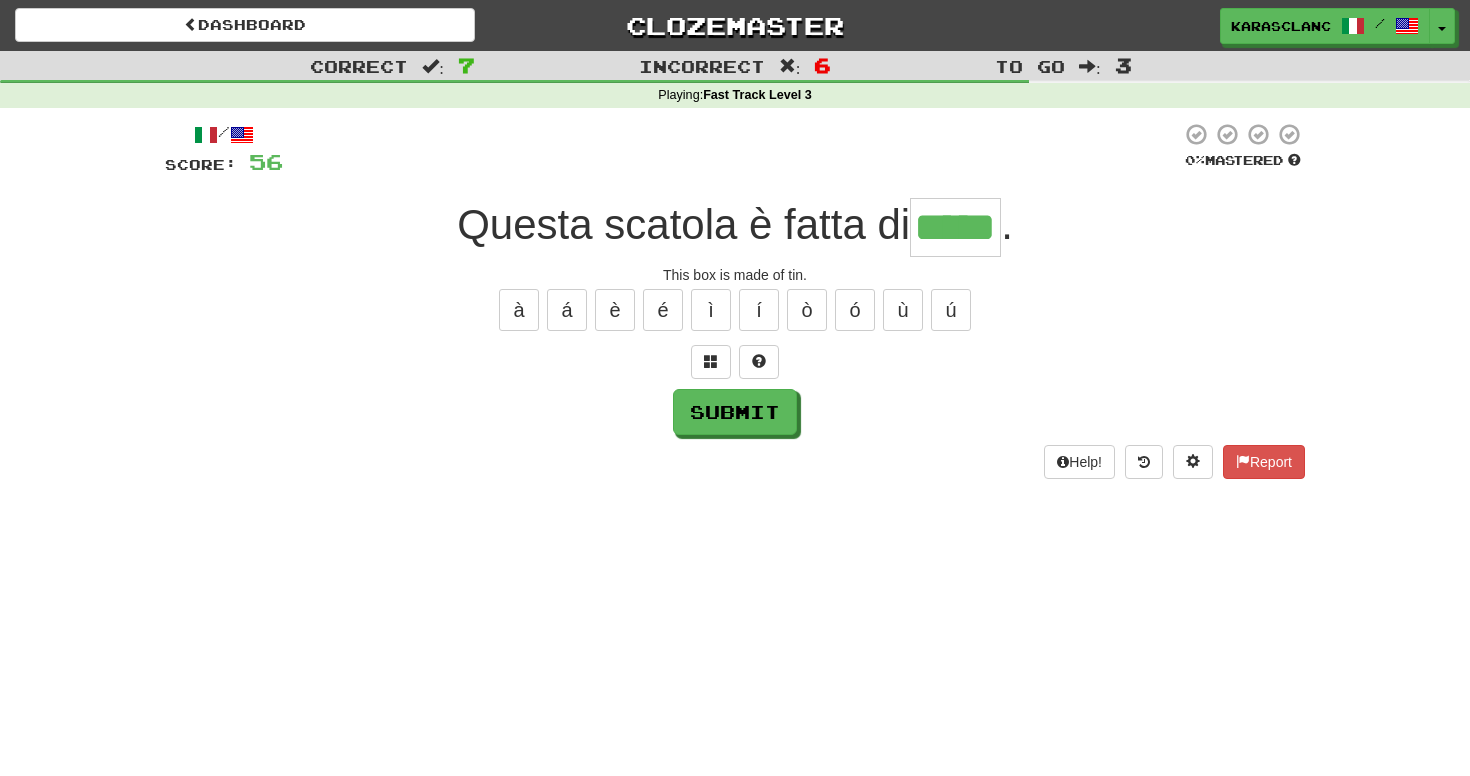 type on "*****" 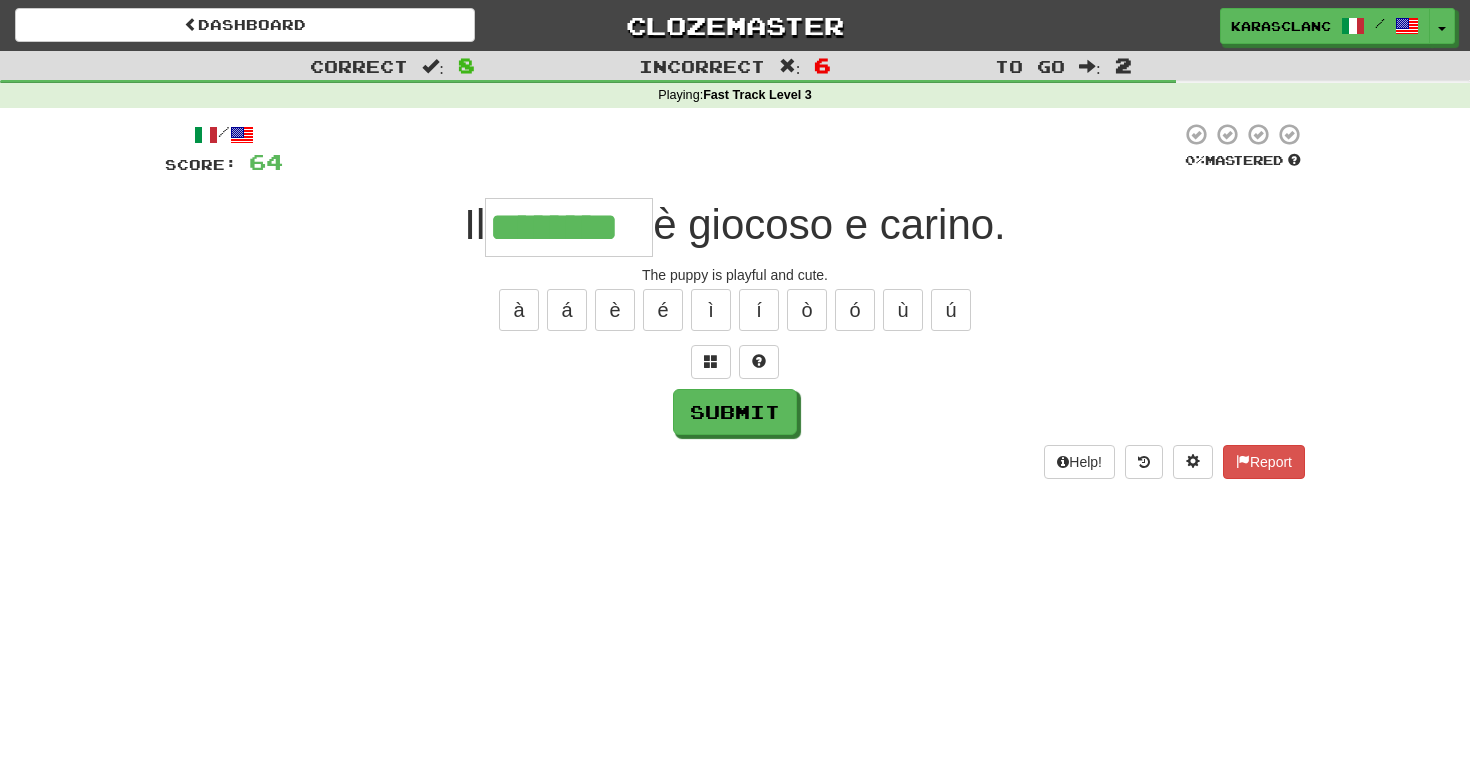 type on "********" 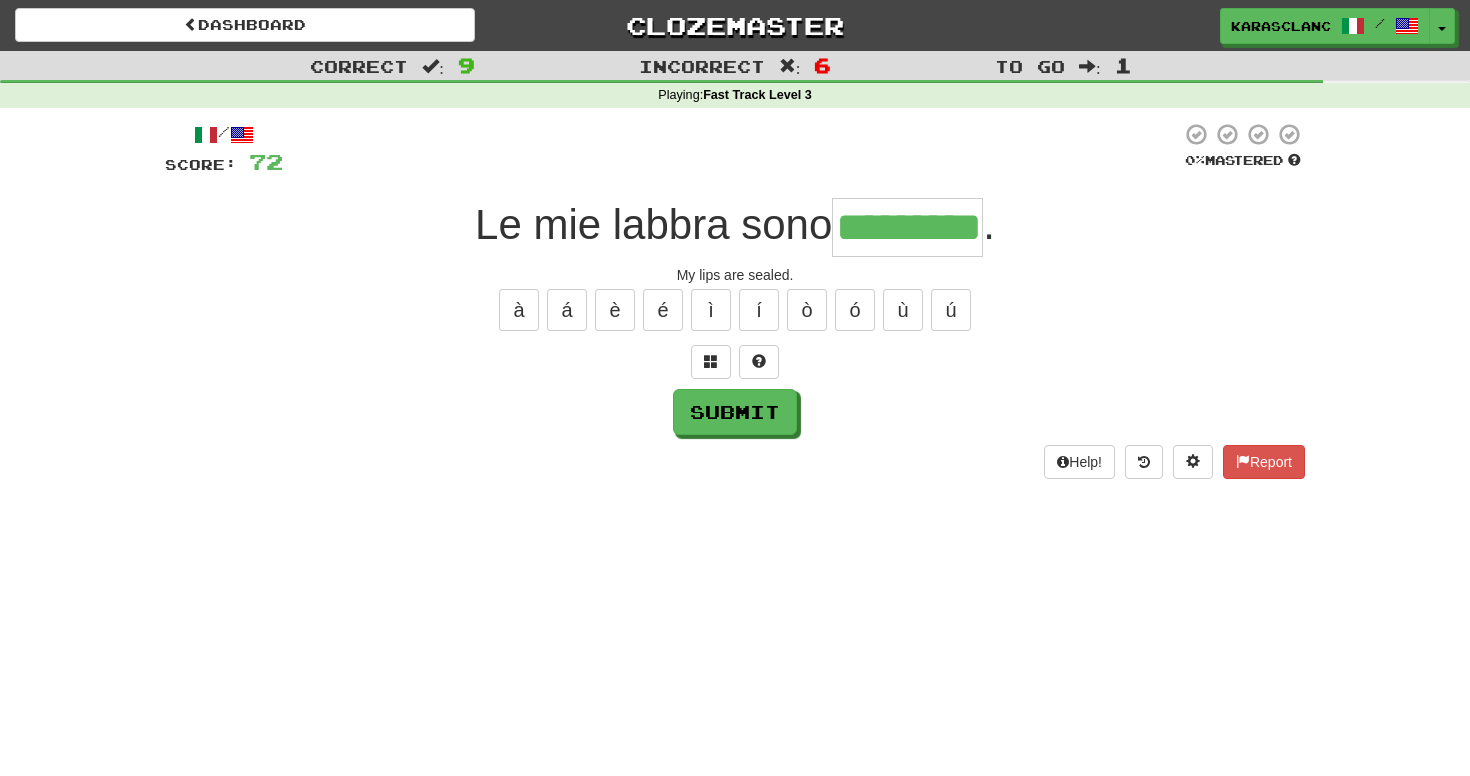 type on "*********" 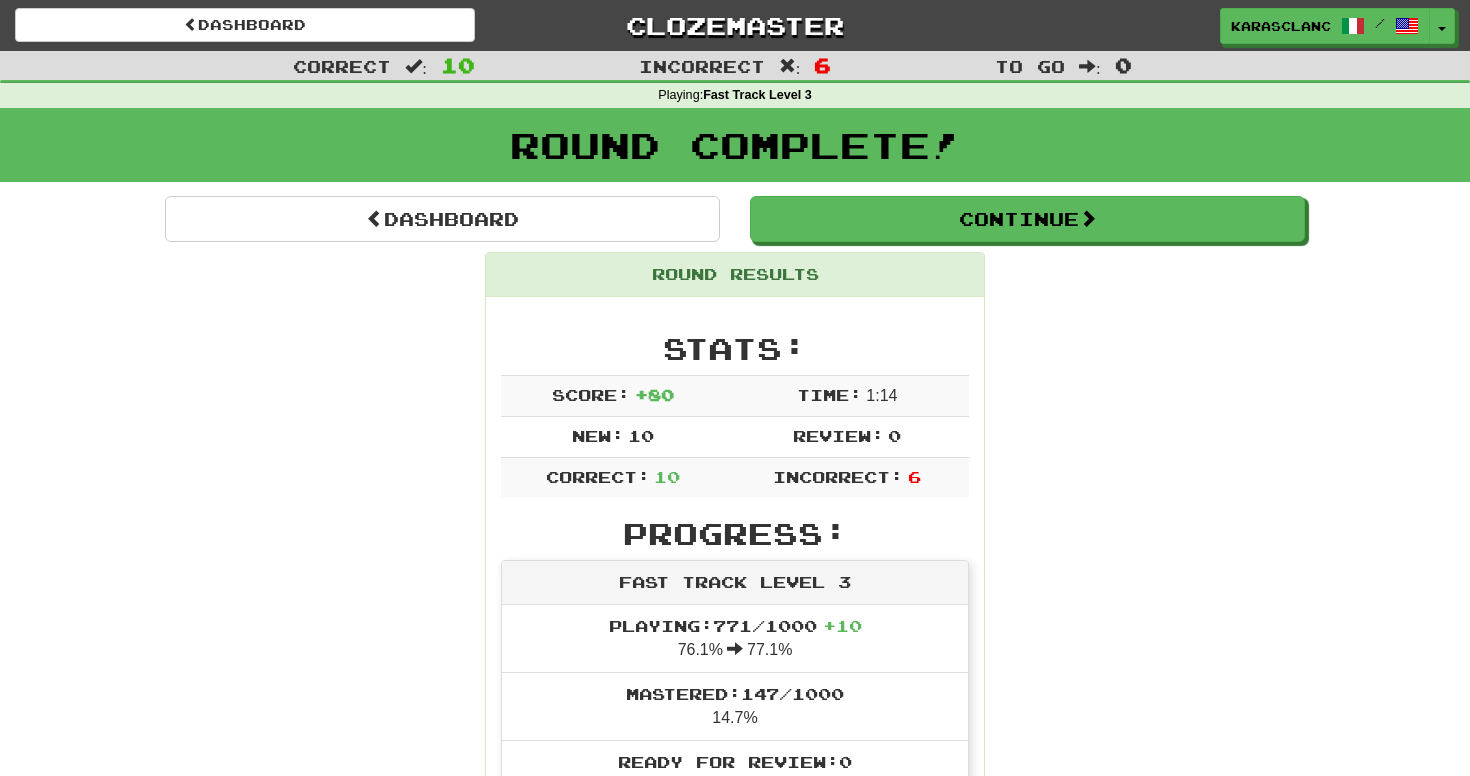 click on "Round Complete!" at bounding box center (735, 145) 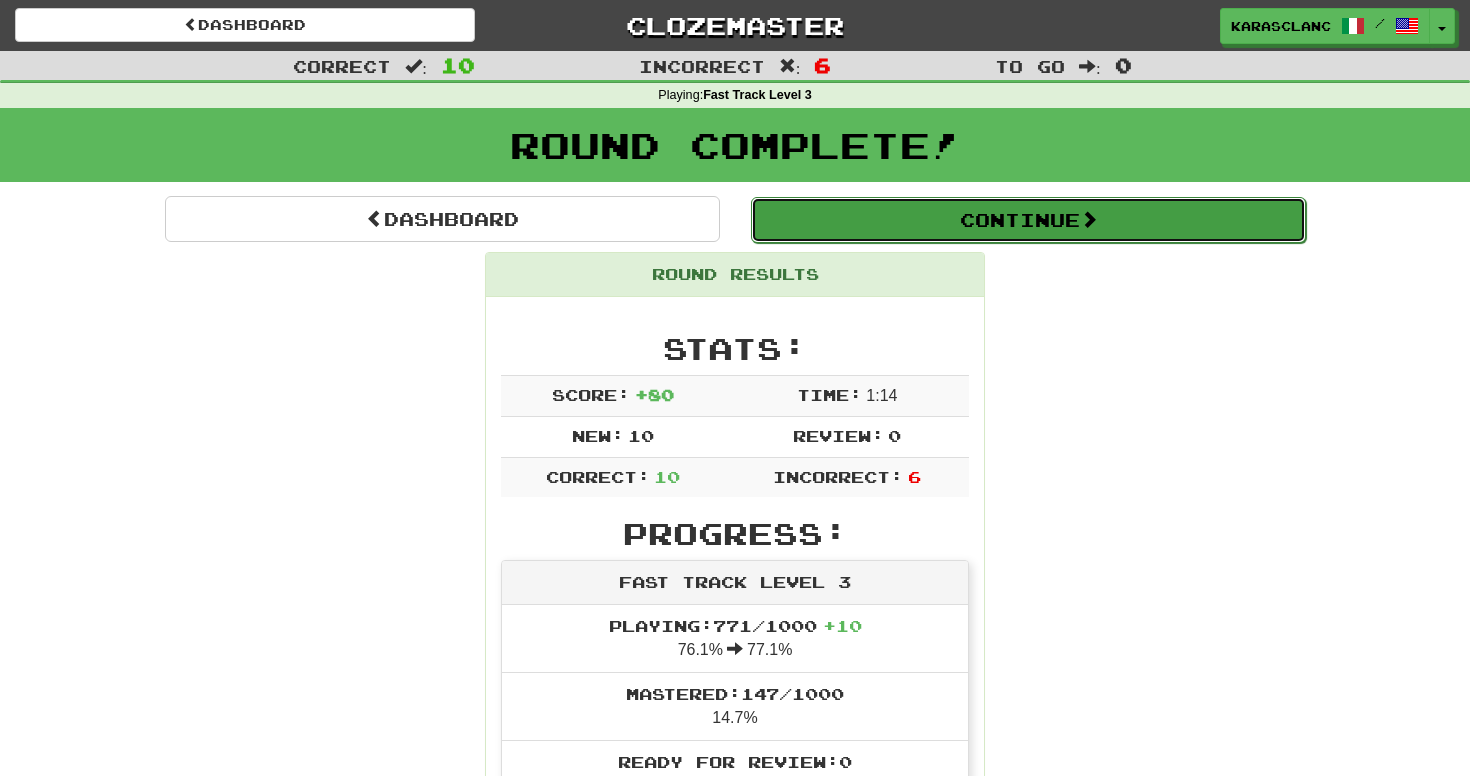 click on "Continue" at bounding box center (1028, 220) 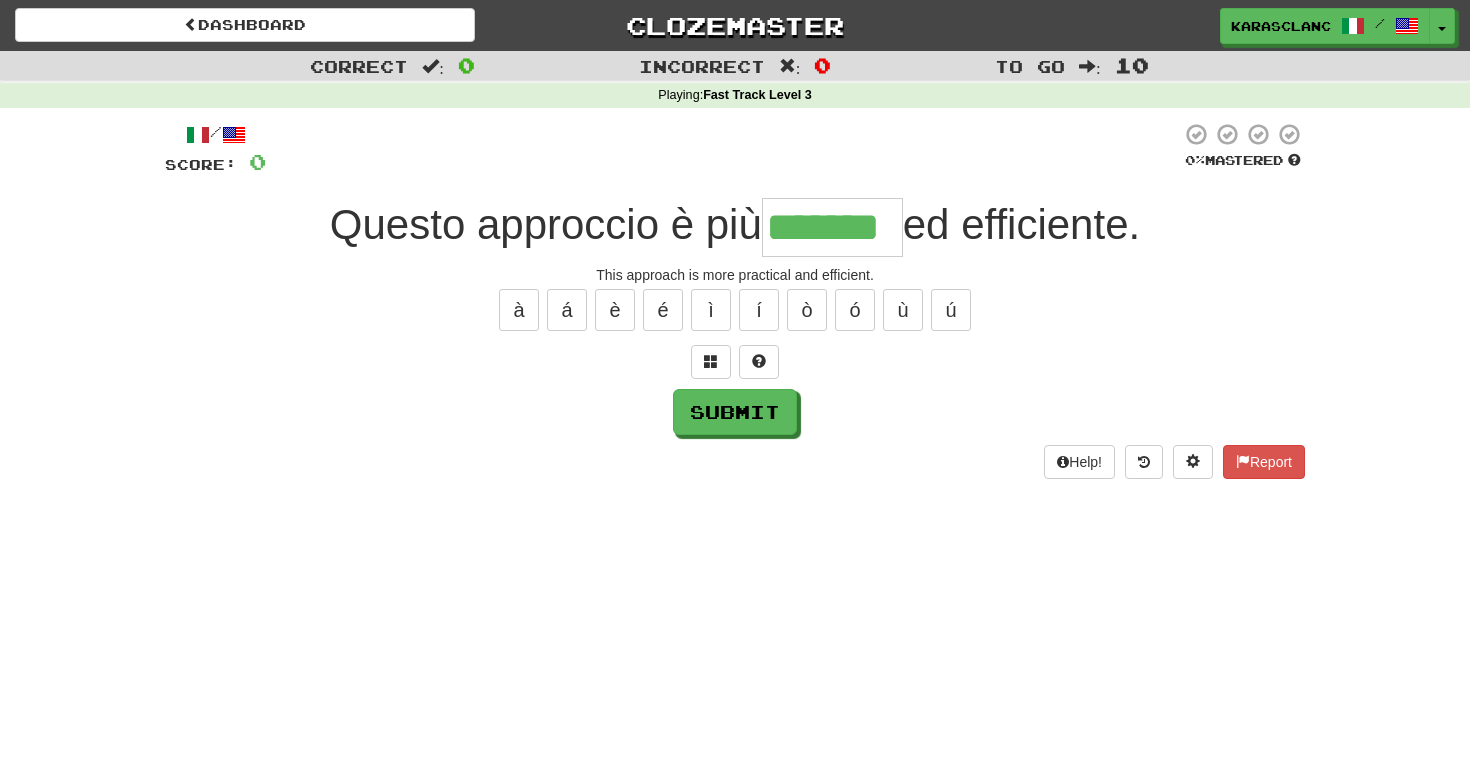 type on "*******" 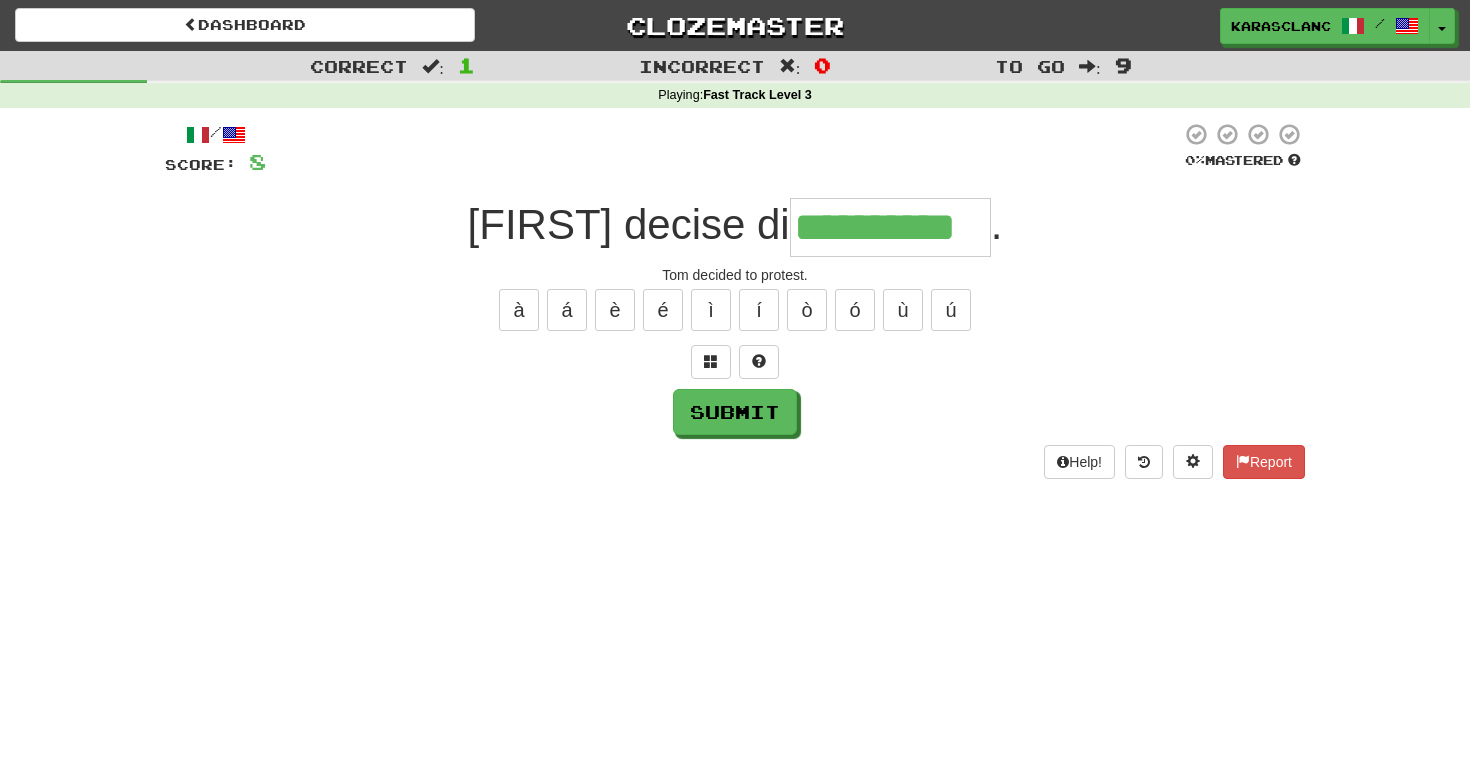 type on "**********" 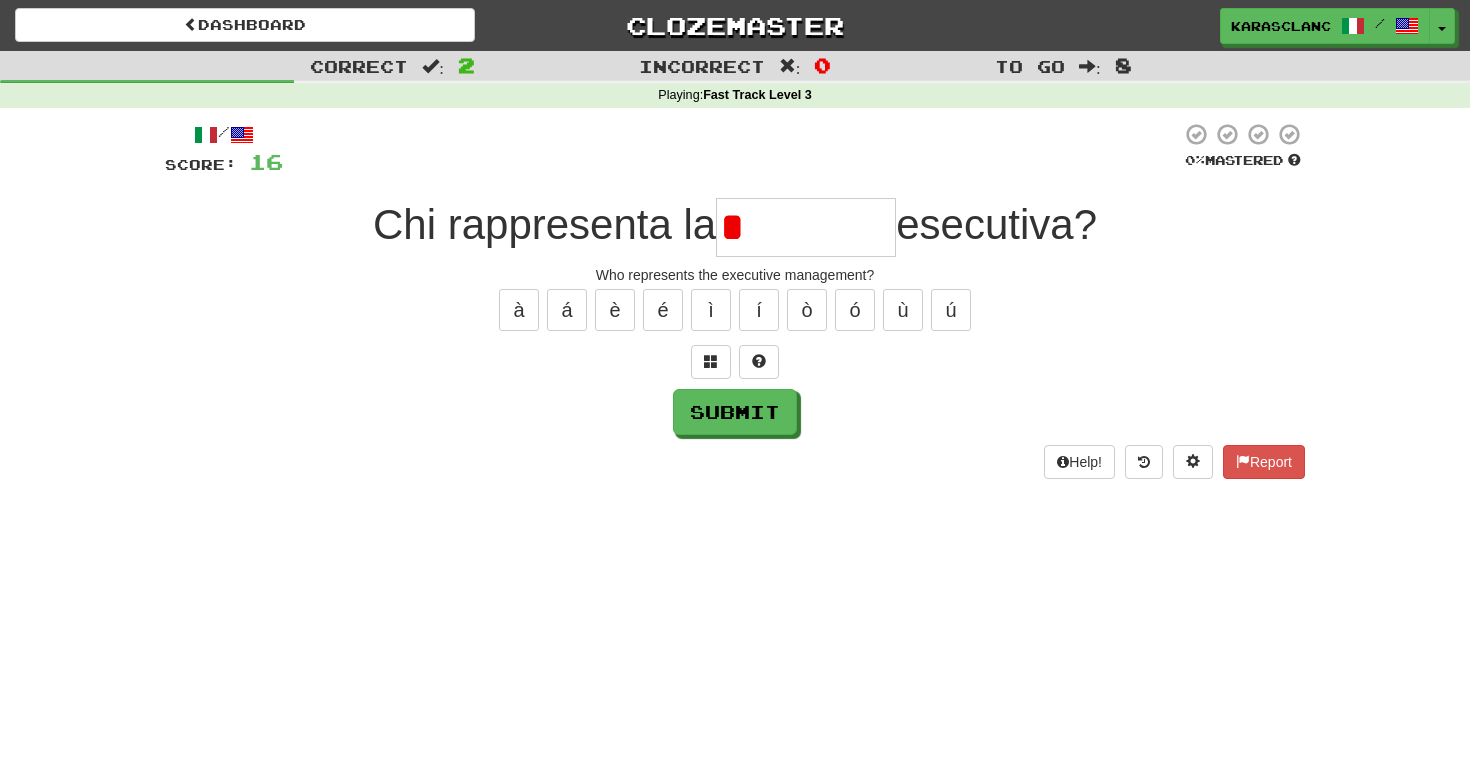 type on "*********" 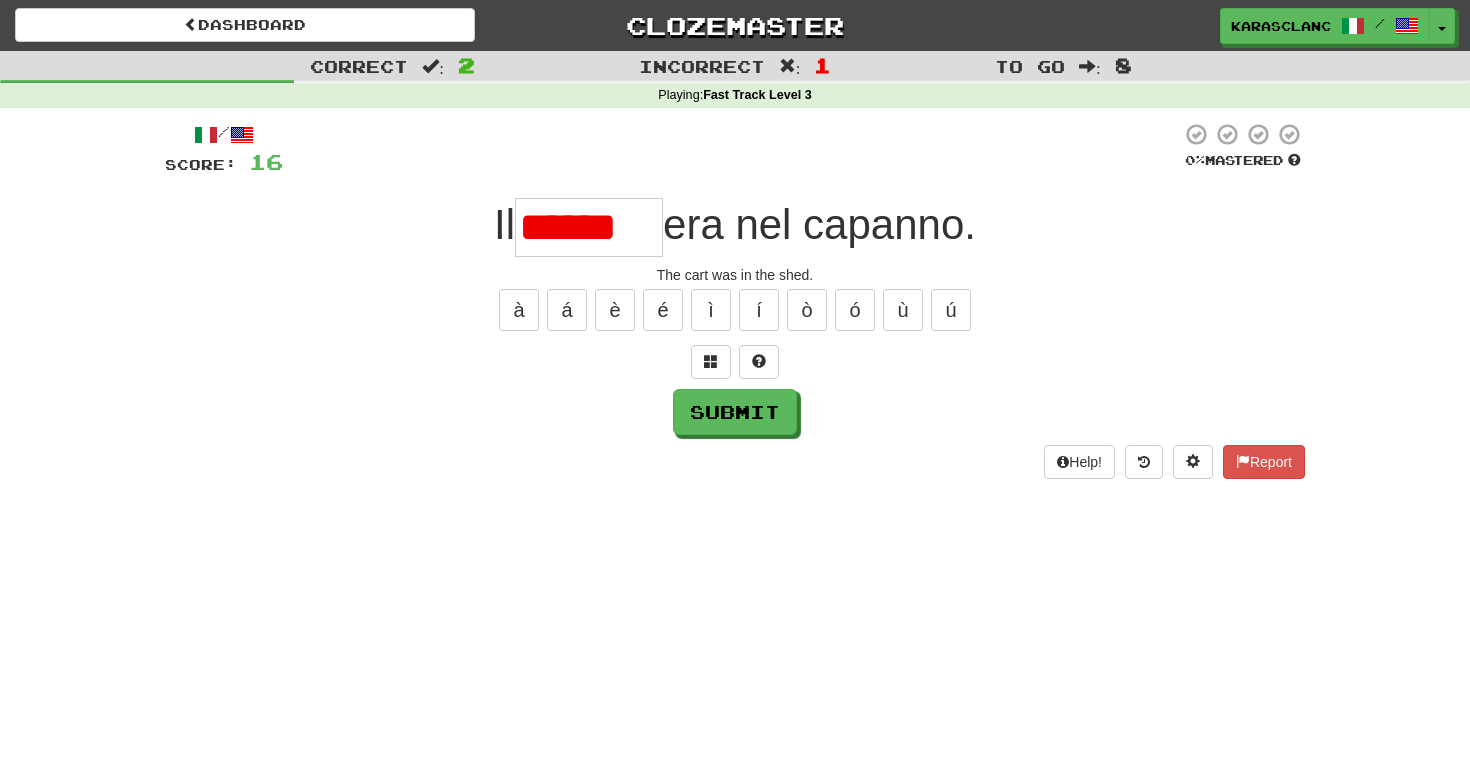 type on "********" 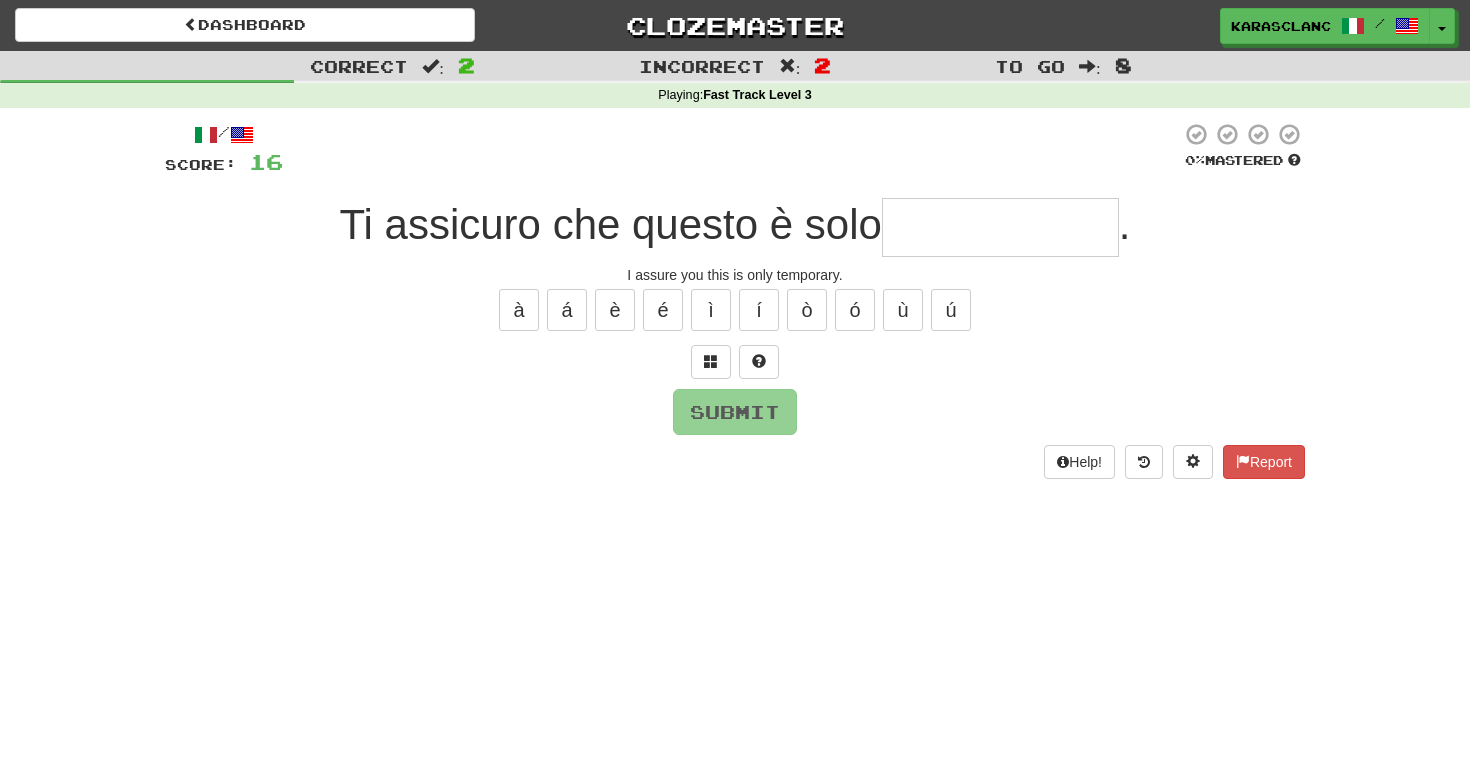 type on "**********" 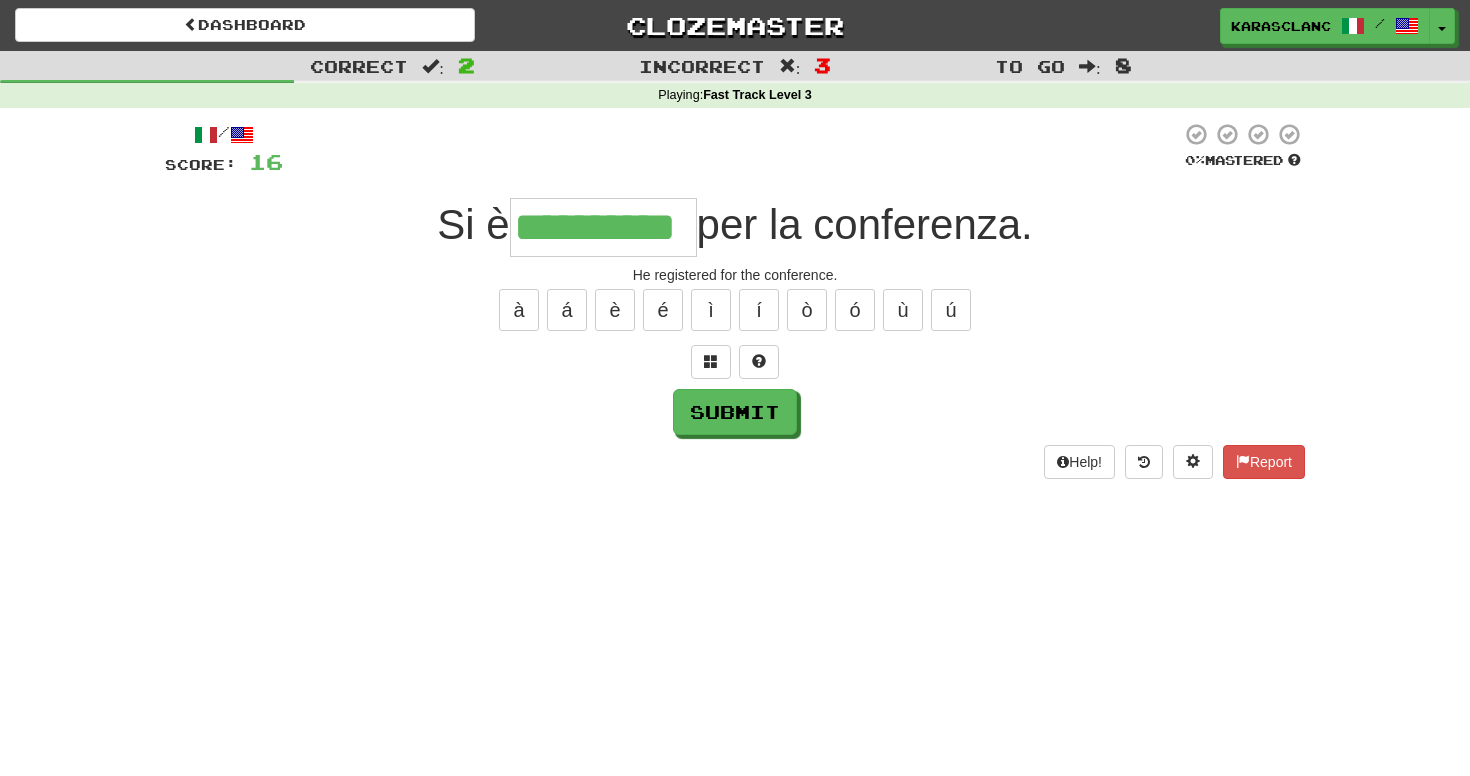 type on "**********" 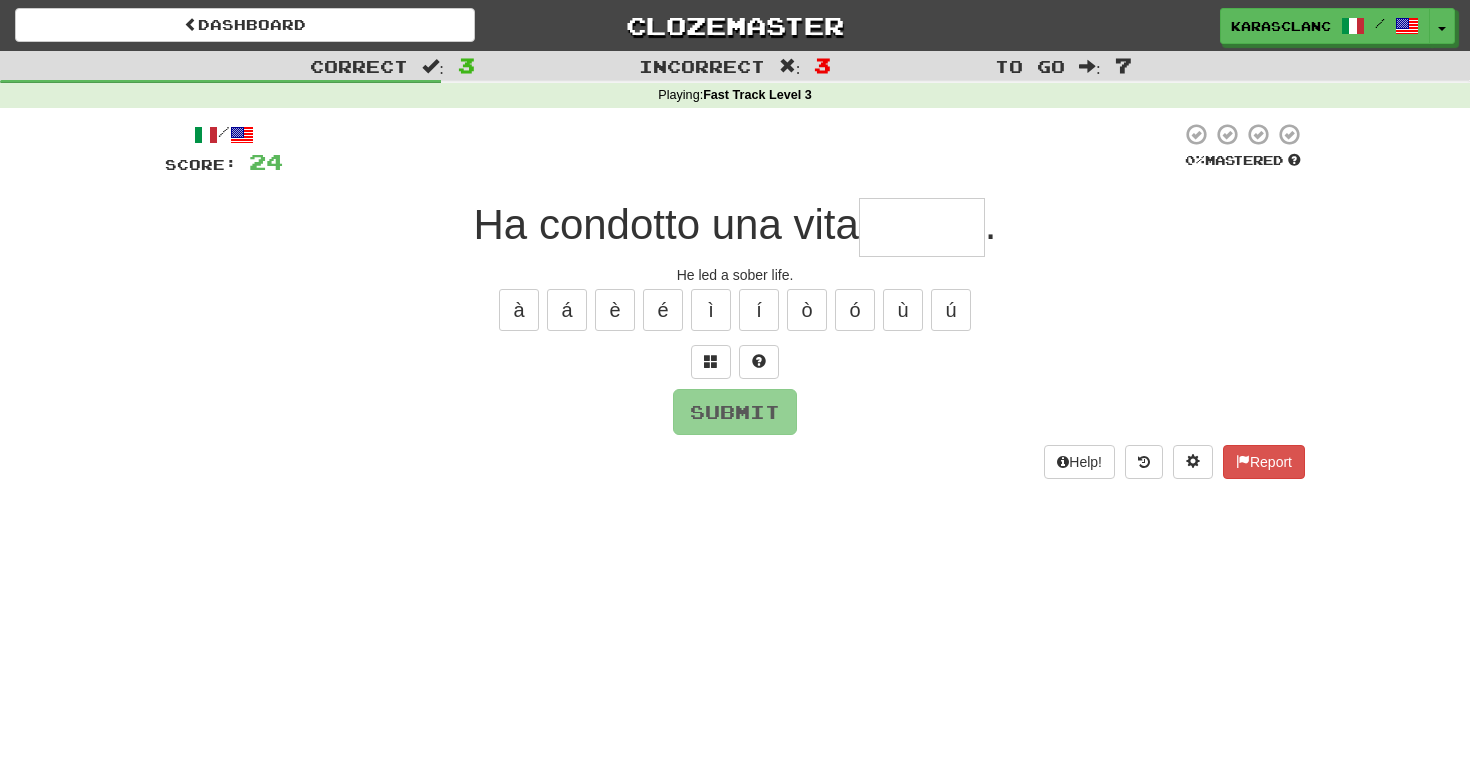 type on "******" 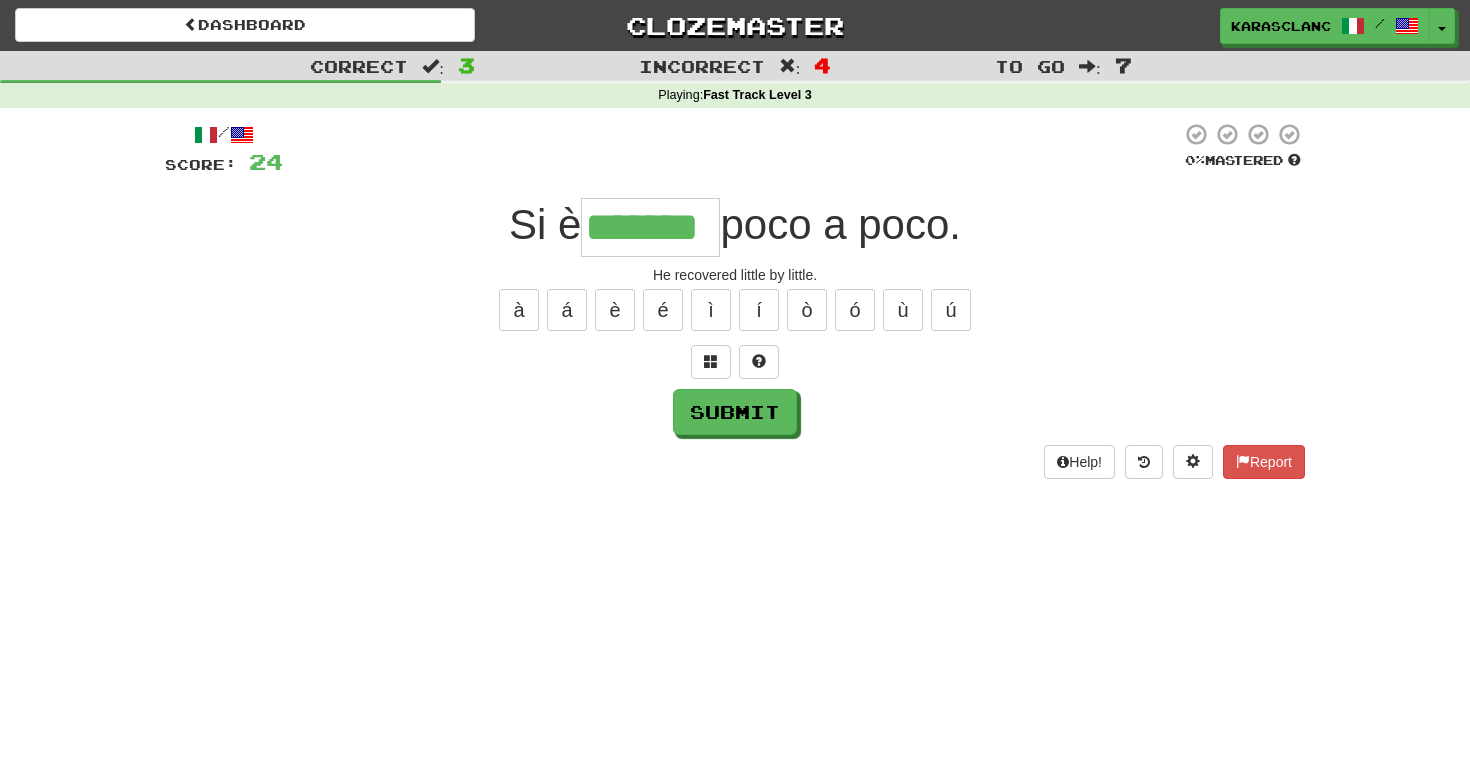 type on "*******" 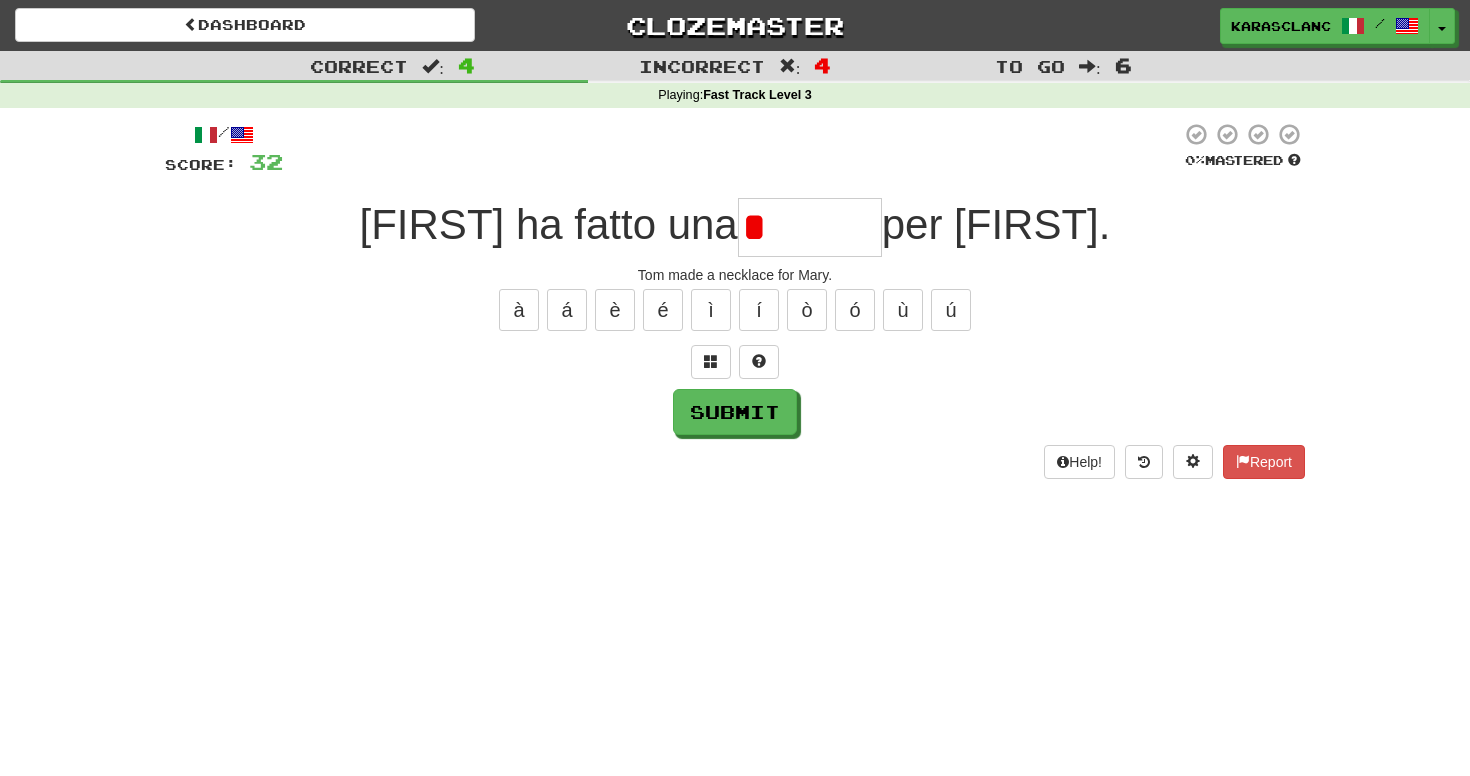 type on "*******" 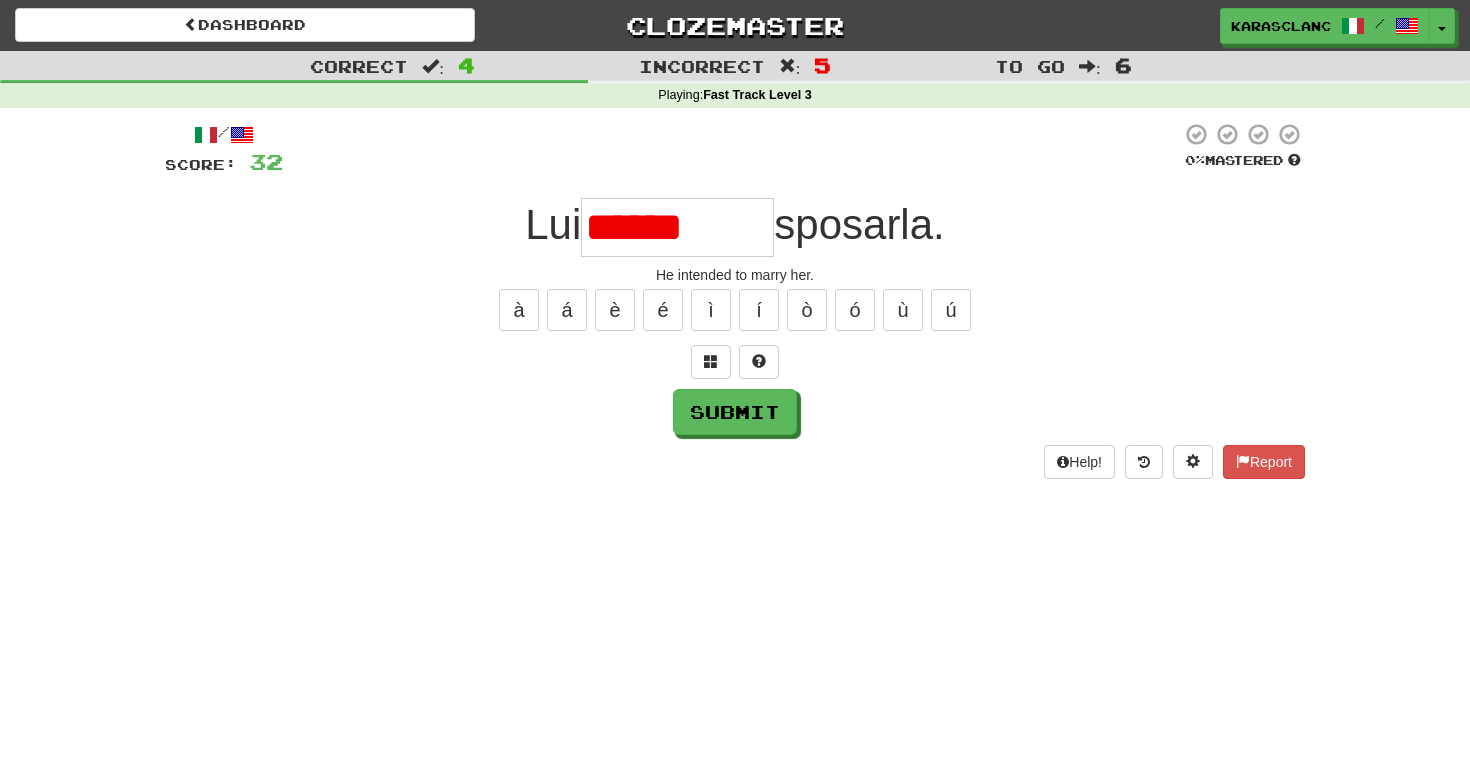 type on "*********" 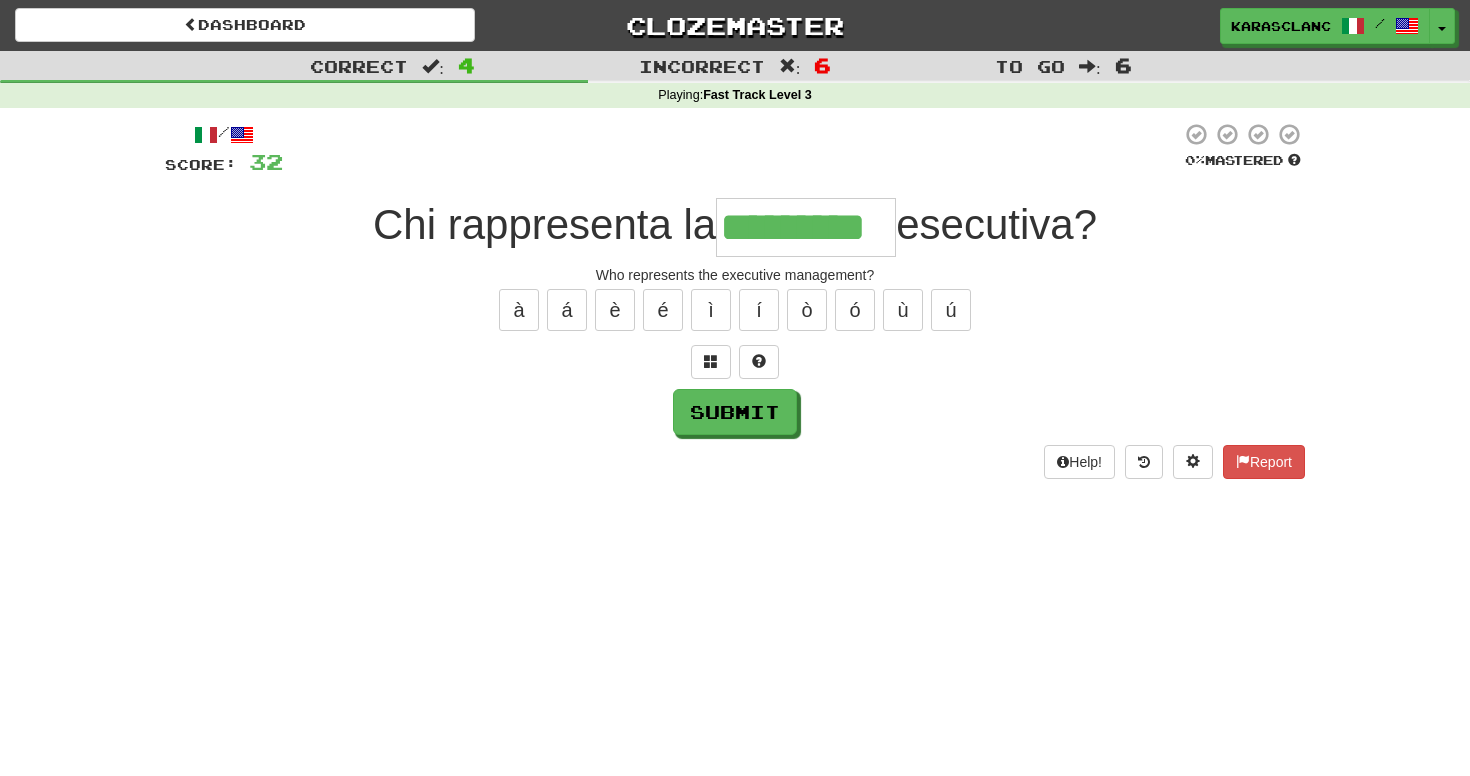 type on "*********" 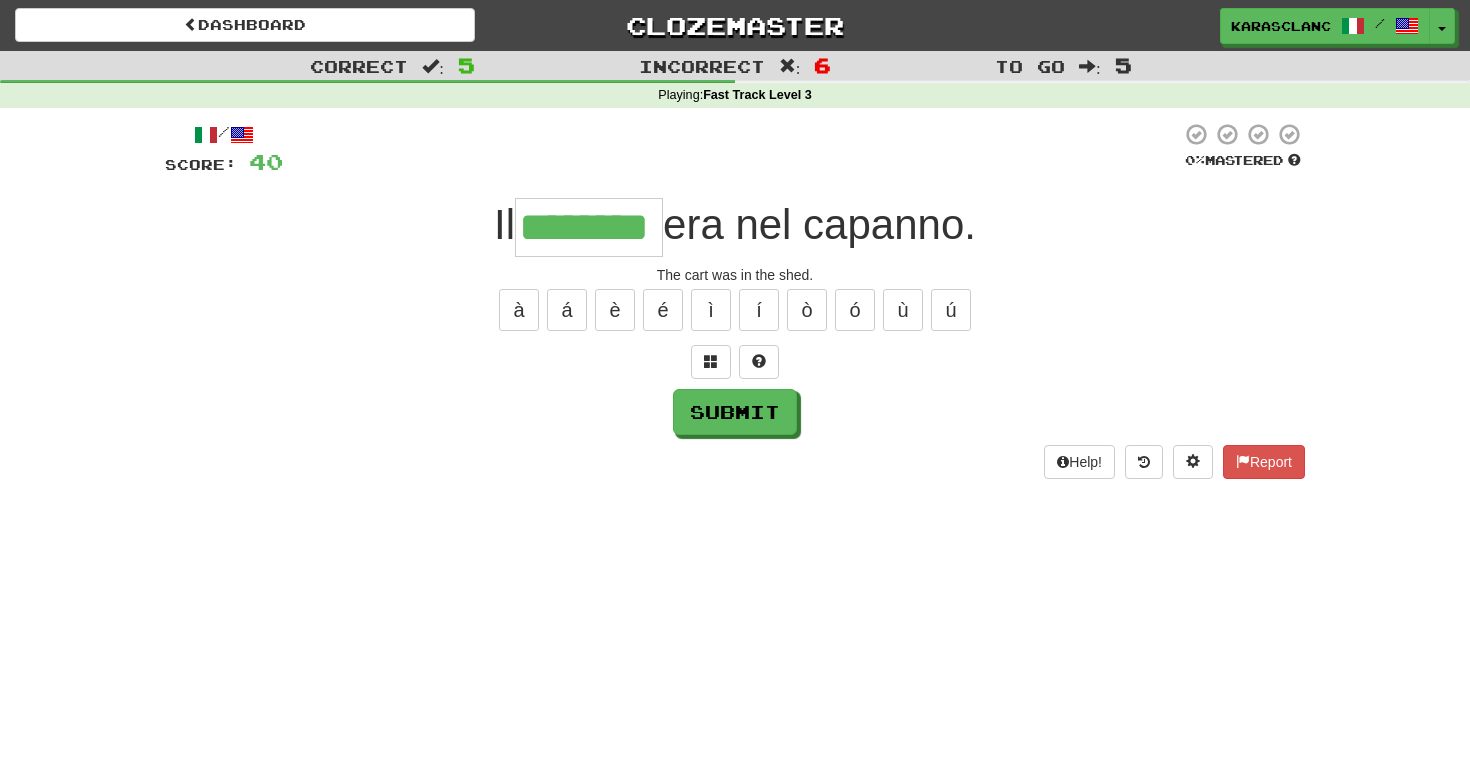 type on "********" 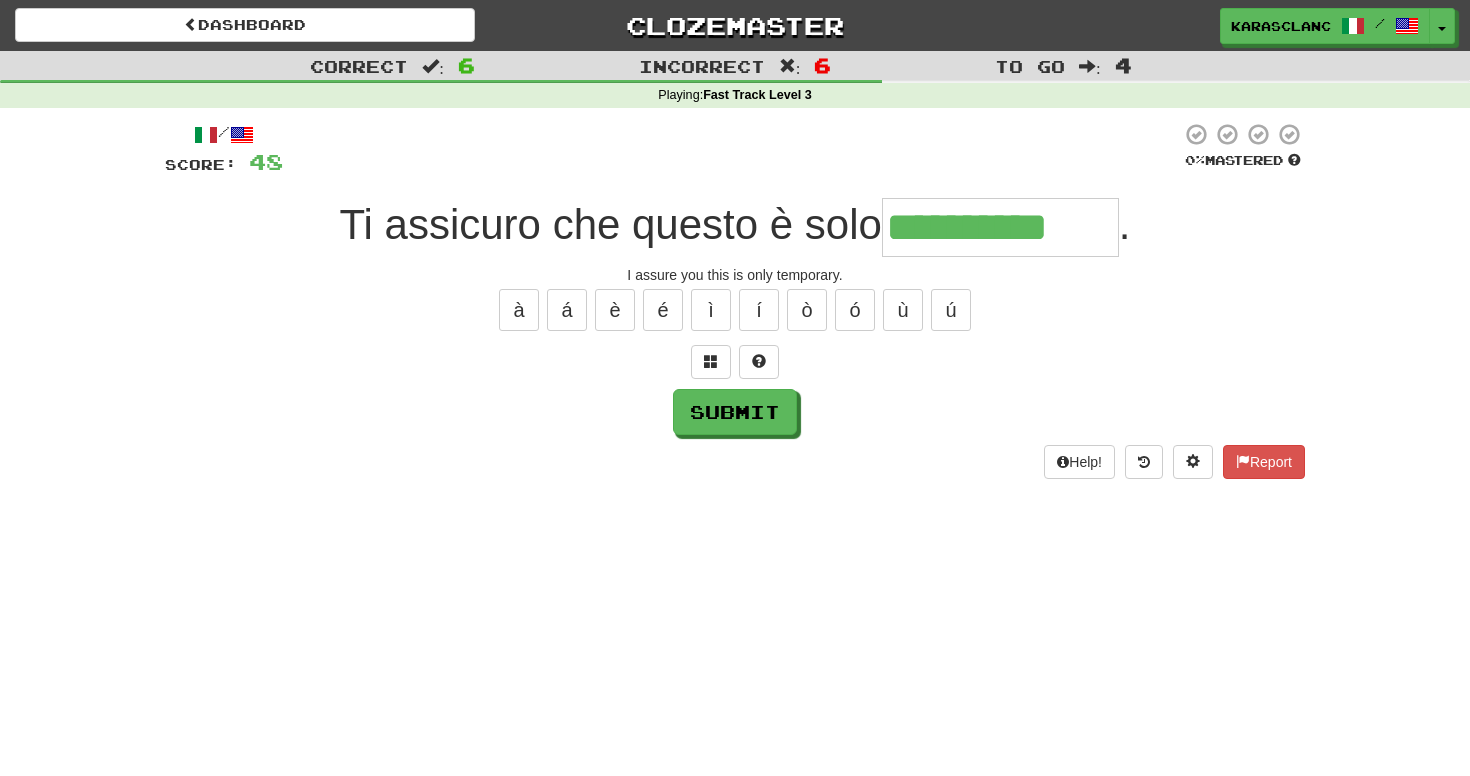 type on "**********" 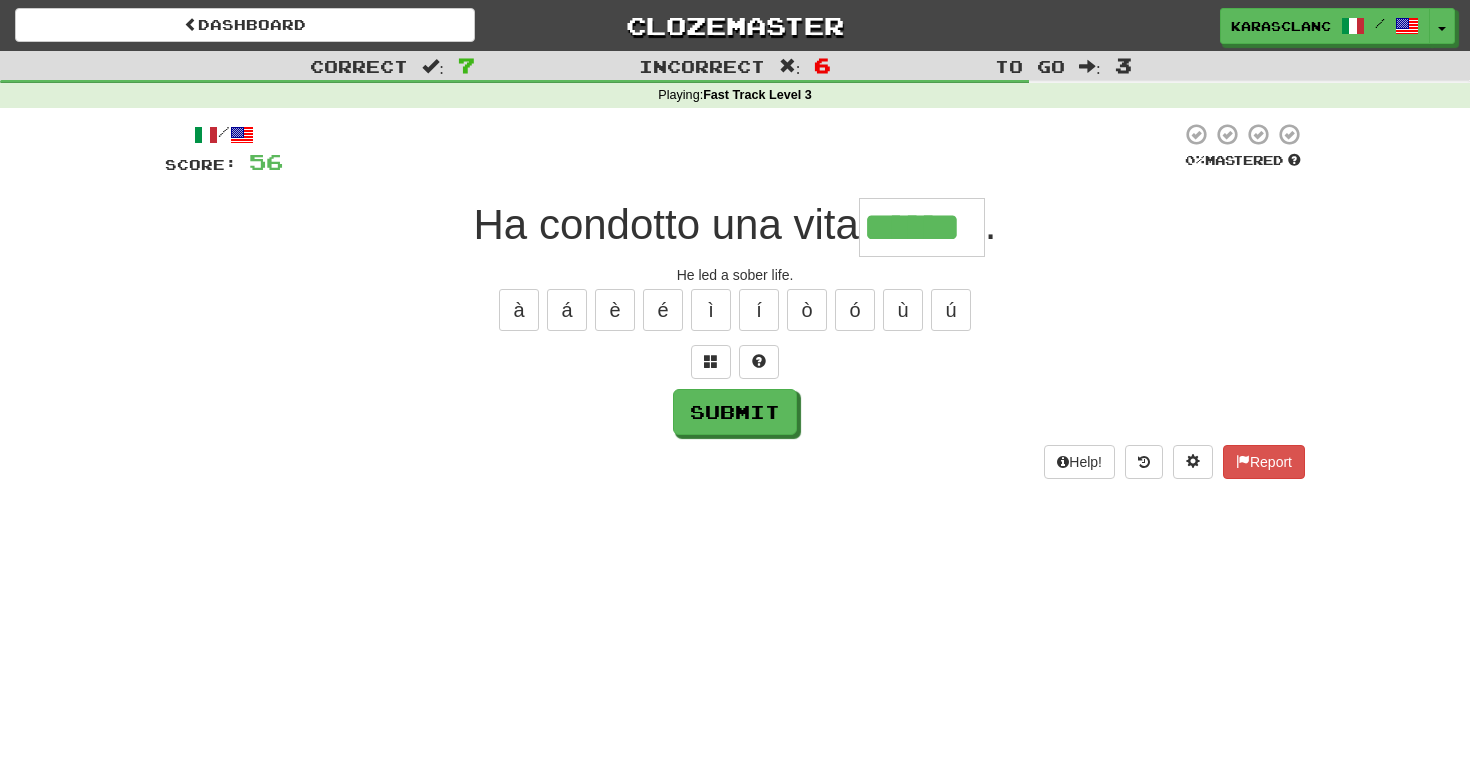 type on "******" 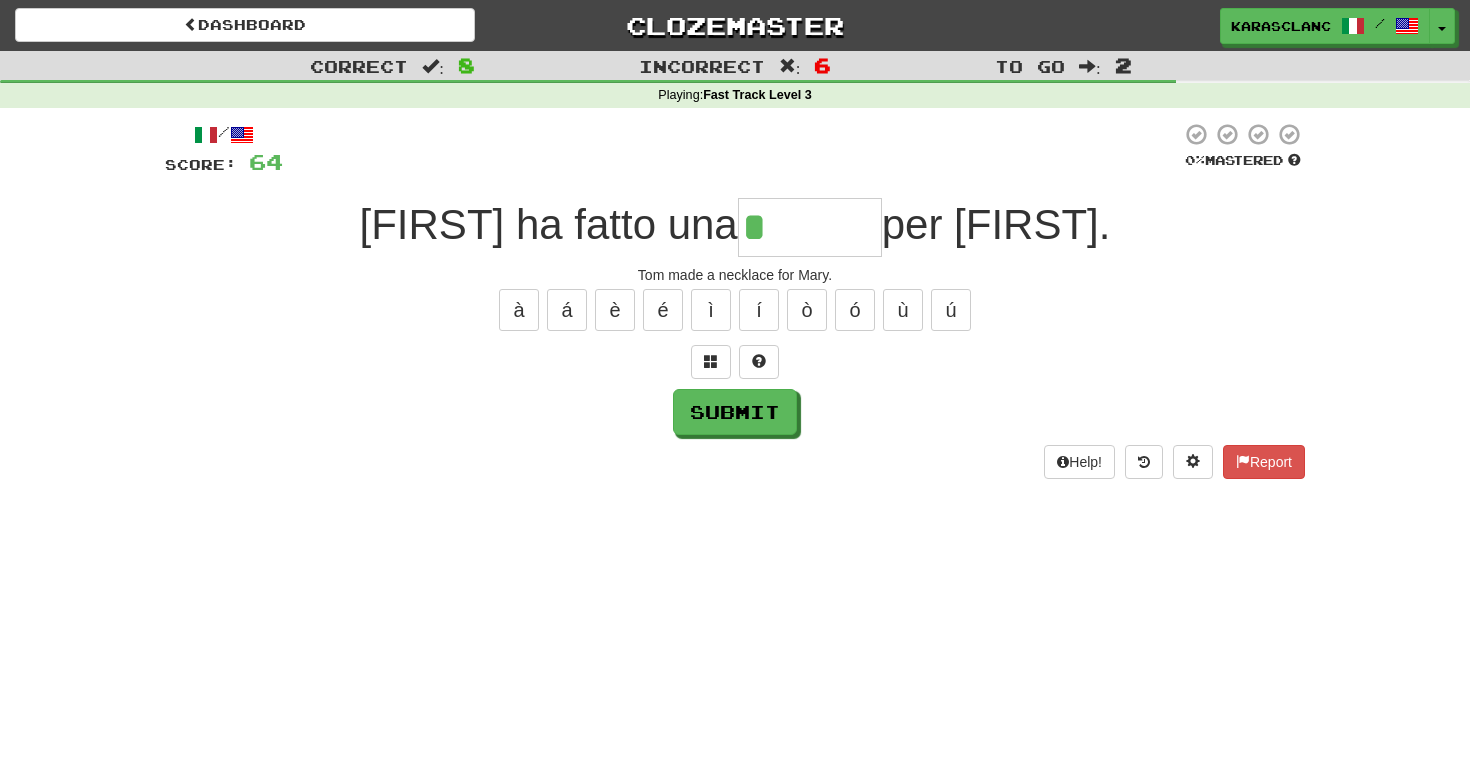 type on "*******" 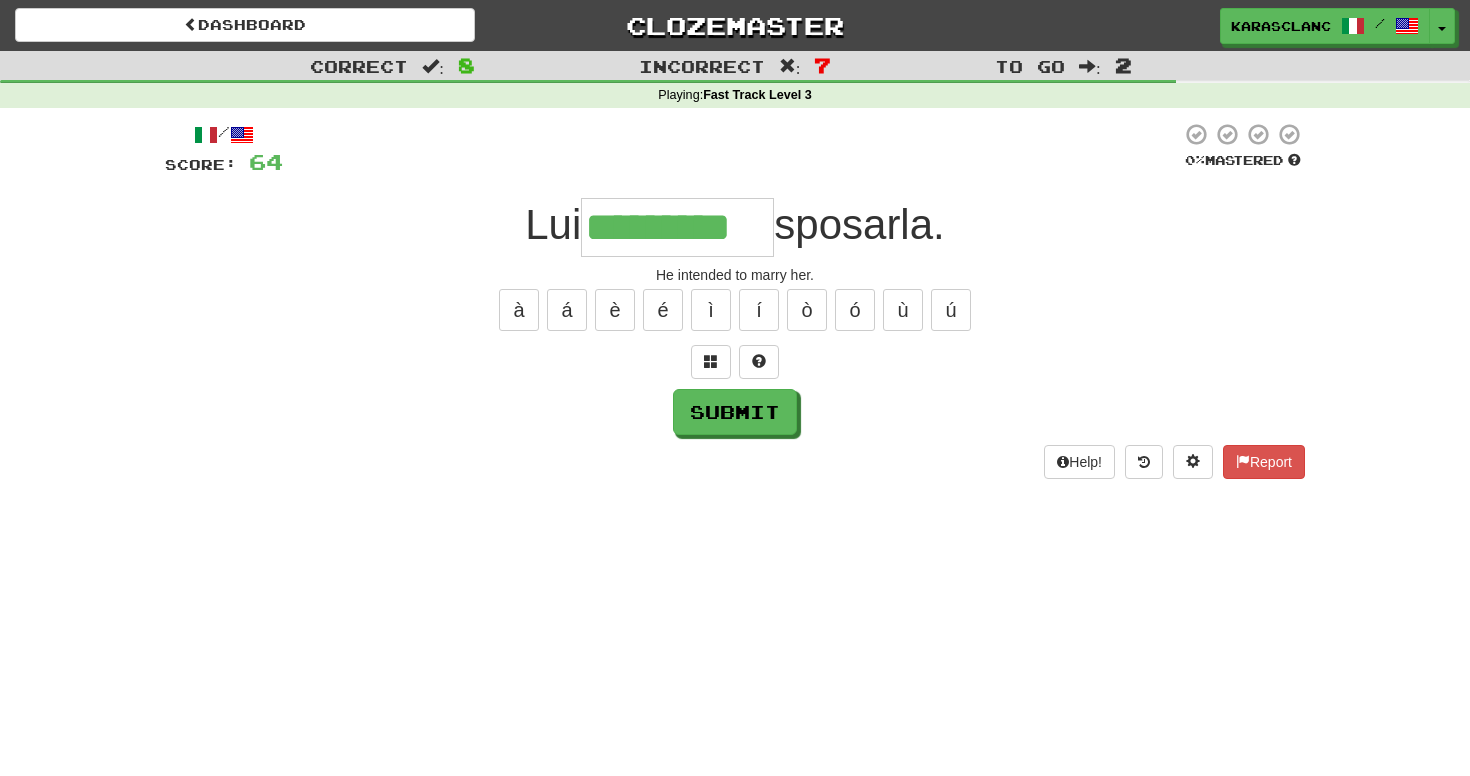 type on "*********" 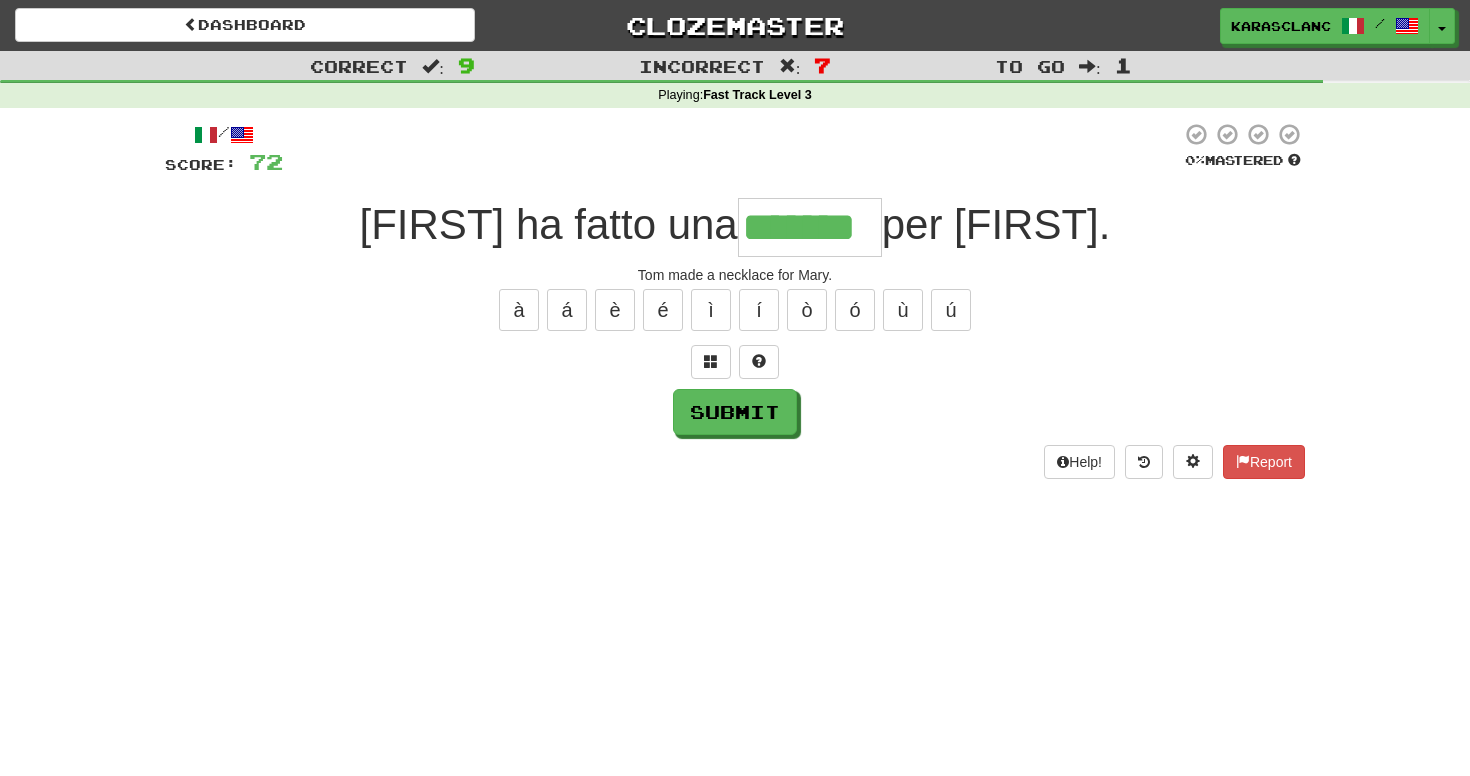 type on "*******" 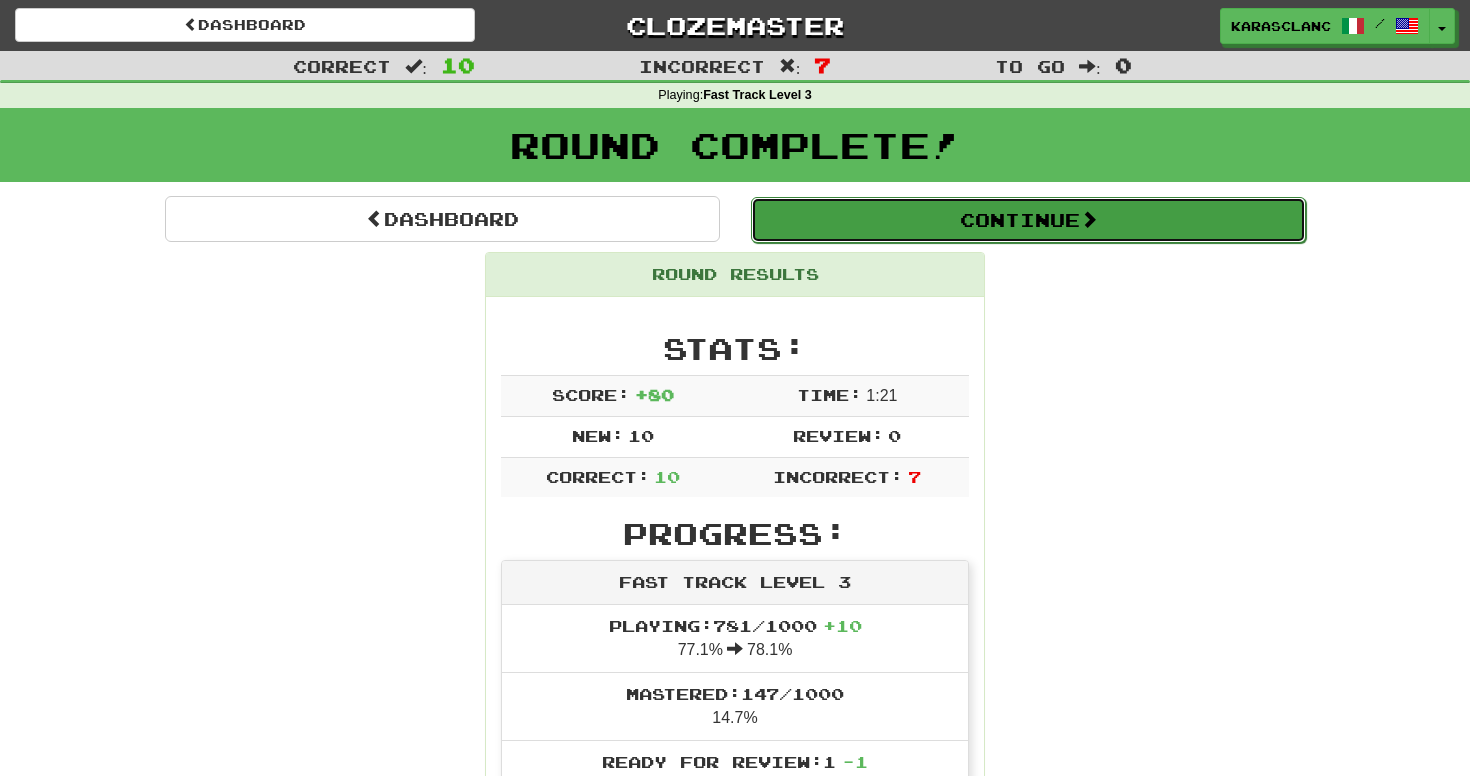 click on "Continue" at bounding box center (1028, 220) 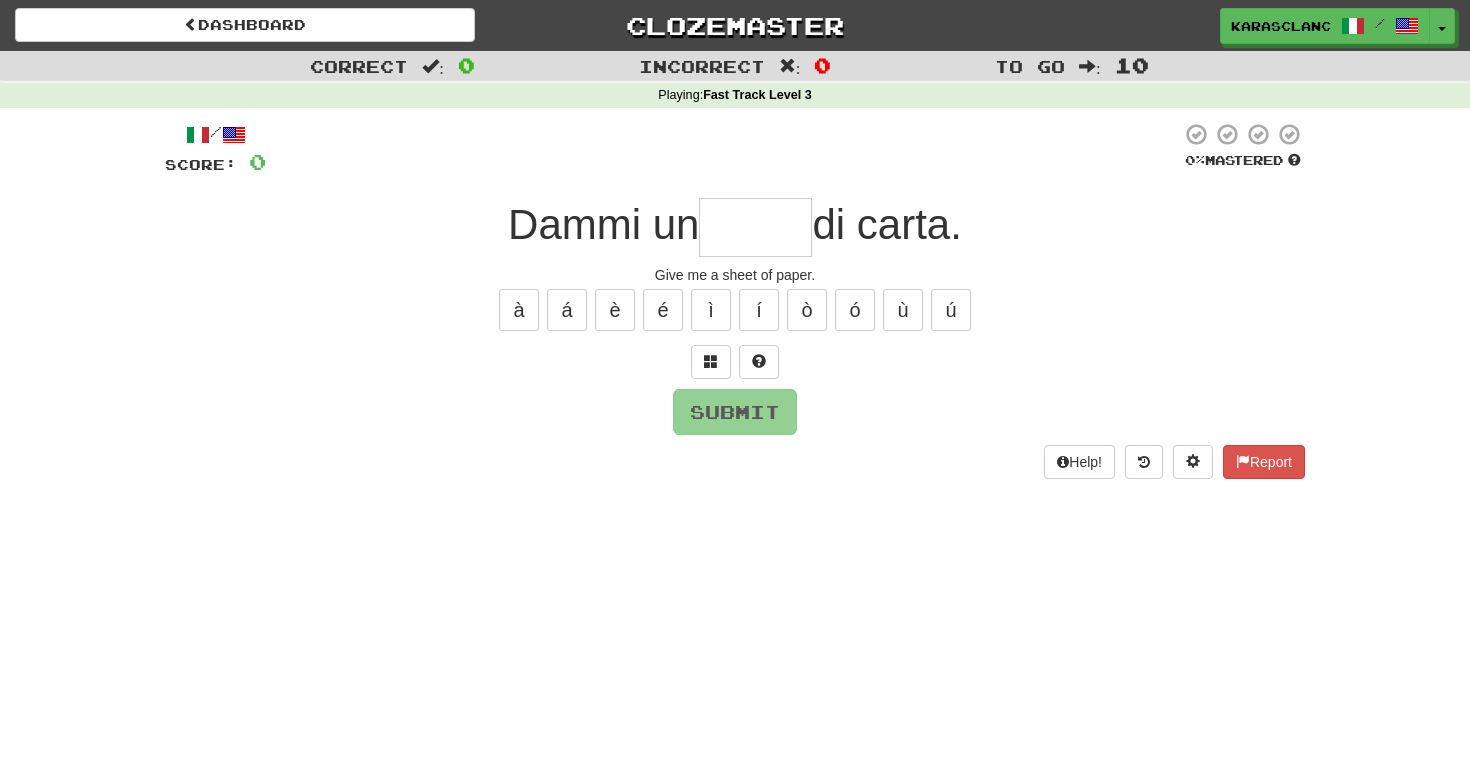 type on "******" 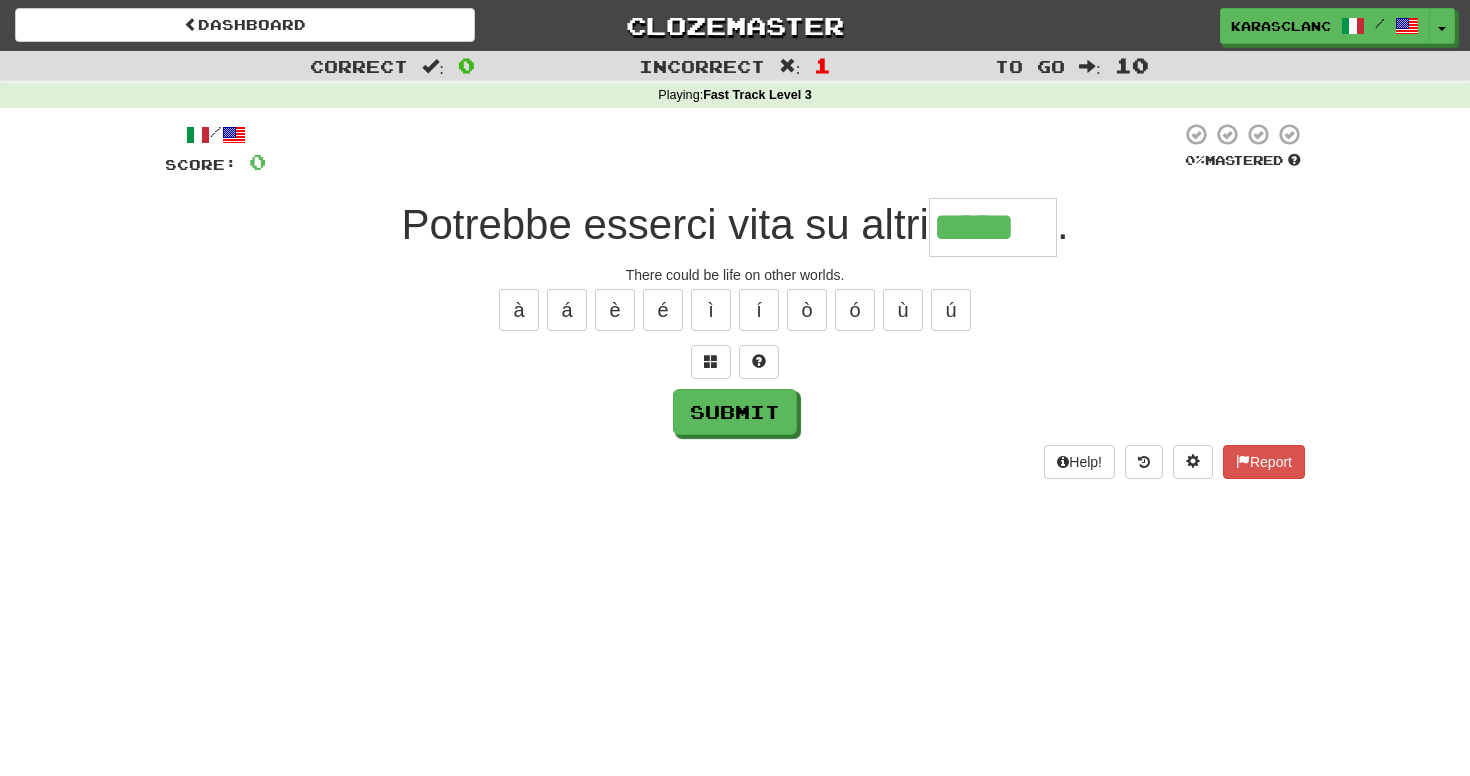 type on "*****" 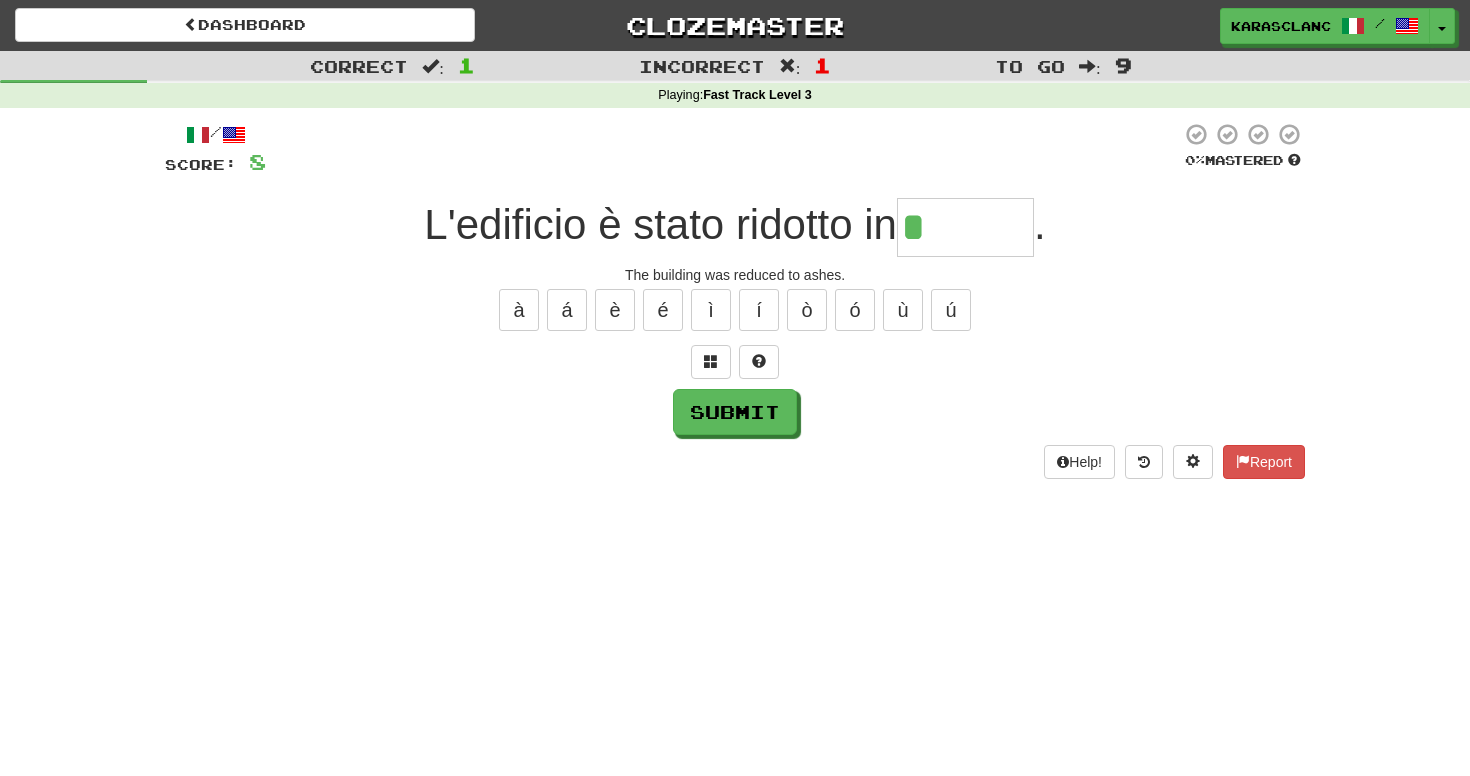 type on "******" 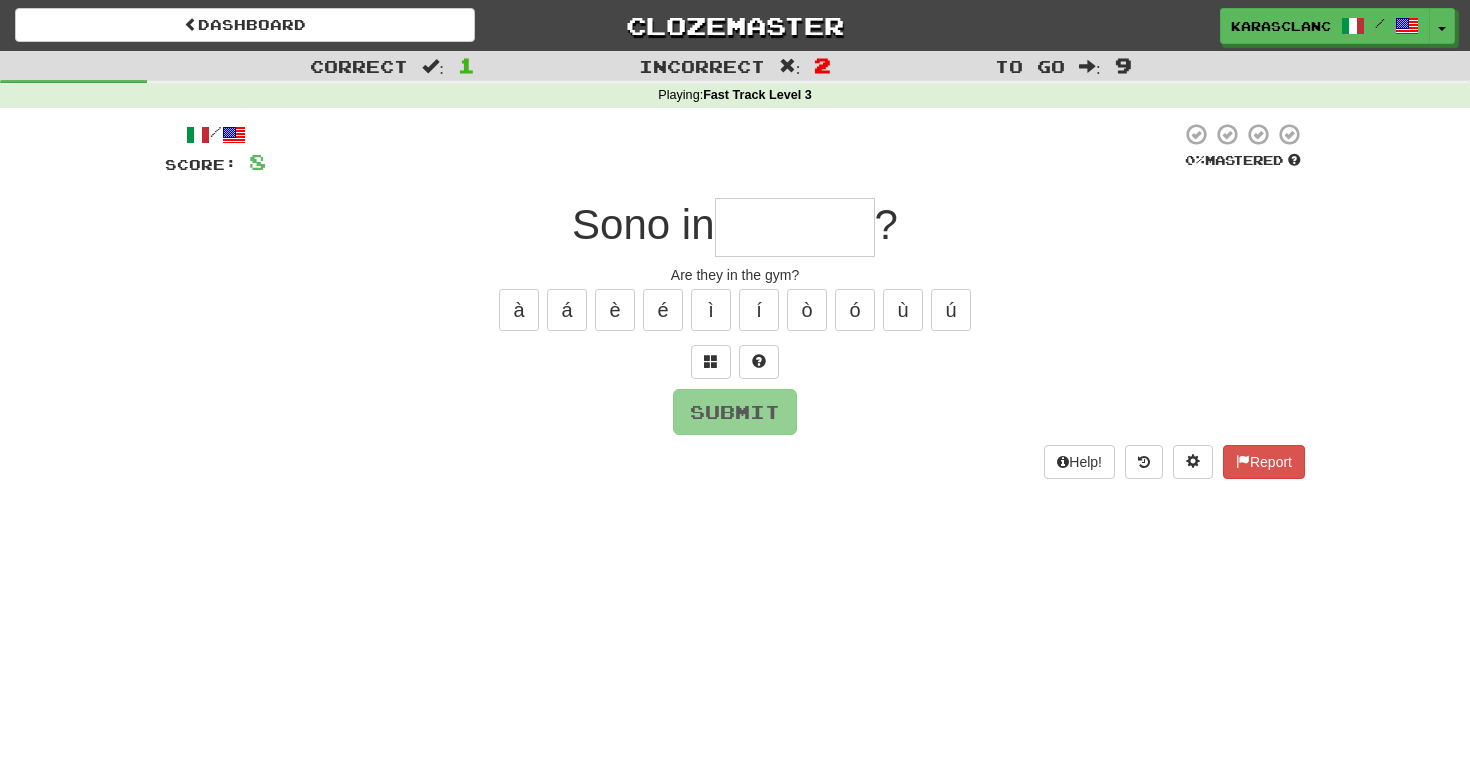 type on "*" 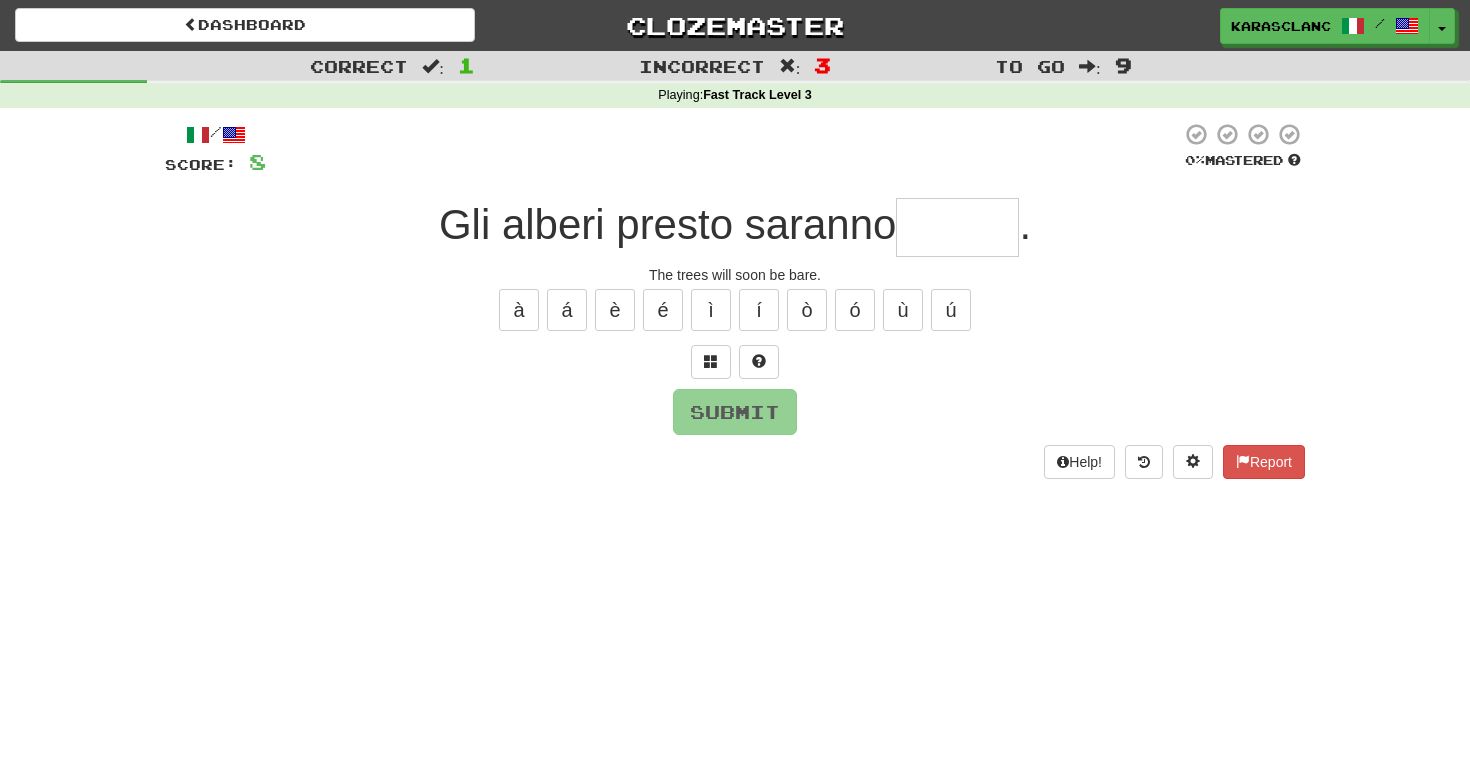 type on "******" 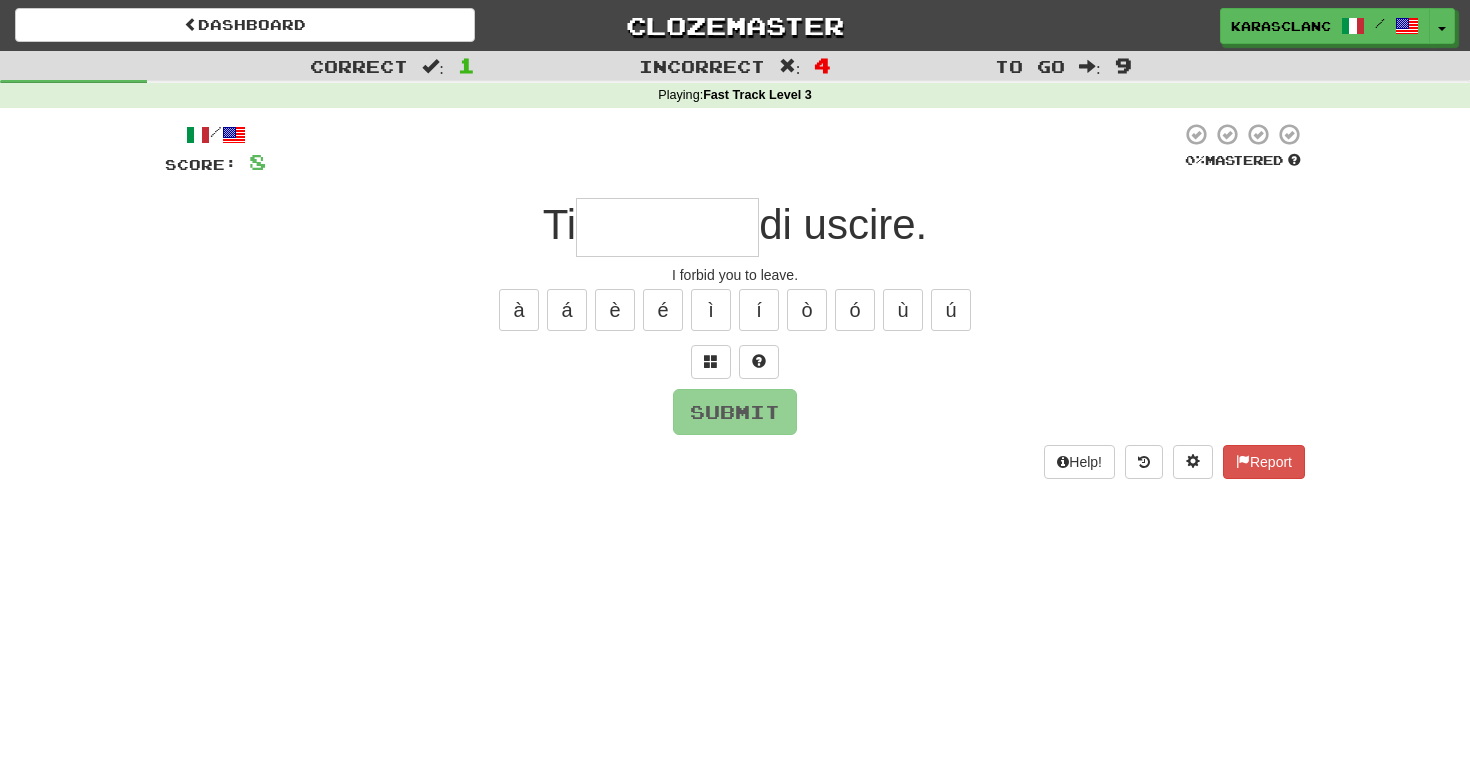 type on "*********" 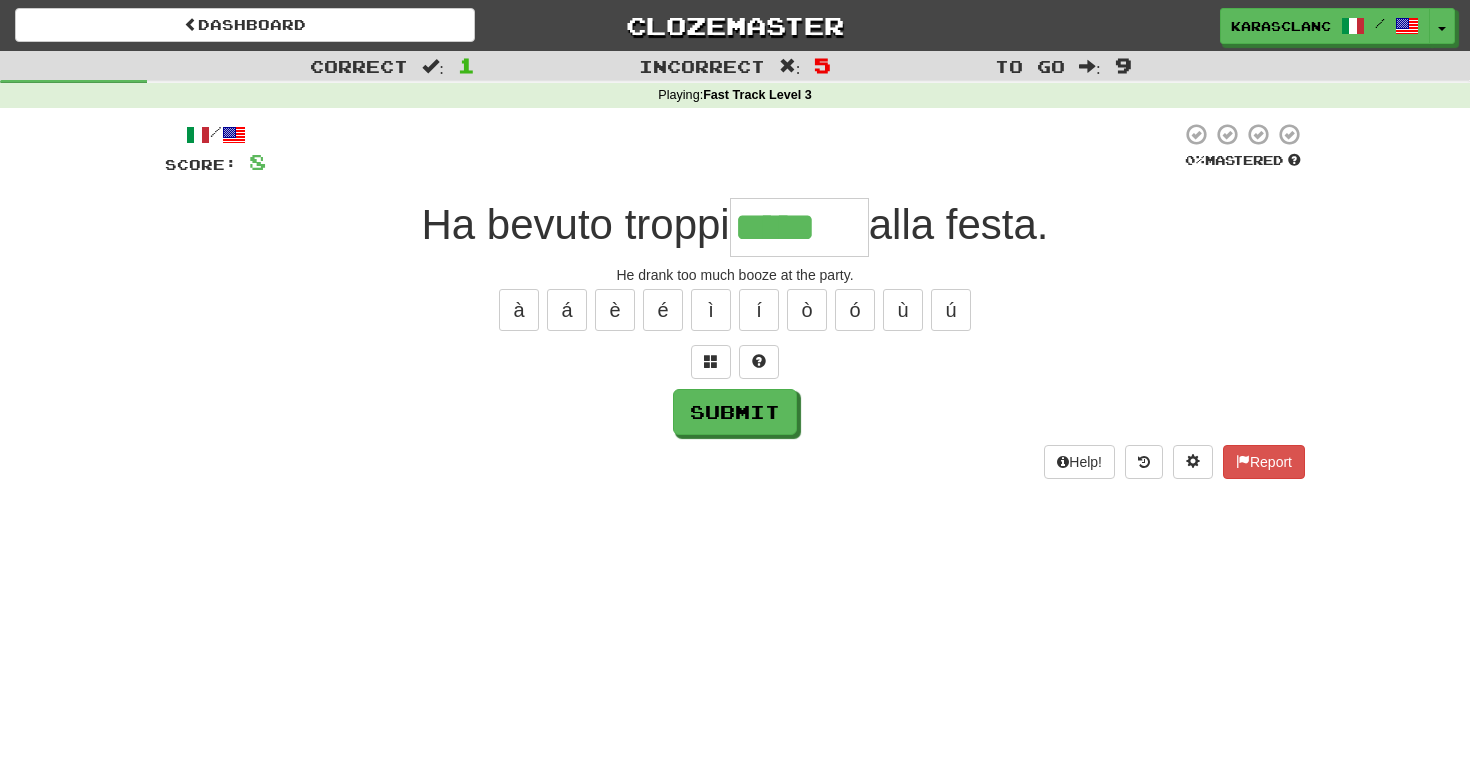 type on "********" 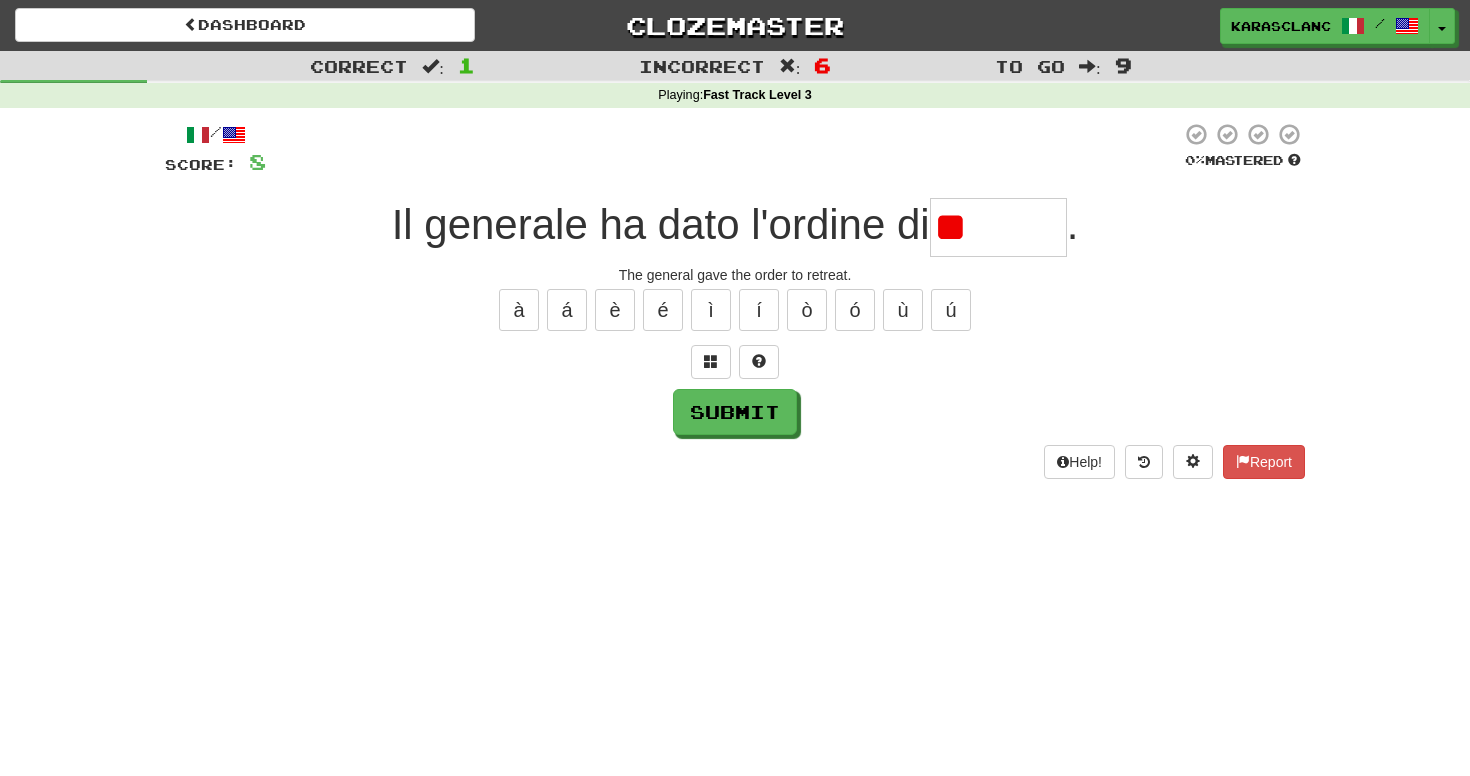 type on "*********" 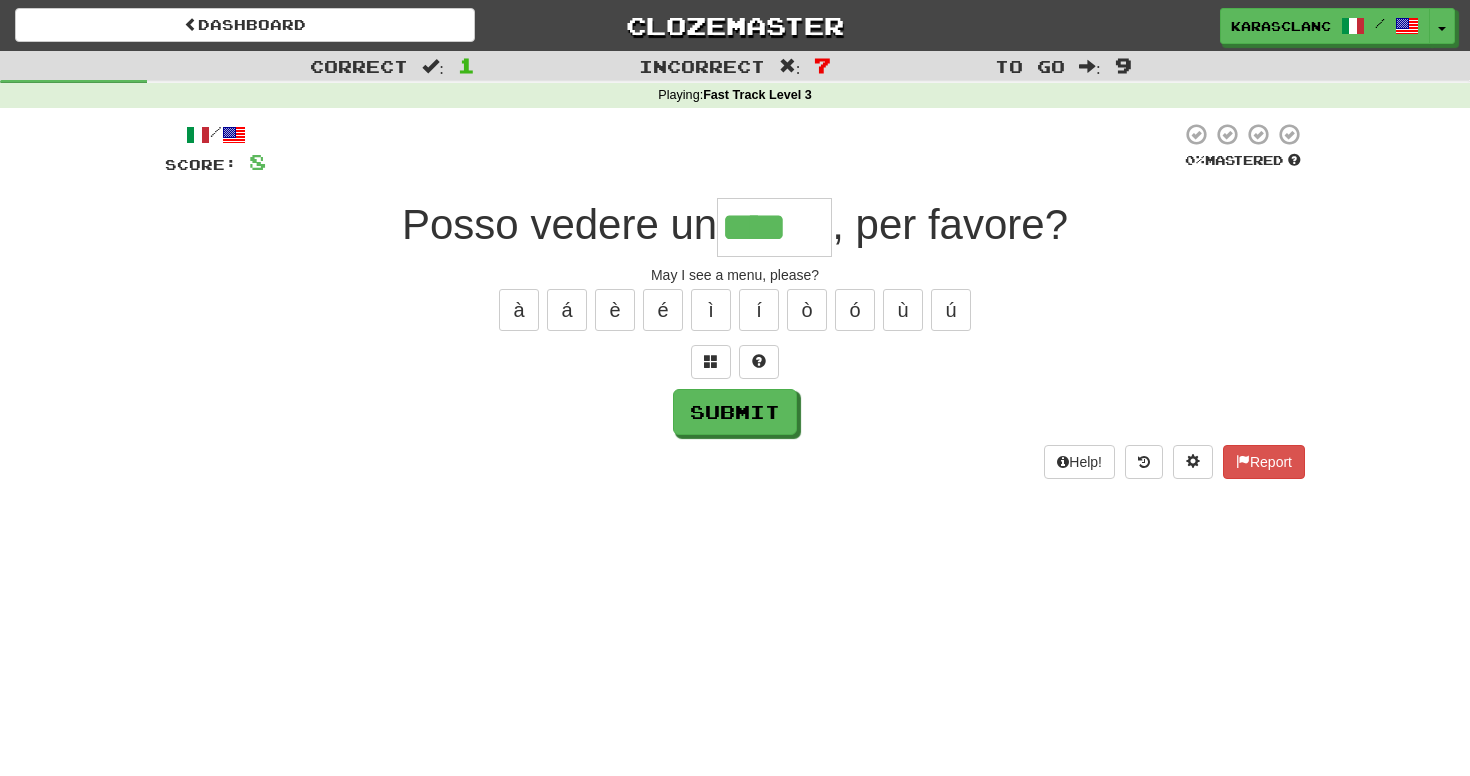 type on "****" 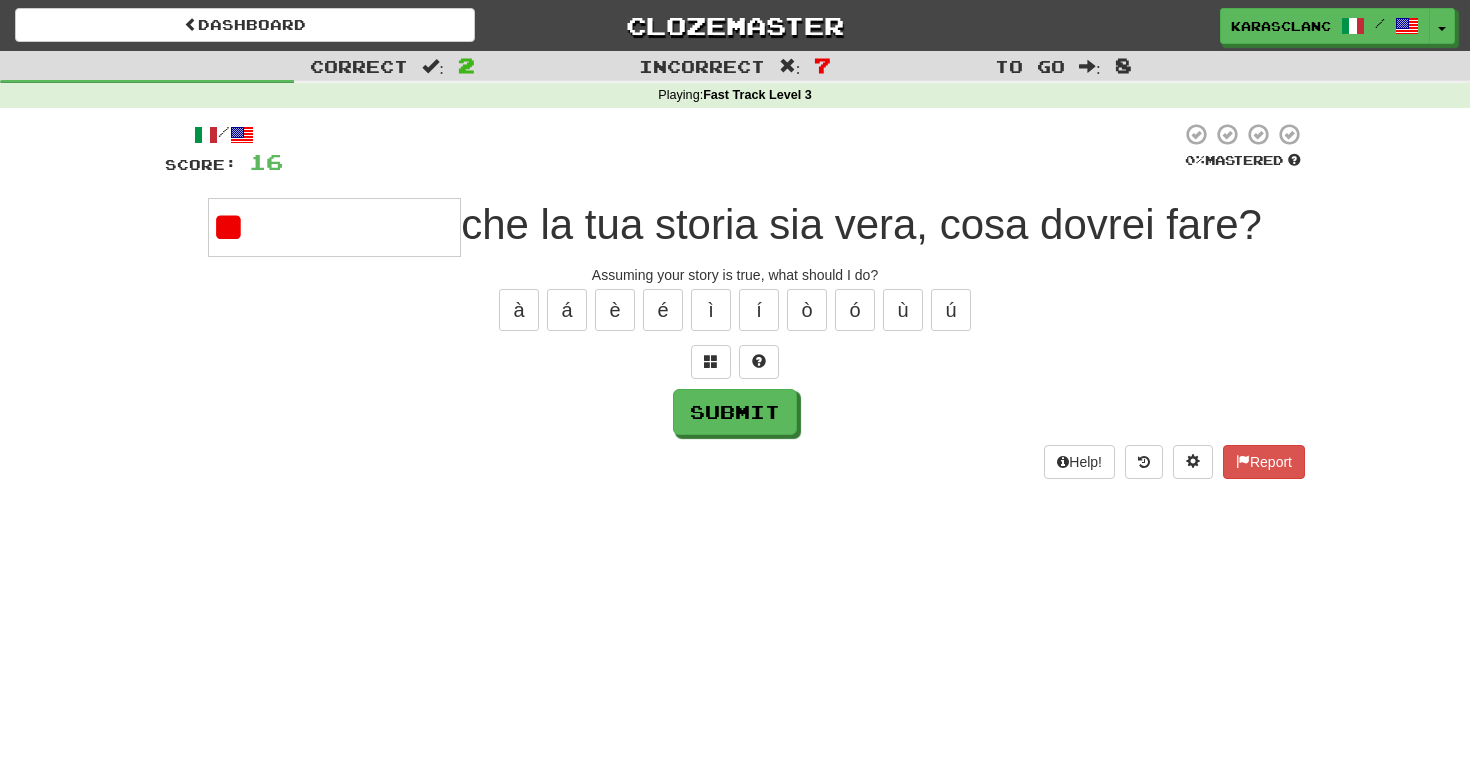 type on "*" 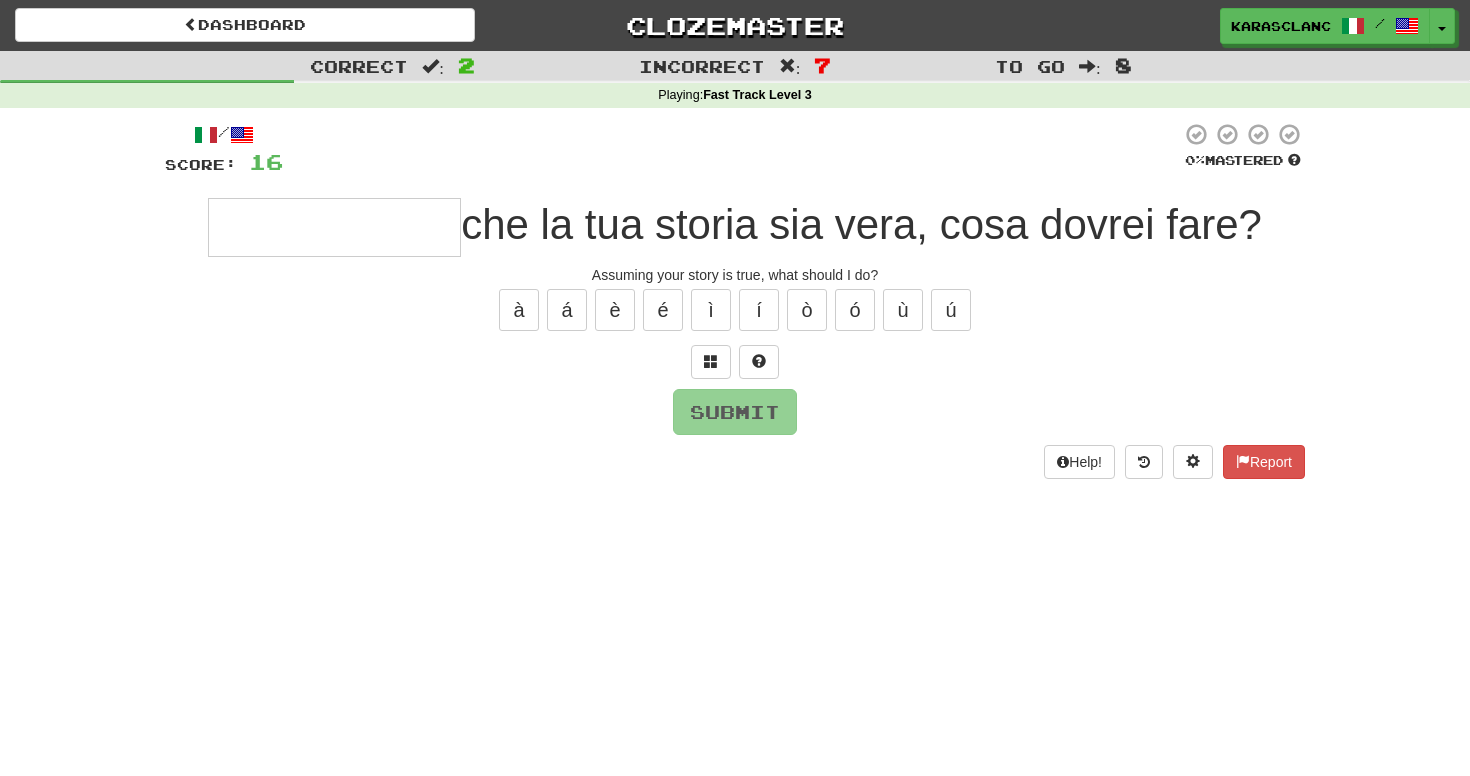 type on "**********" 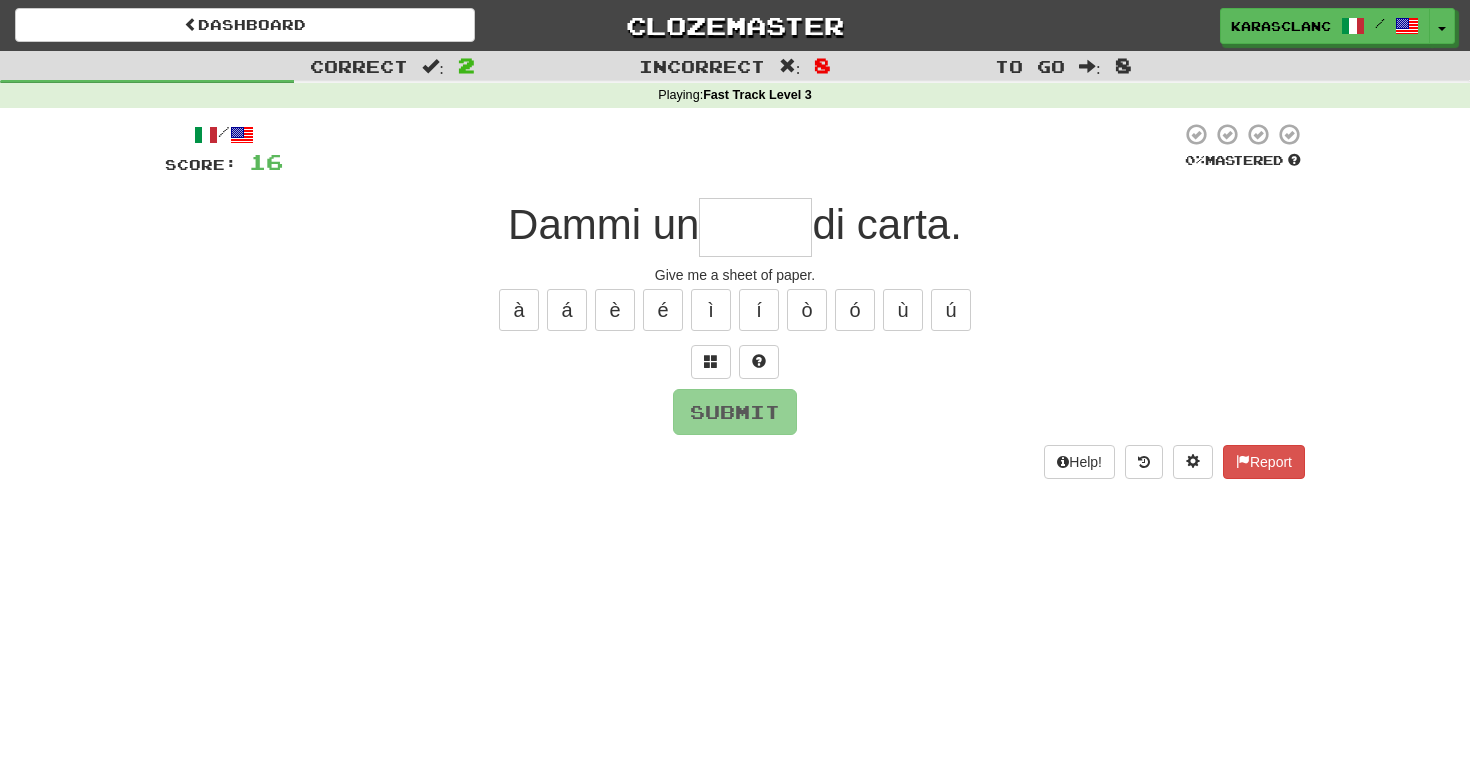 type on "******" 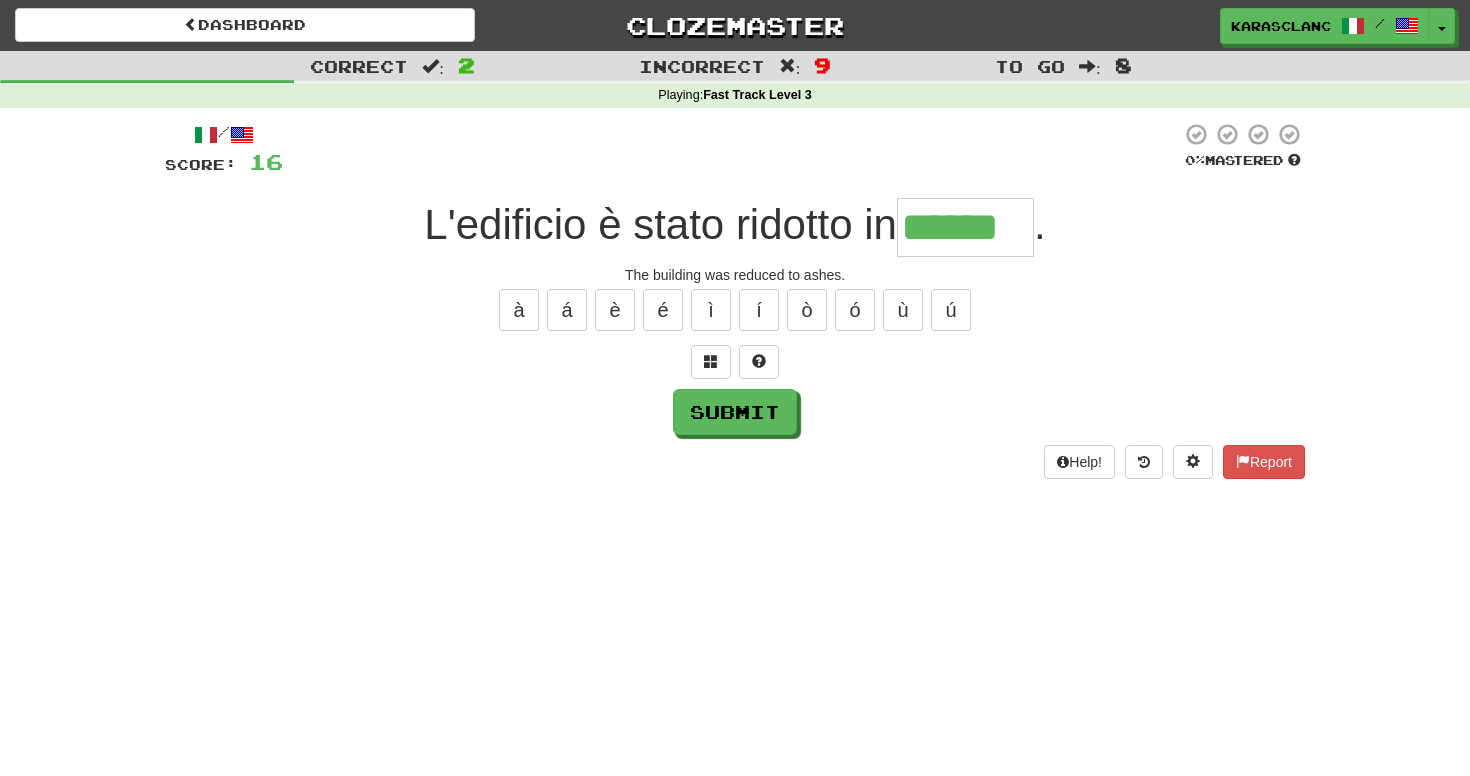 type on "******" 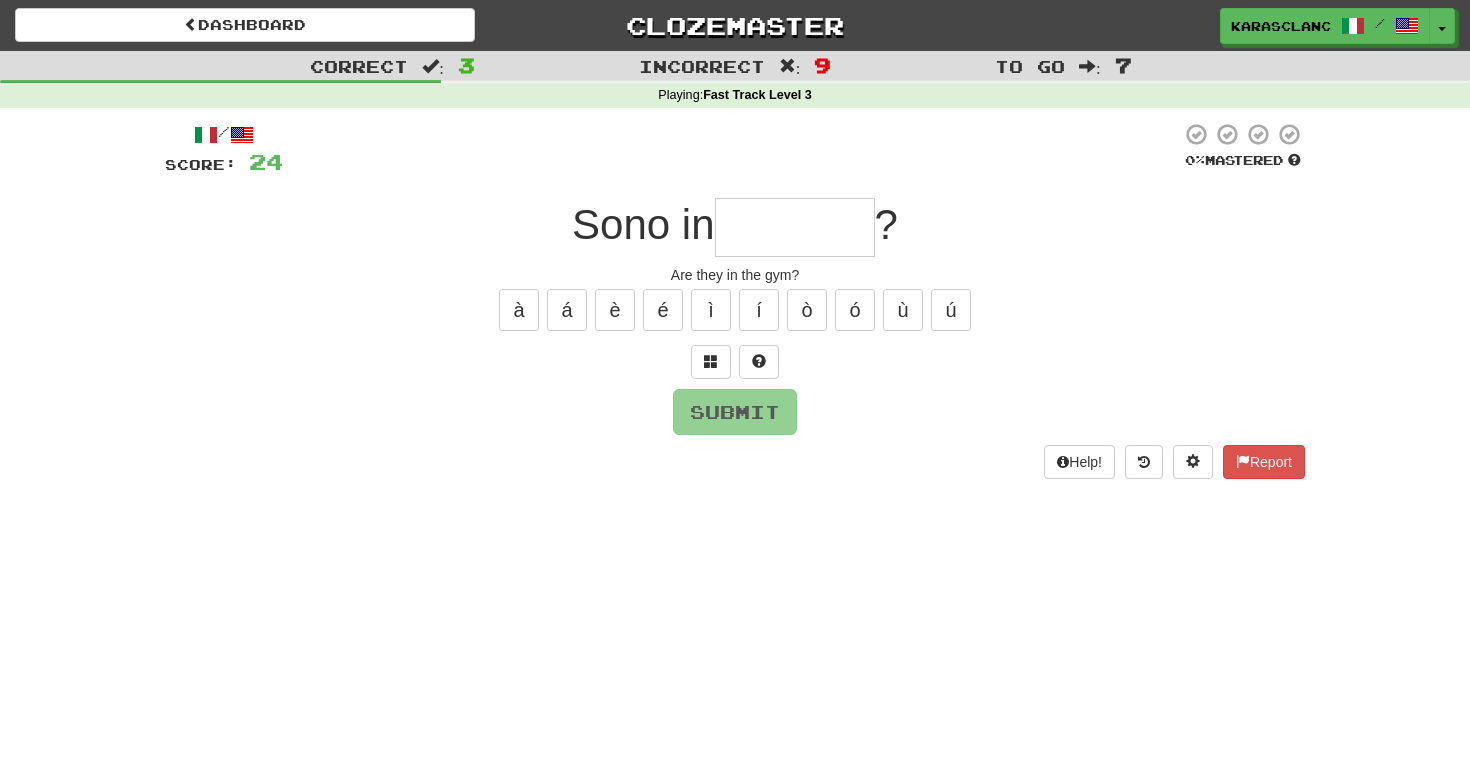 type on "*" 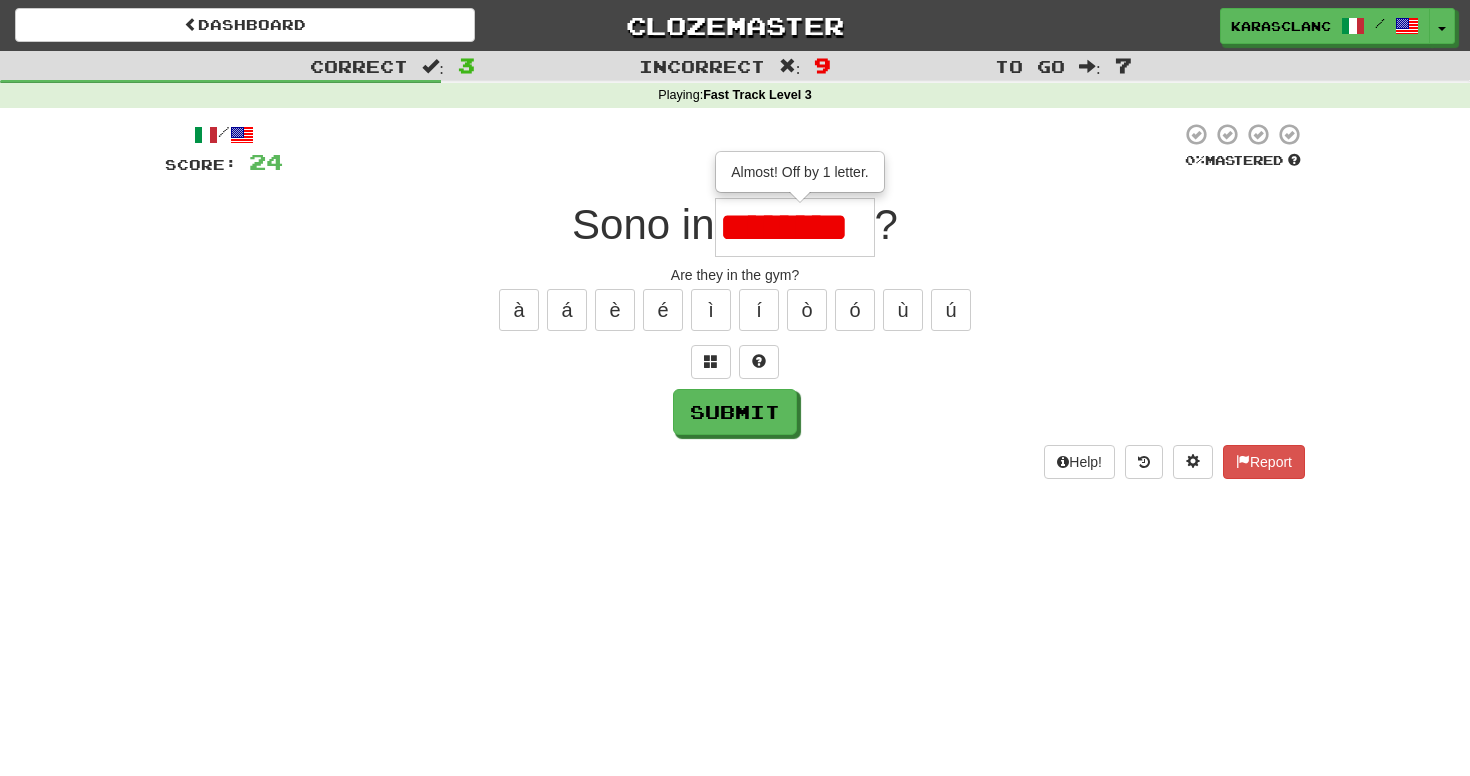 scroll, scrollTop: 0, scrollLeft: 0, axis: both 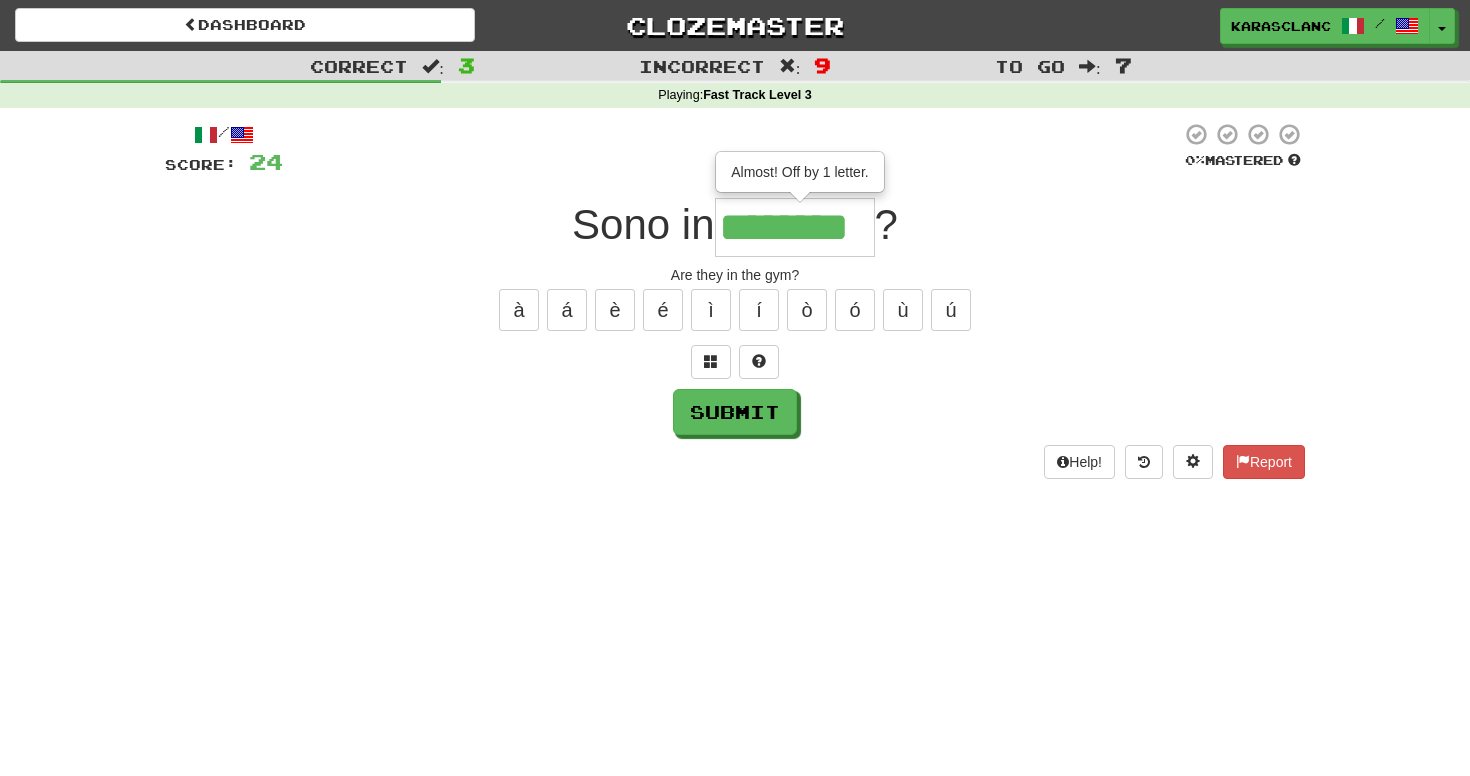 type on "********" 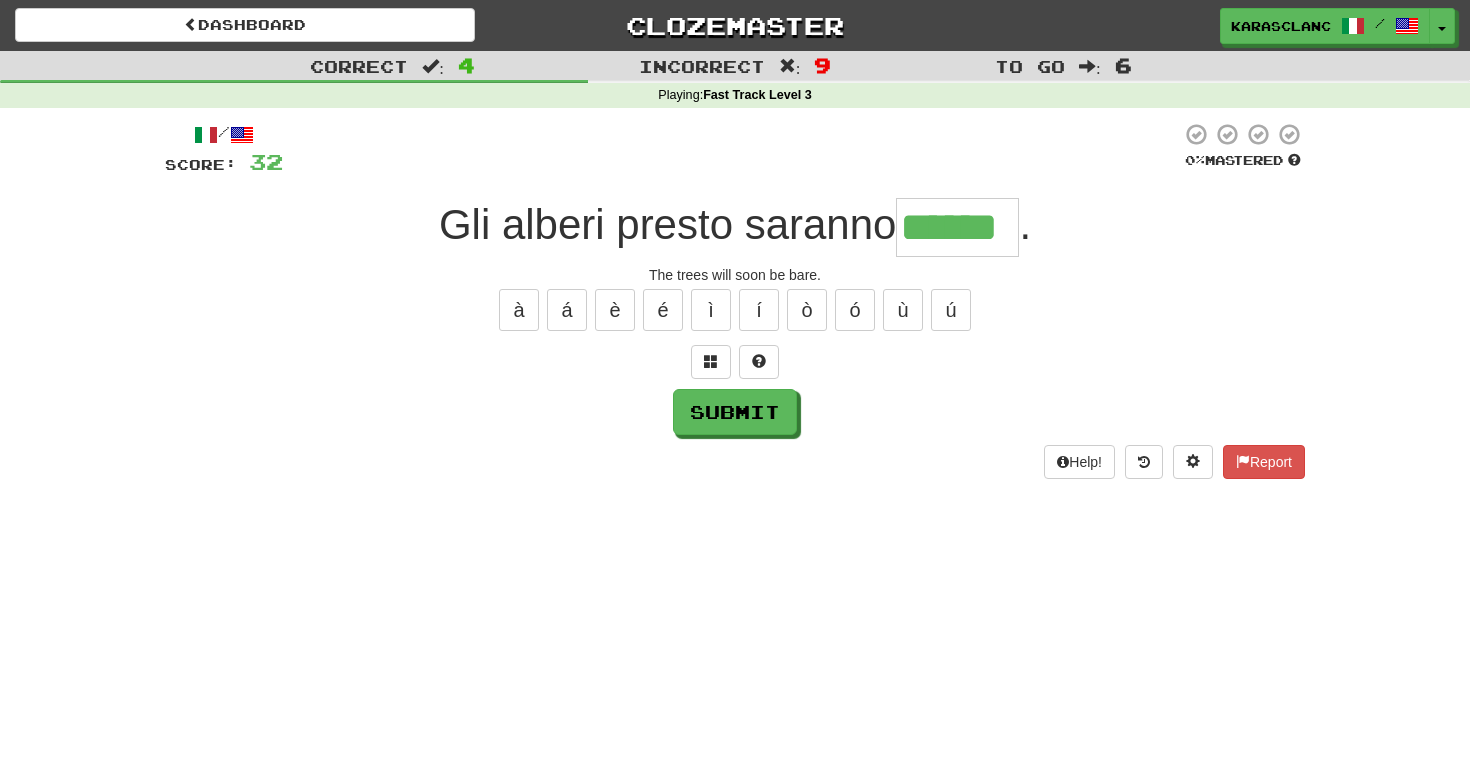 type on "******" 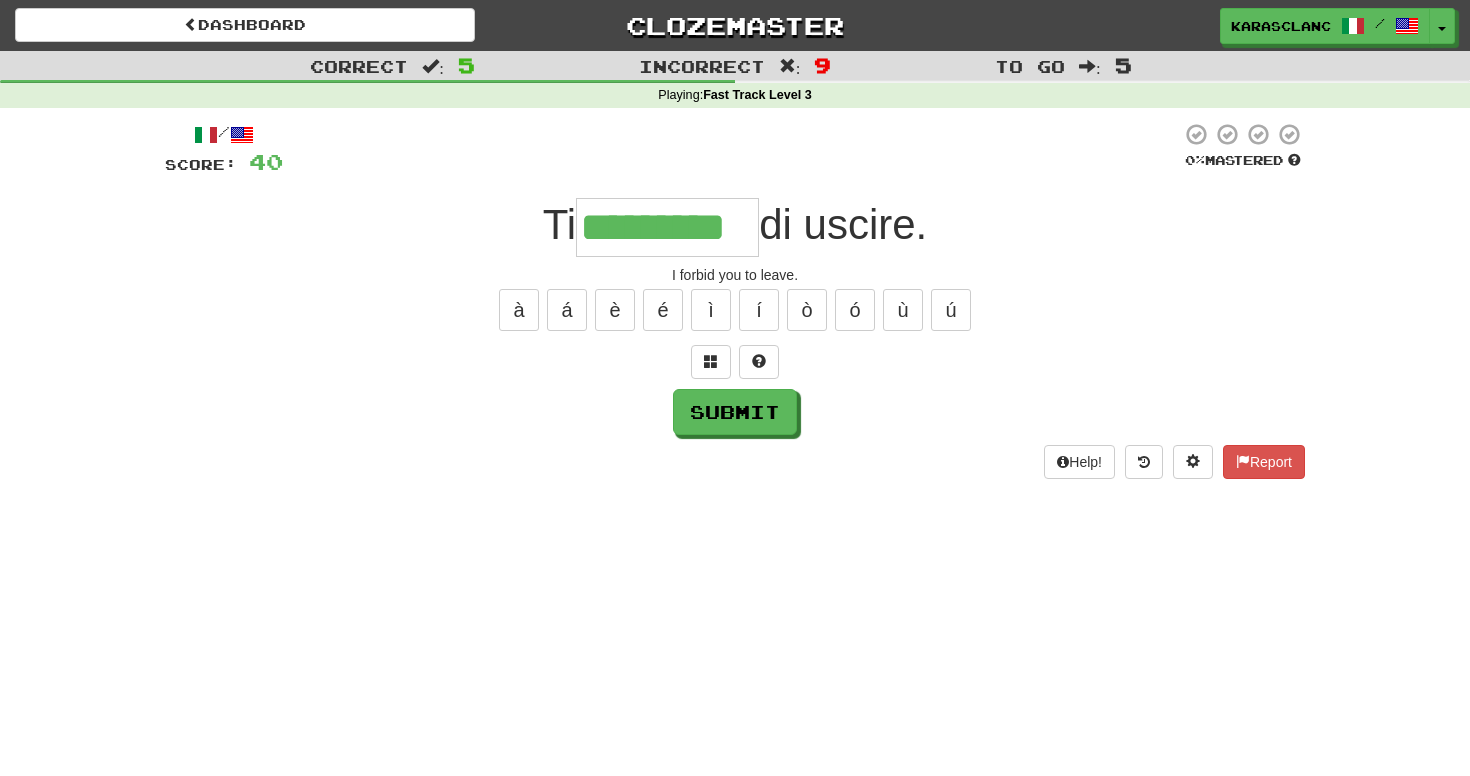 type on "*********" 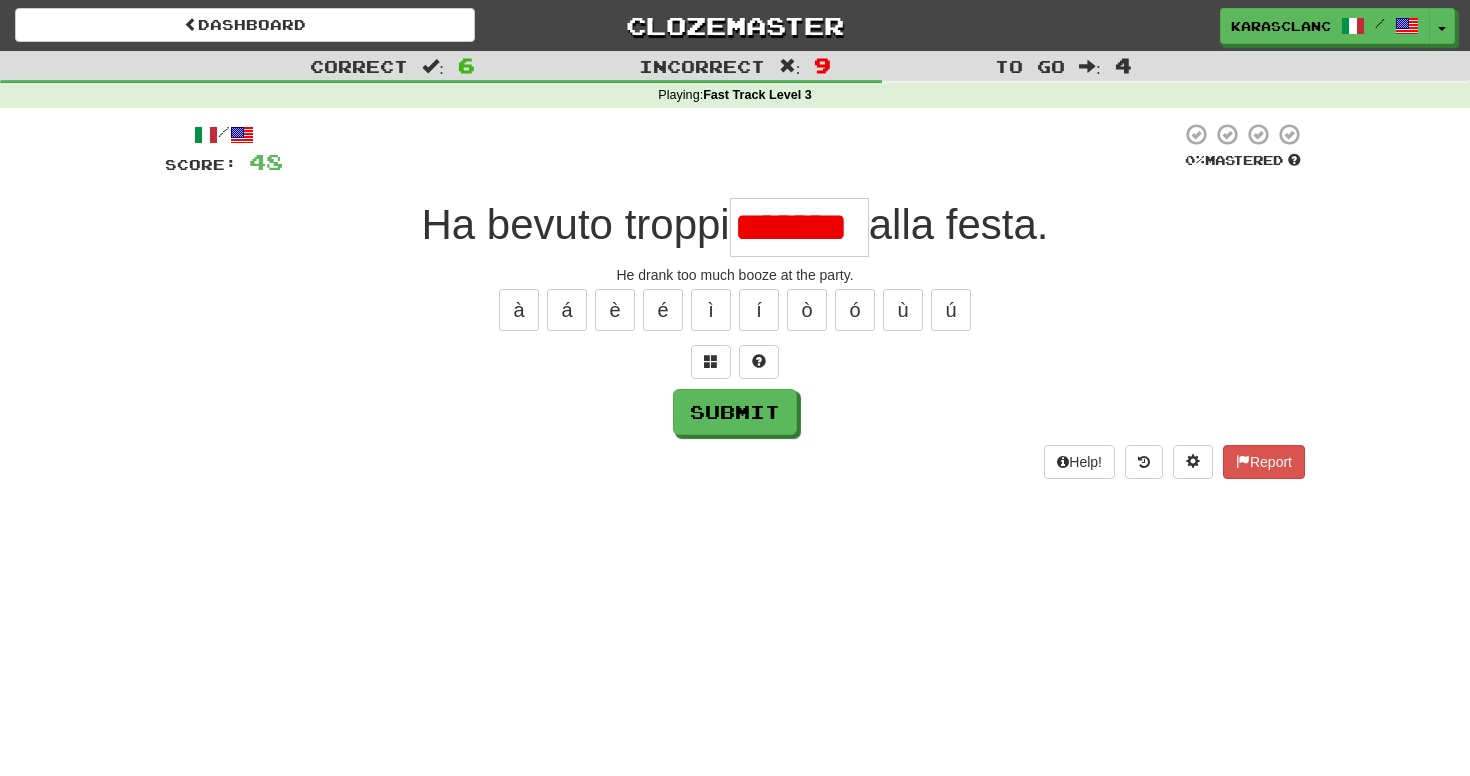 scroll, scrollTop: 0, scrollLeft: 0, axis: both 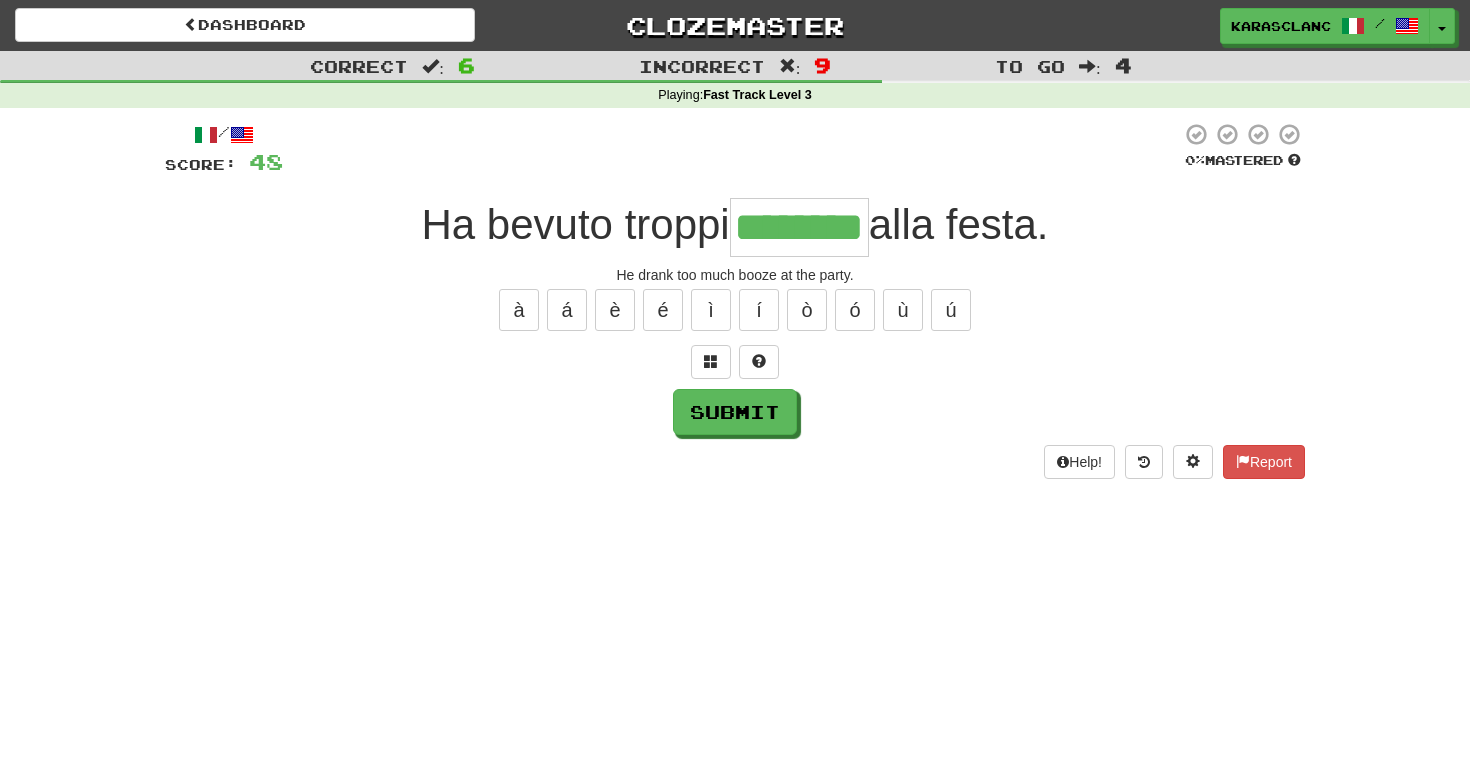 type on "********" 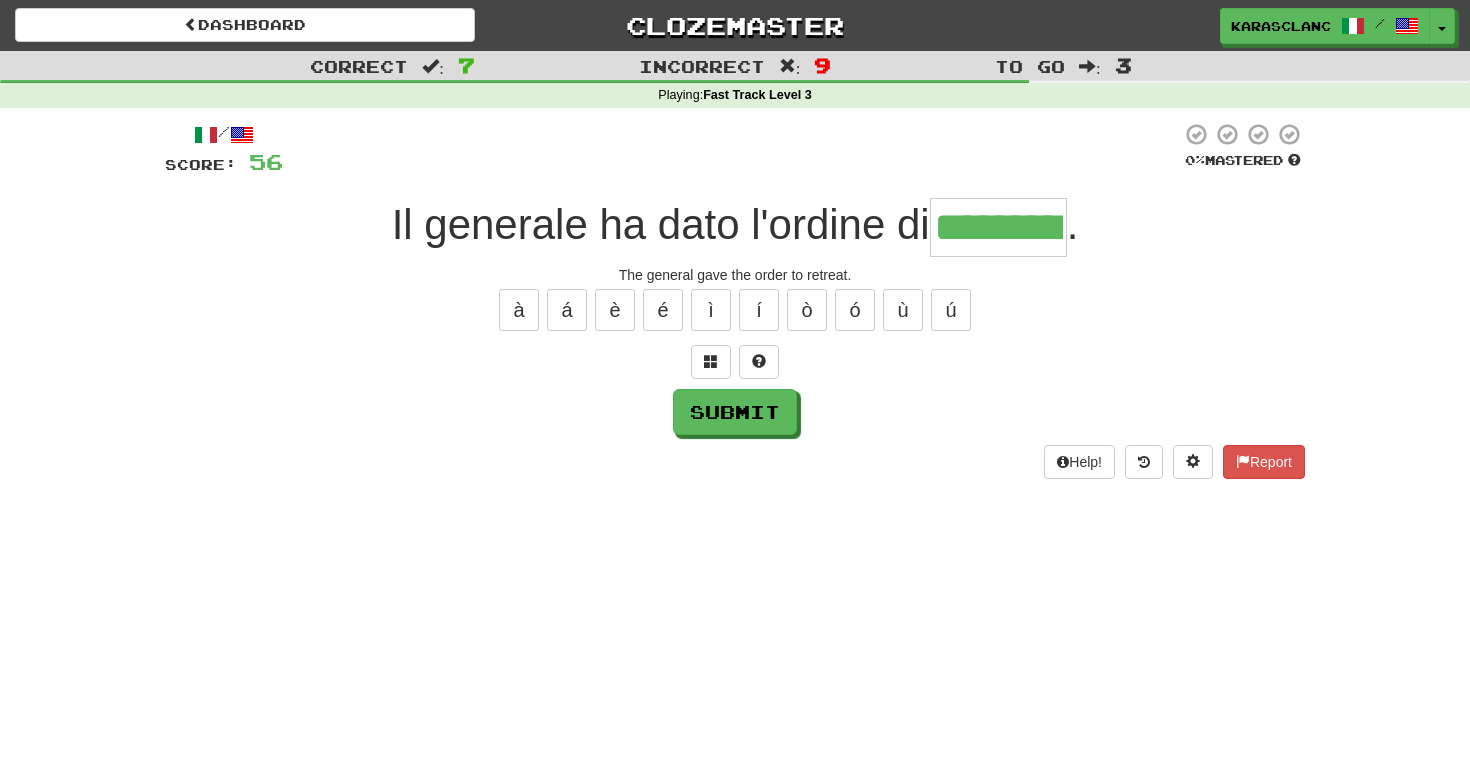 type on "*********" 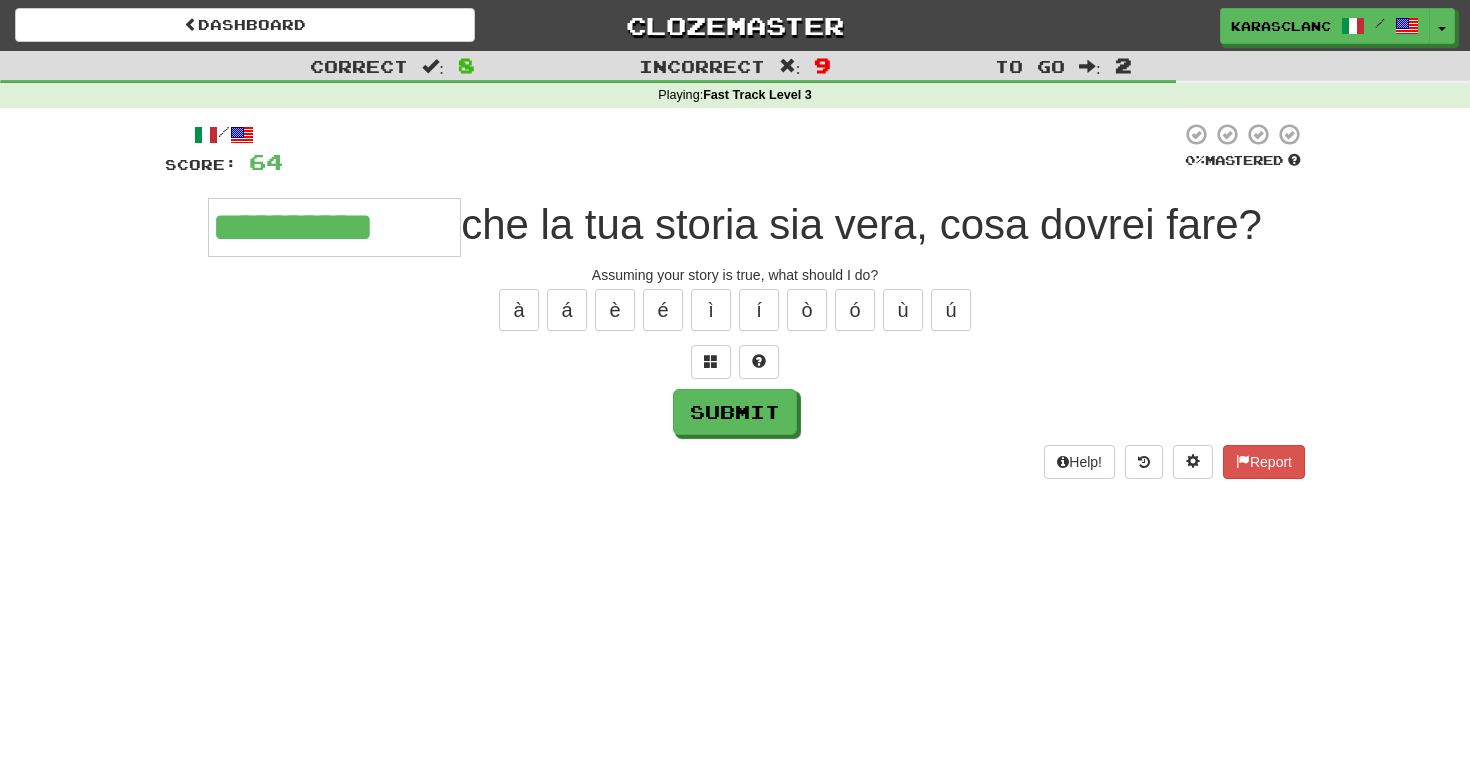 type on "**********" 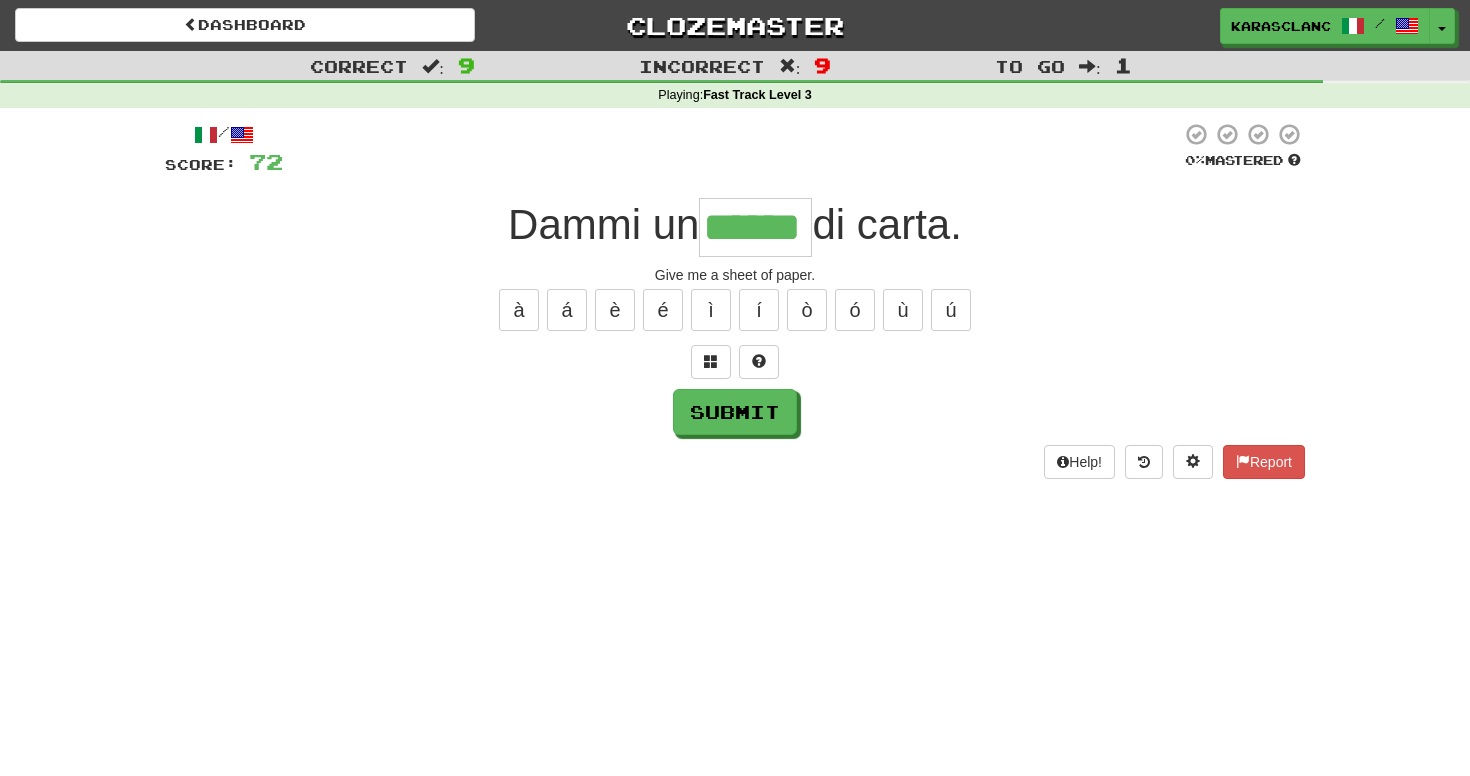 type on "******" 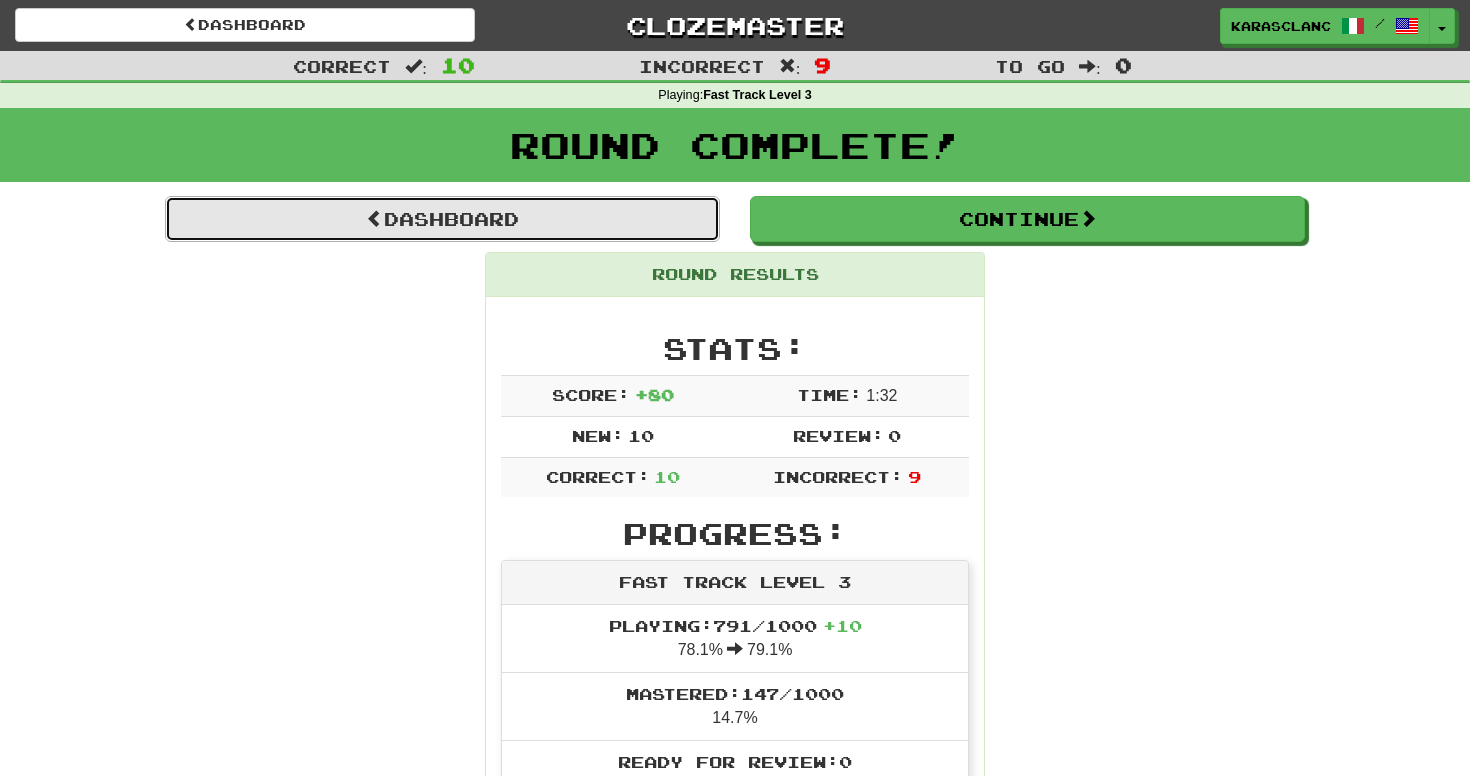 click on "Dashboard" at bounding box center (442, 219) 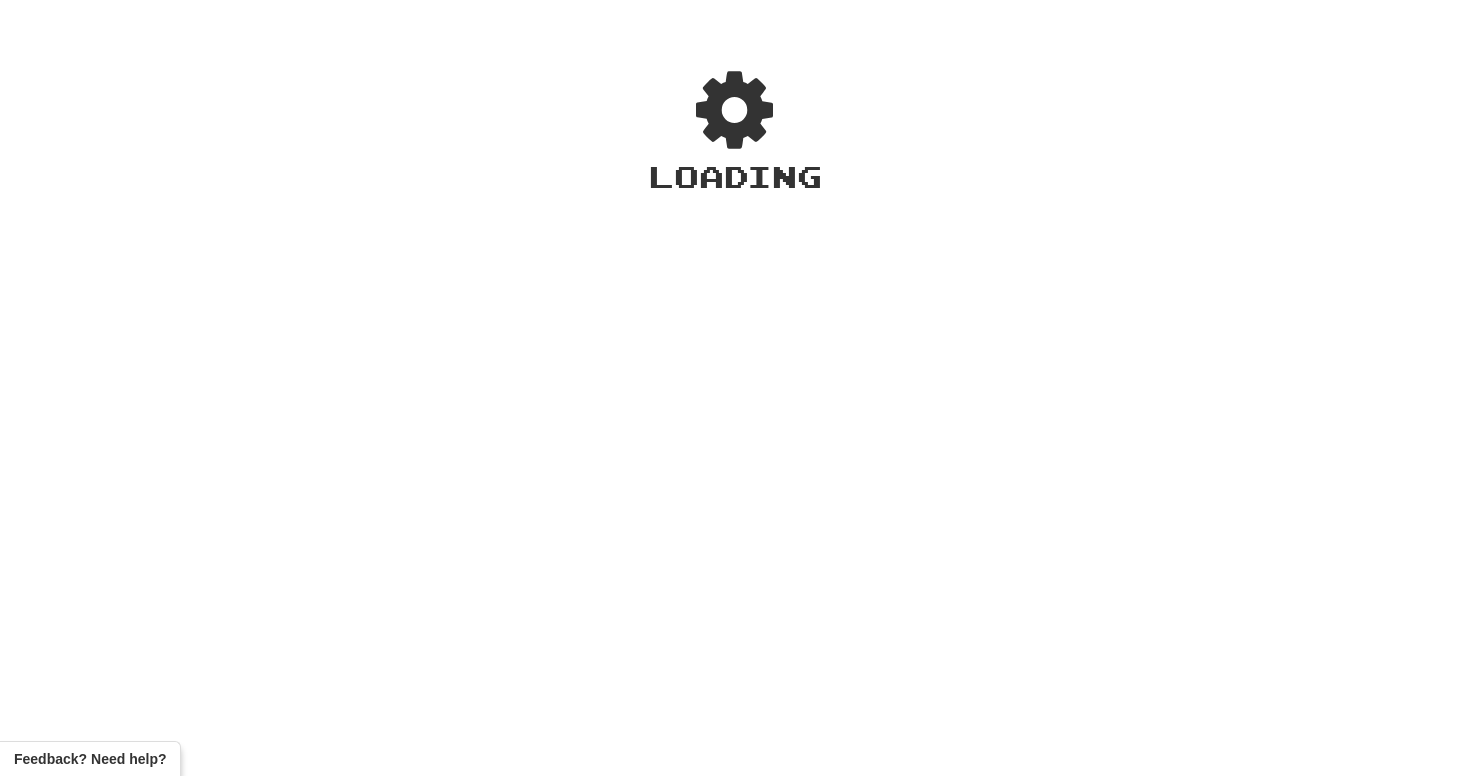 scroll, scrollTop: 0, scrollLeft: 0, axis: both 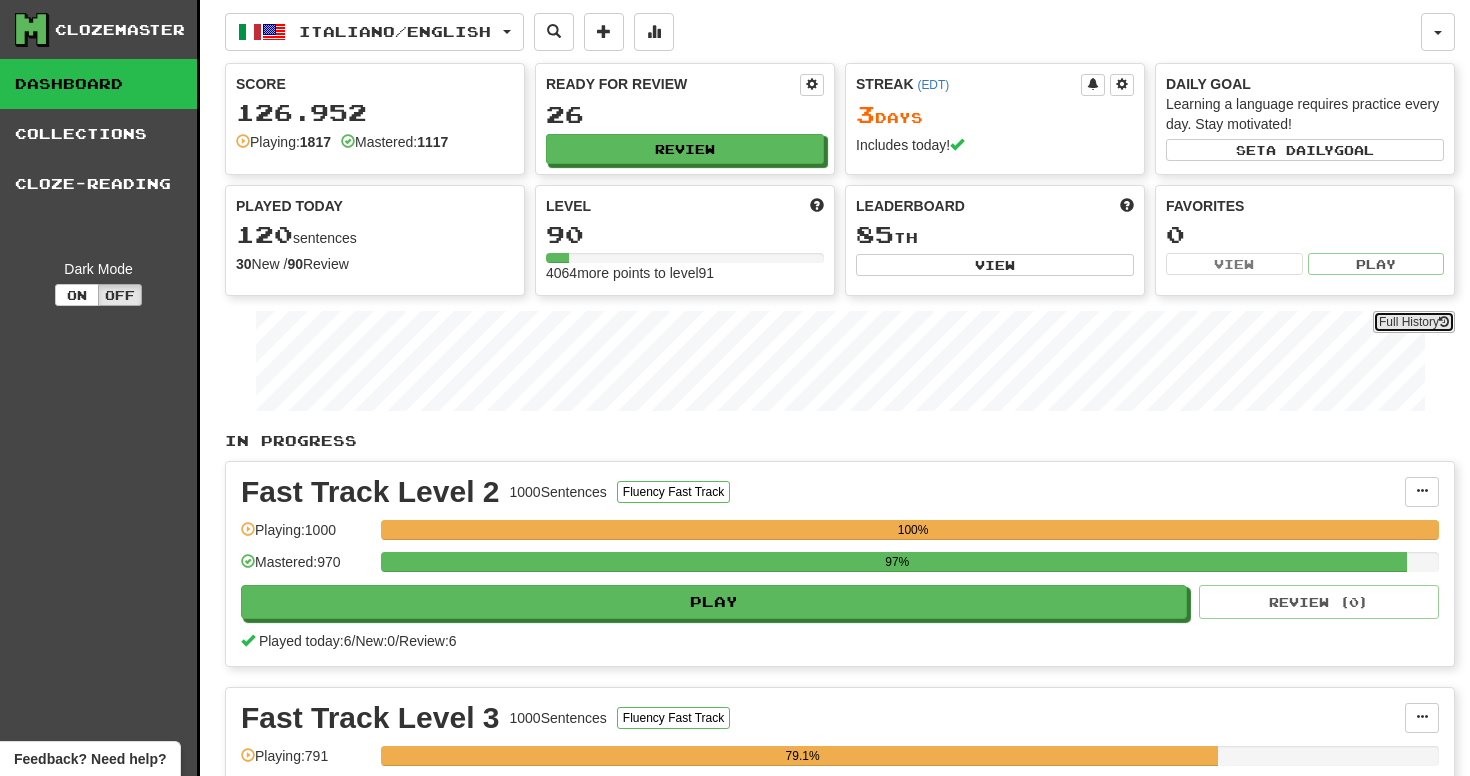 click on "Full History" at bounding box center (1414, 322) 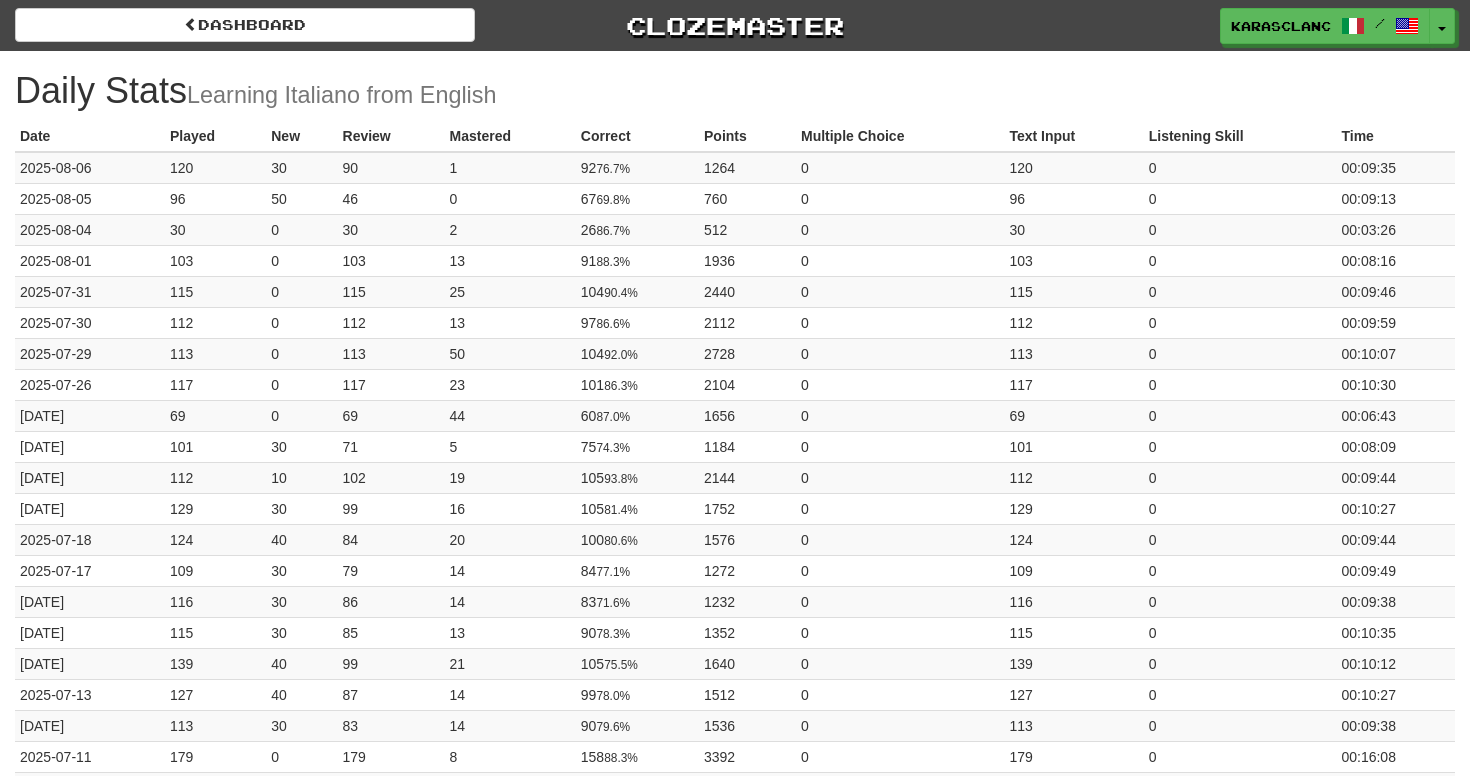 scroll, scrollTop: 0, scrollLeft: 0, axis: both 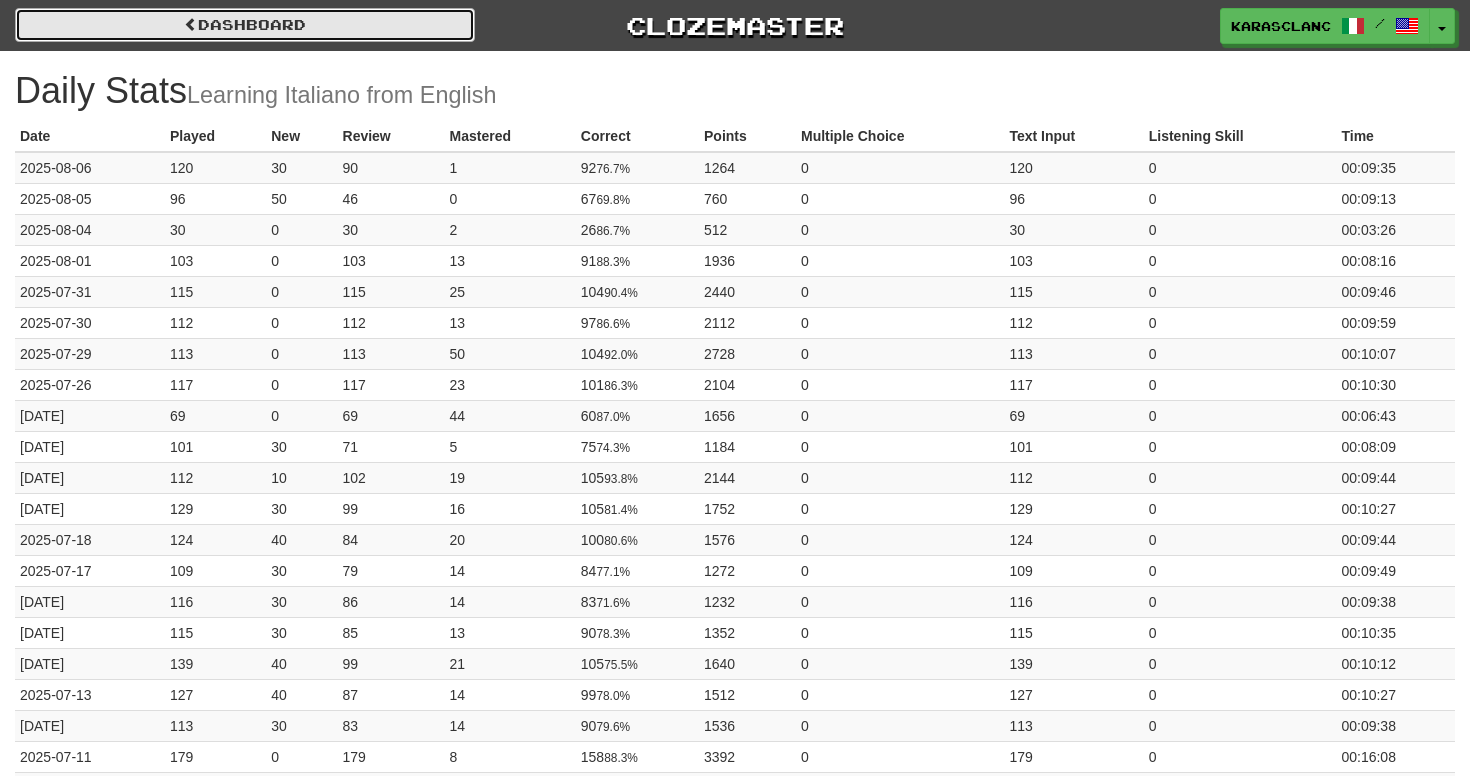 click on "Dashboard" at bounding box center [245, 25] 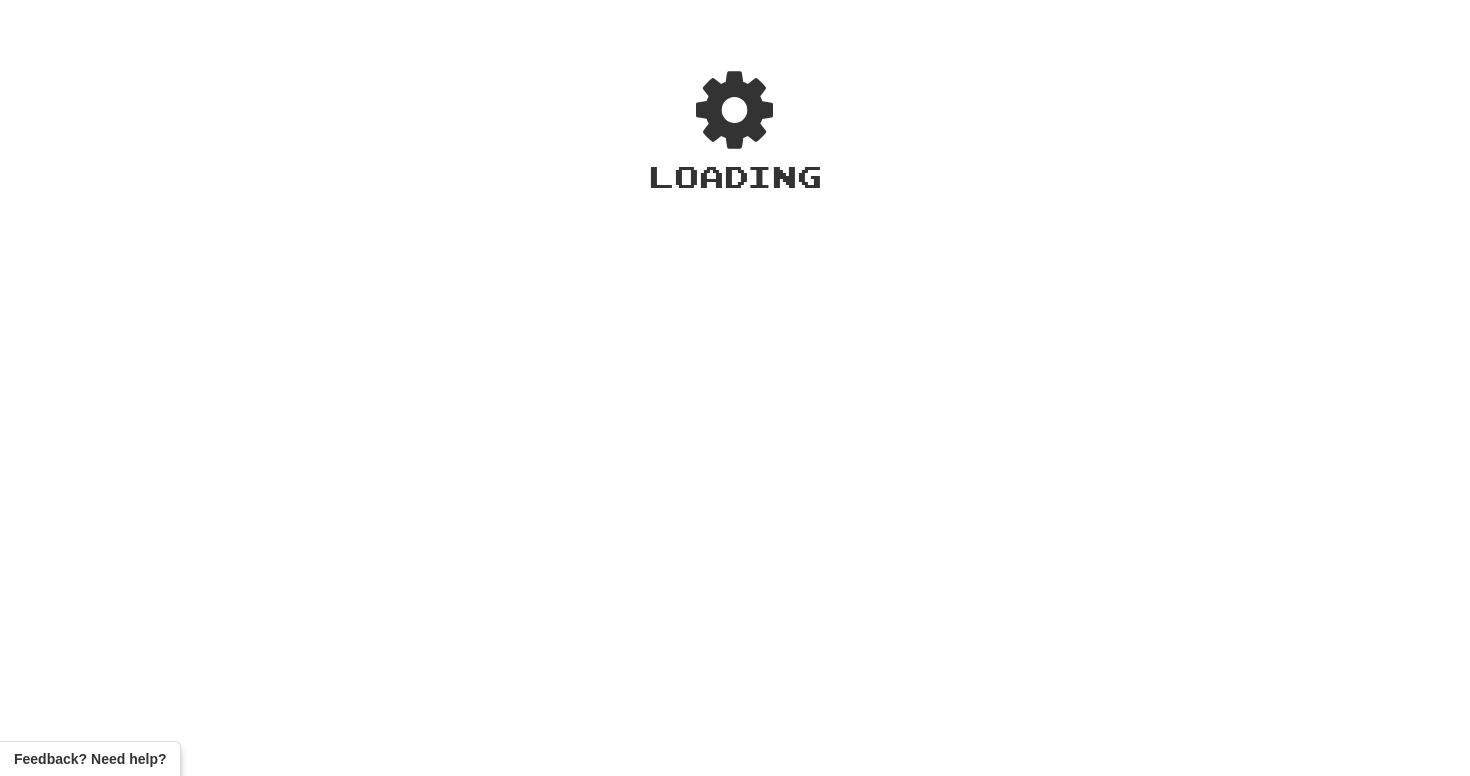 scroll, scrollTop: 0, scrollLeft: 0, axis: both 